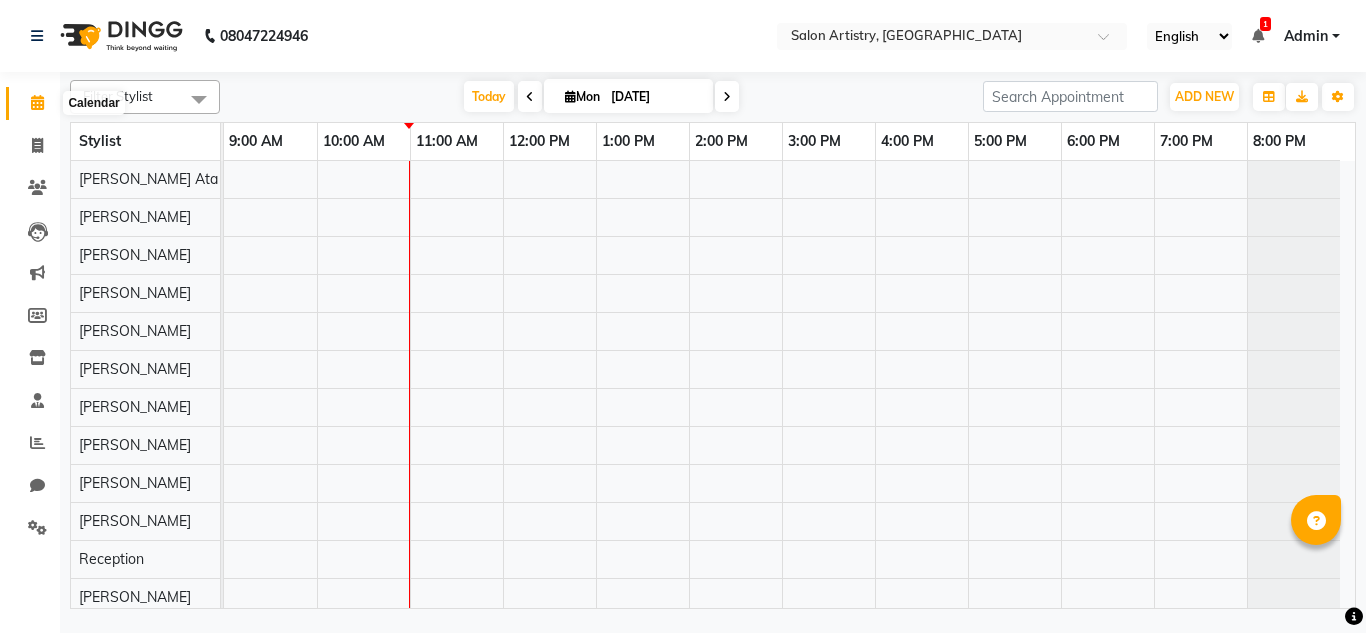 scroll, scrollTop: 0, scrollLeft: 0, axis: both 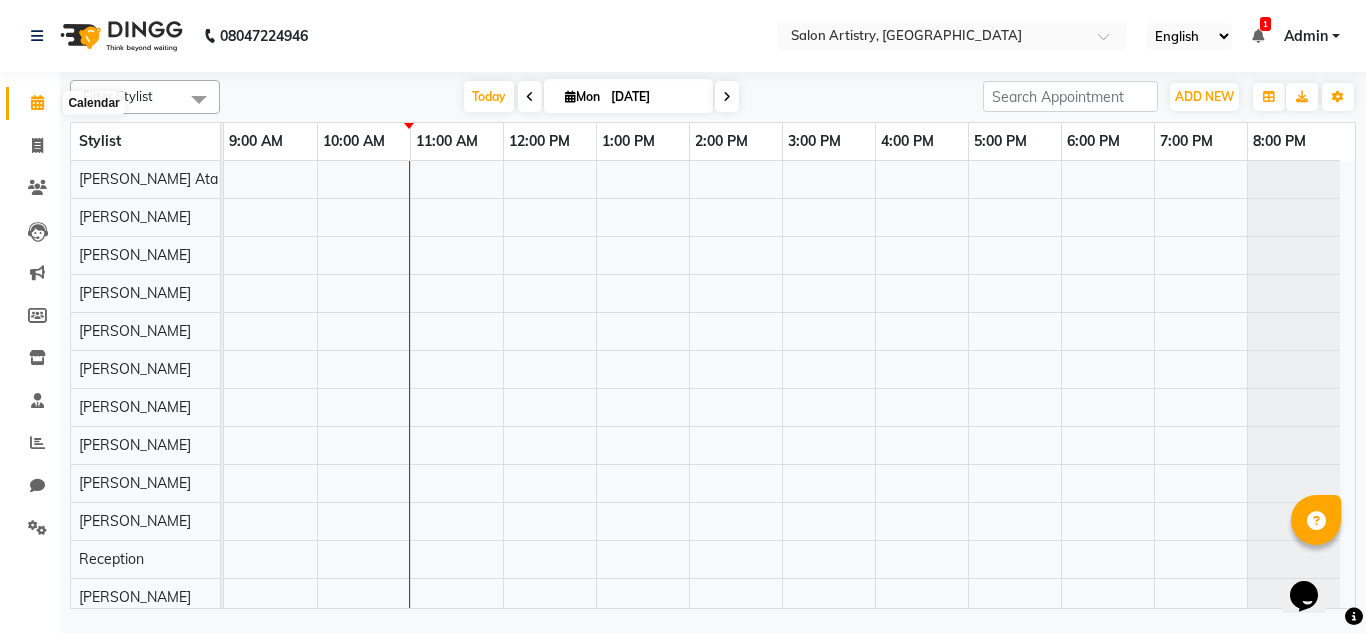 click 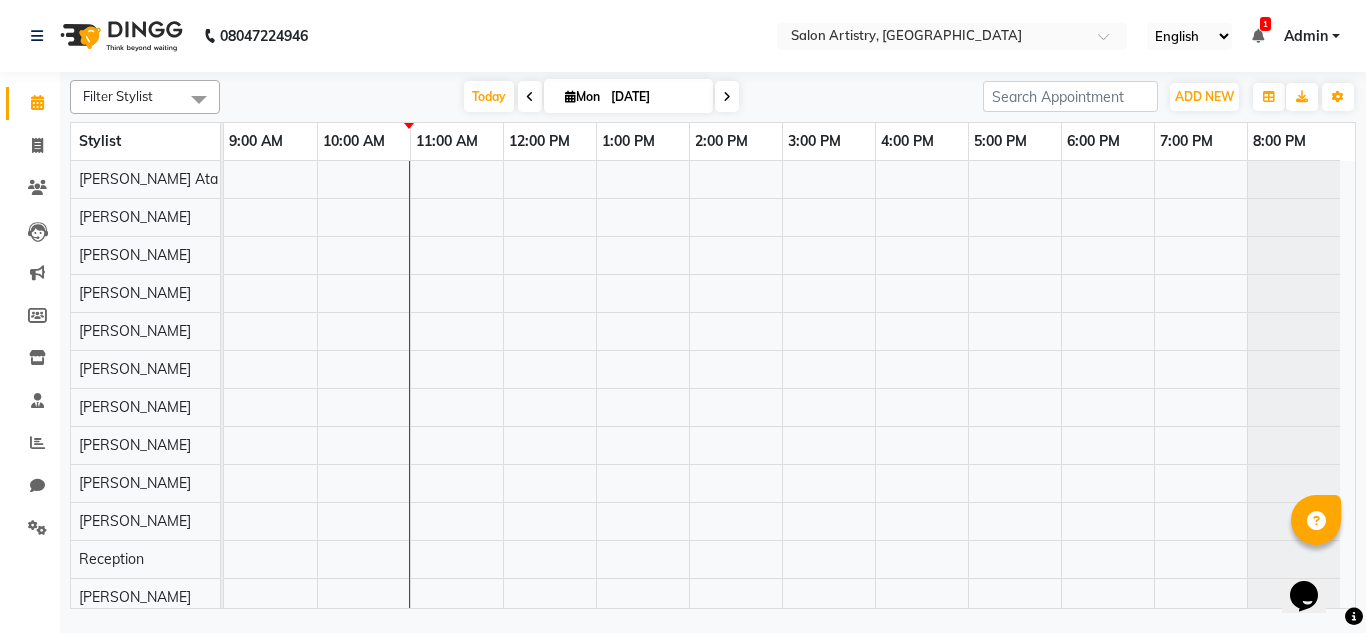 click on "08047224946 Select Location ×  Salon Artistry, [GEOGRAPHIC_DATA] English ENGLISH Español العربية मराठी हिंदी ગુજરાતી தமிழ் 中文 1 Notifications nothing to show Admin Manage Profile Change Password Sign out  Version:3.15.4" 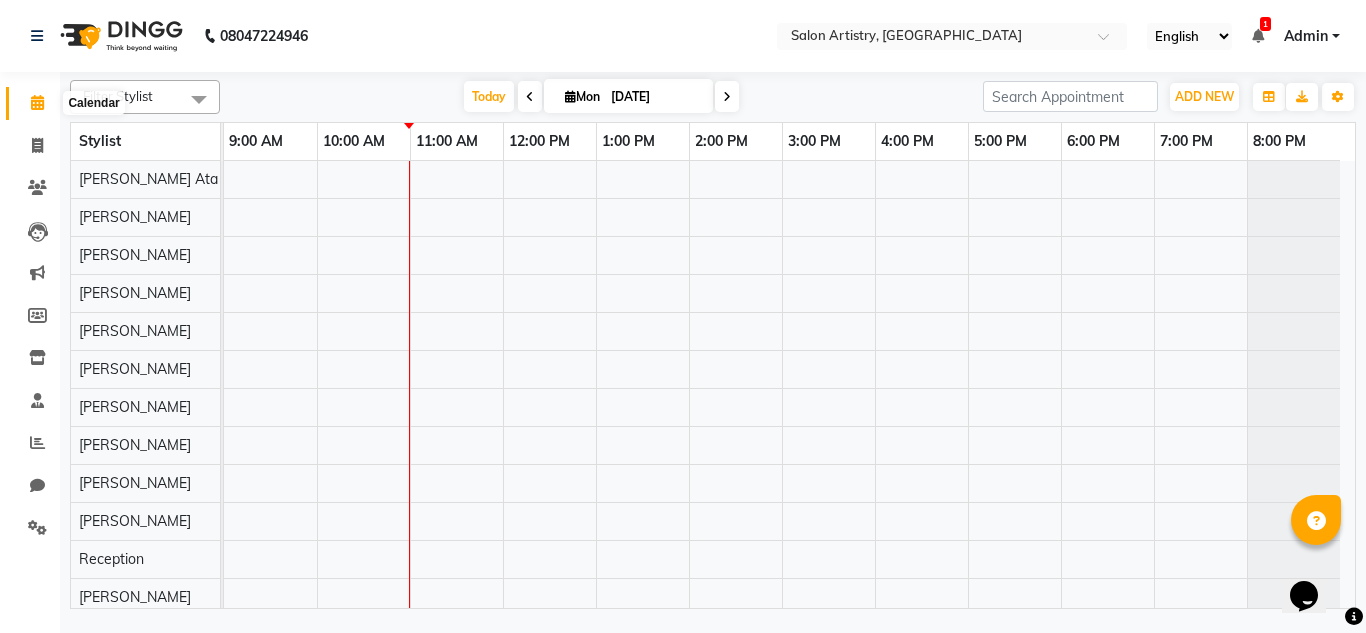click 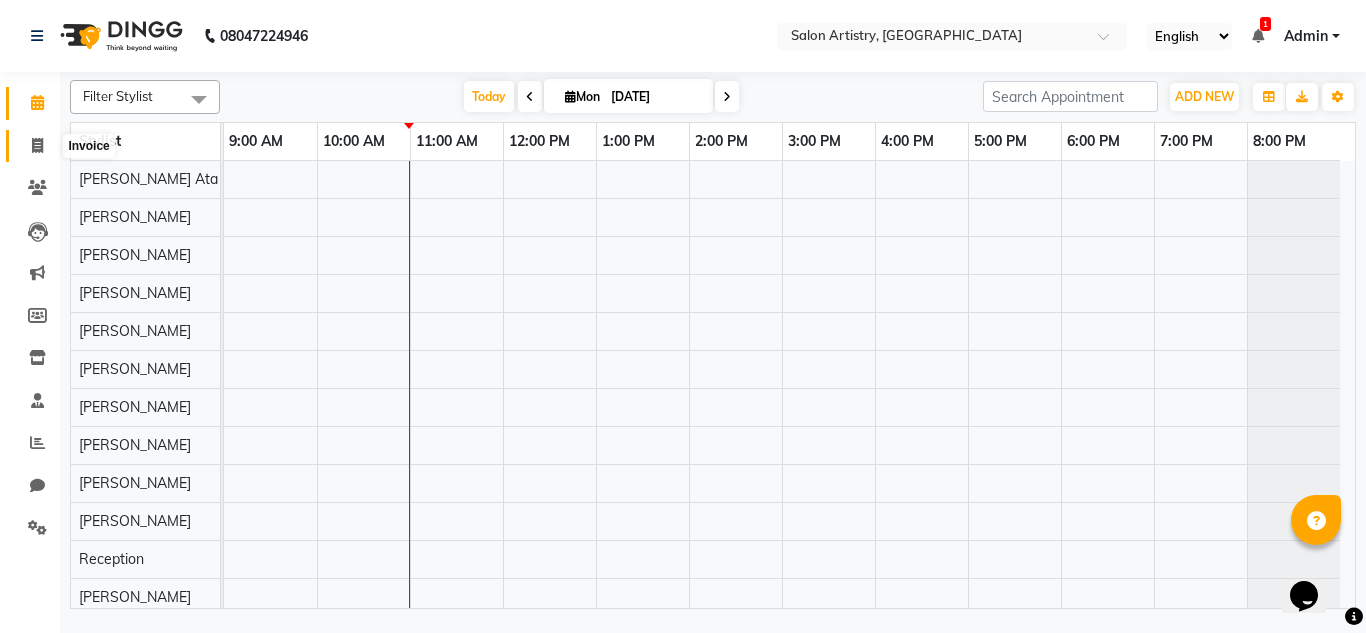 click 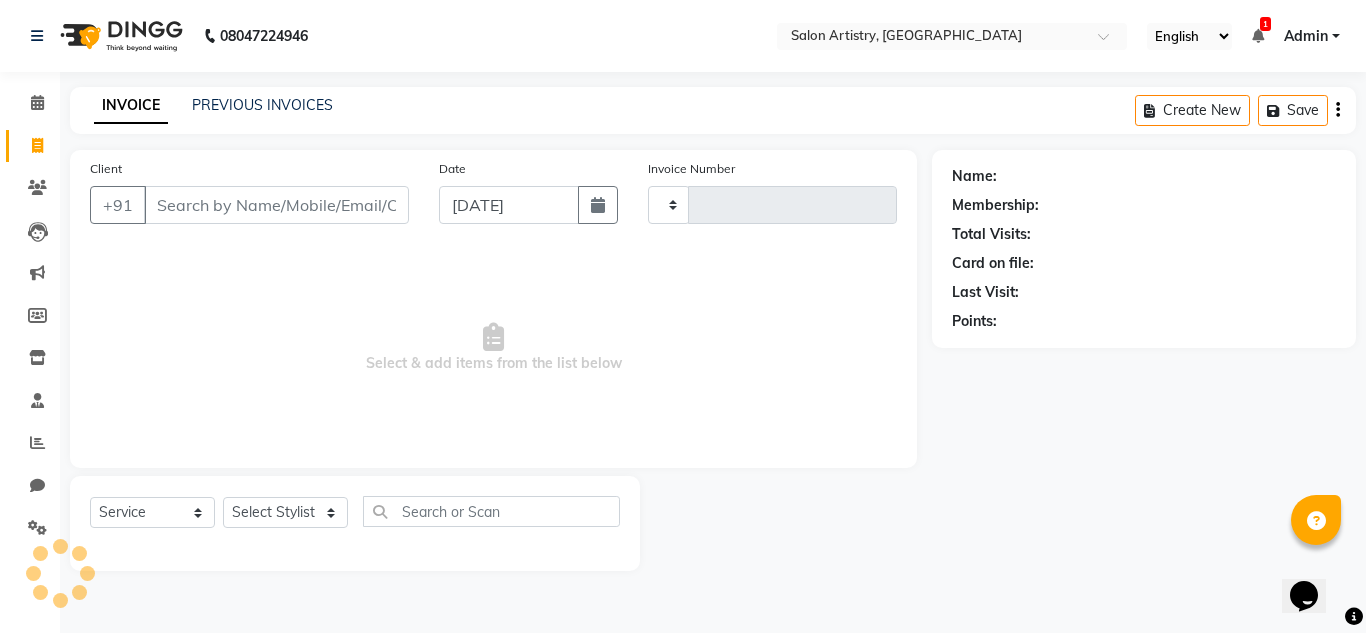 type on "1460" 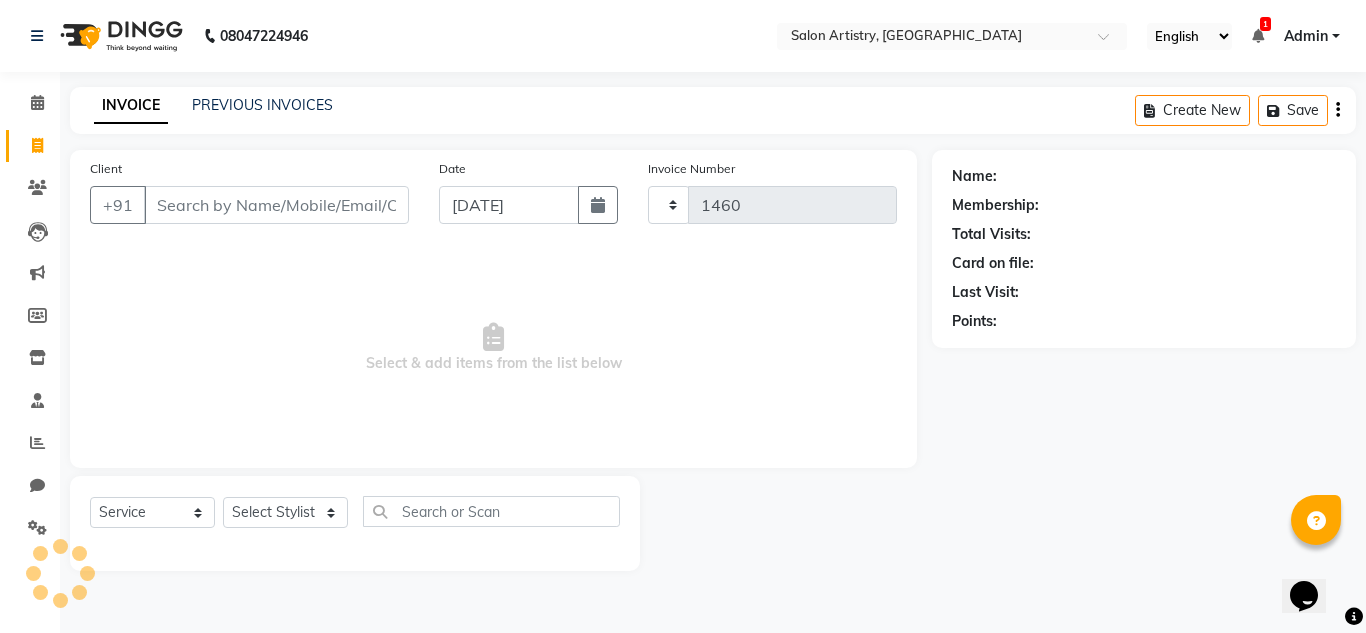 select on "8285" 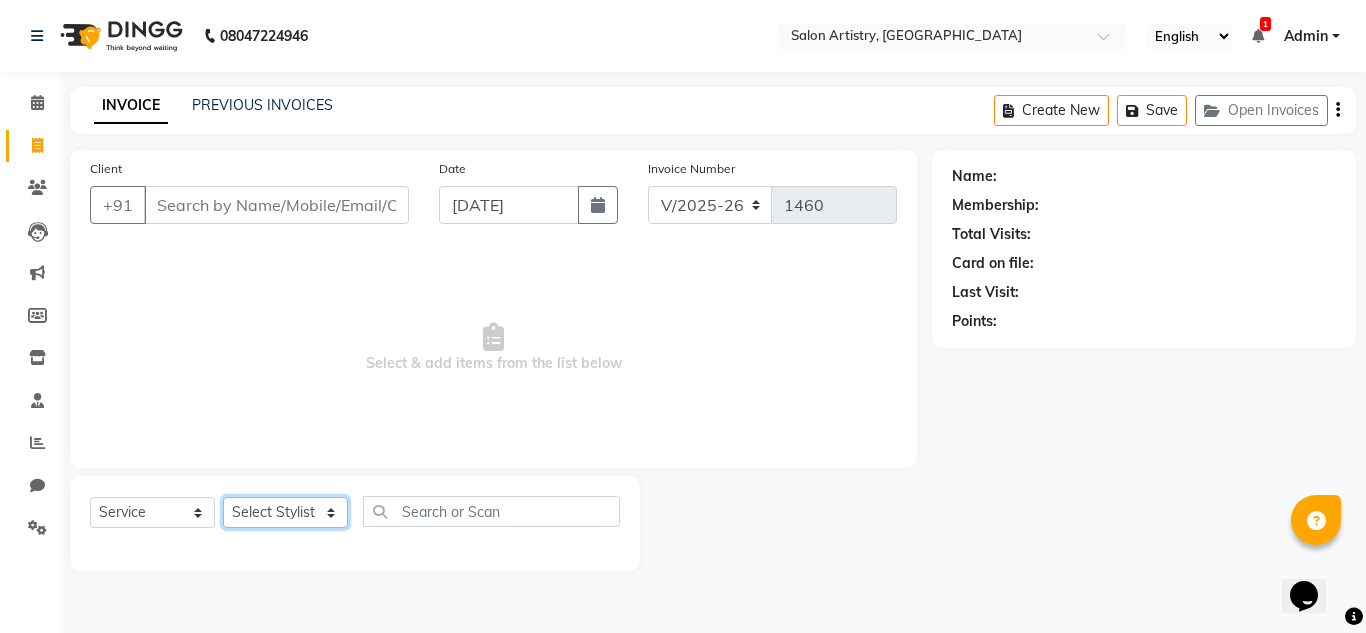 click on "Select Stylist Admin [PERSON_NAME] [PERSON_NAME] [PERSON_NAME] [PERSON_NAME] [PERSON_NAME] [PERSON_NAME] [PERSON_NAME] Reception [PERSON_NAME] [PERSON_NAME] [PERSON_NAME] [PERSON_NAME] [PERSON_NAME] [PERSON_NAME] [PERSON_NAME]" 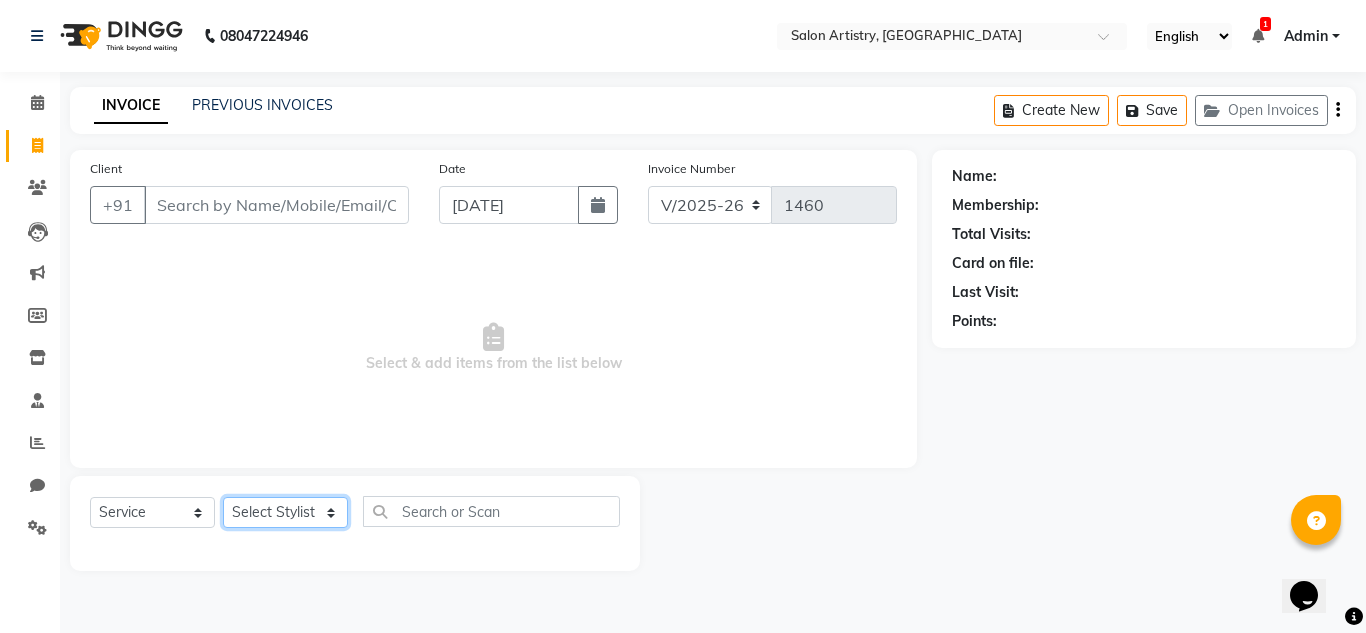 select on "79865" 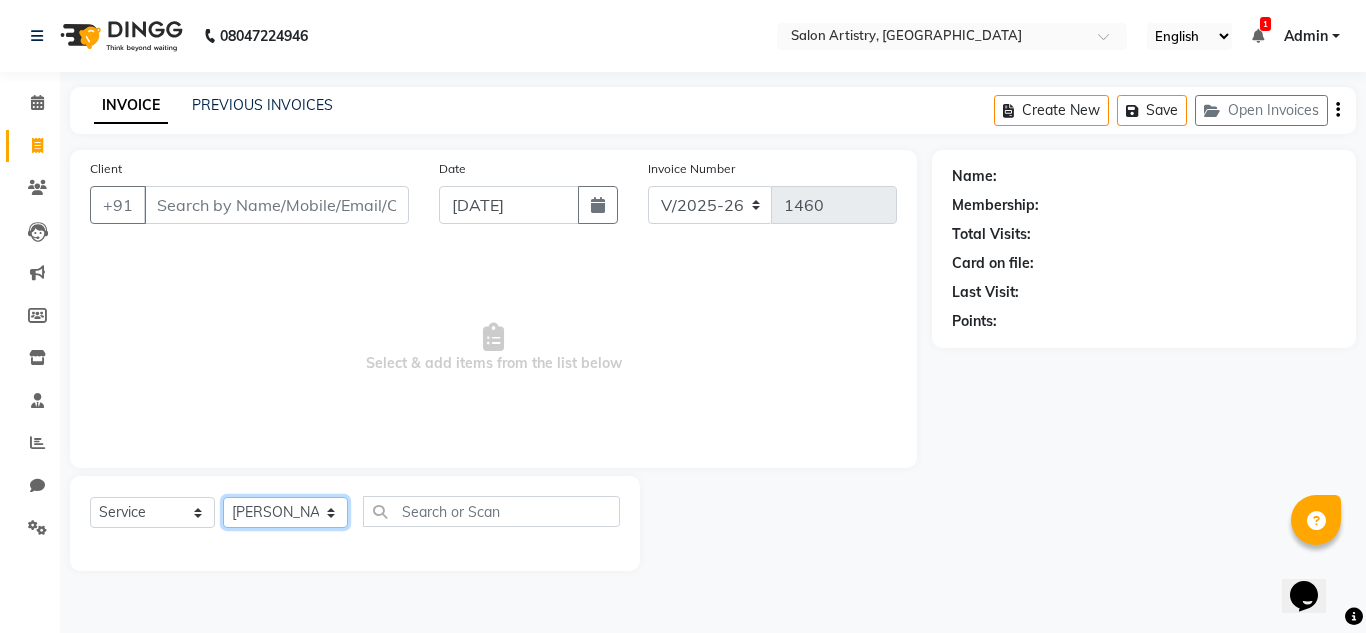 click on "Select Stylist Admin [PERSON_NAME] [PERSON_NAME] [PERSON_NAME] [PERSON_NAME] [PERSON_NAME] [PERSON_NAME] [PERSON_NAME] Reception [PERSON_NAME] [PERSON_NAME] [PERSON_NAME] [PERSON_NAME] [PERSON_NAME] [PERSON_NAME] [PERSON_NAME]" 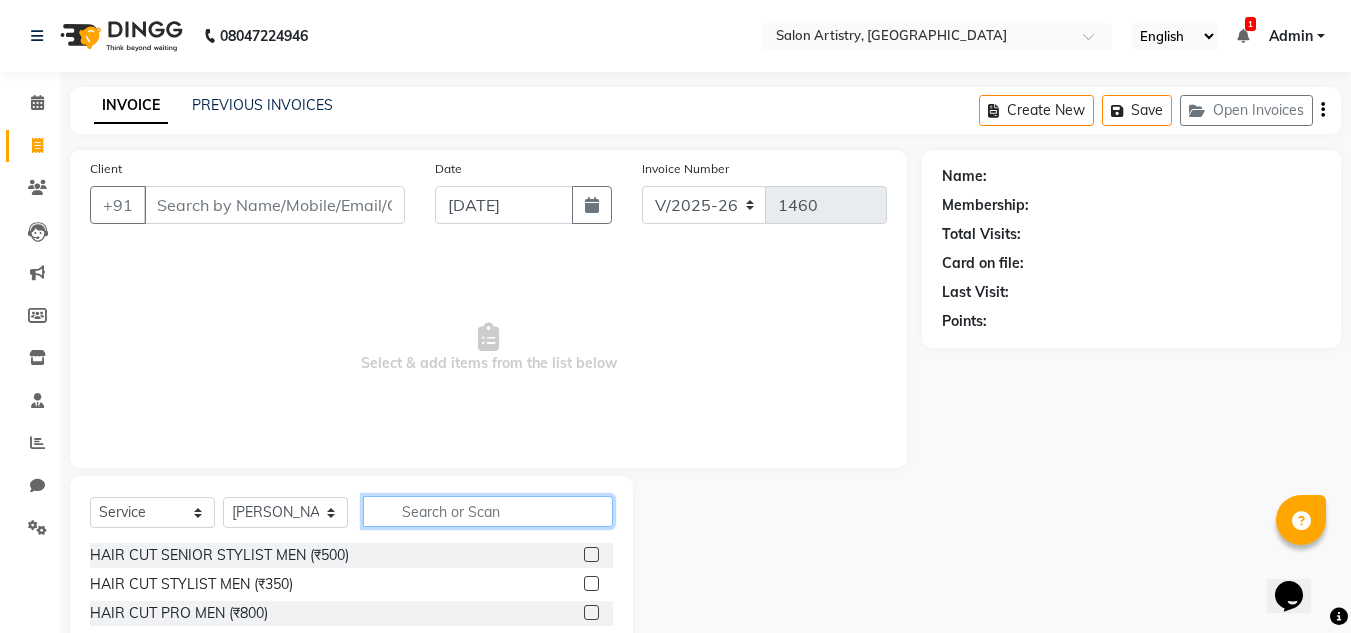 click 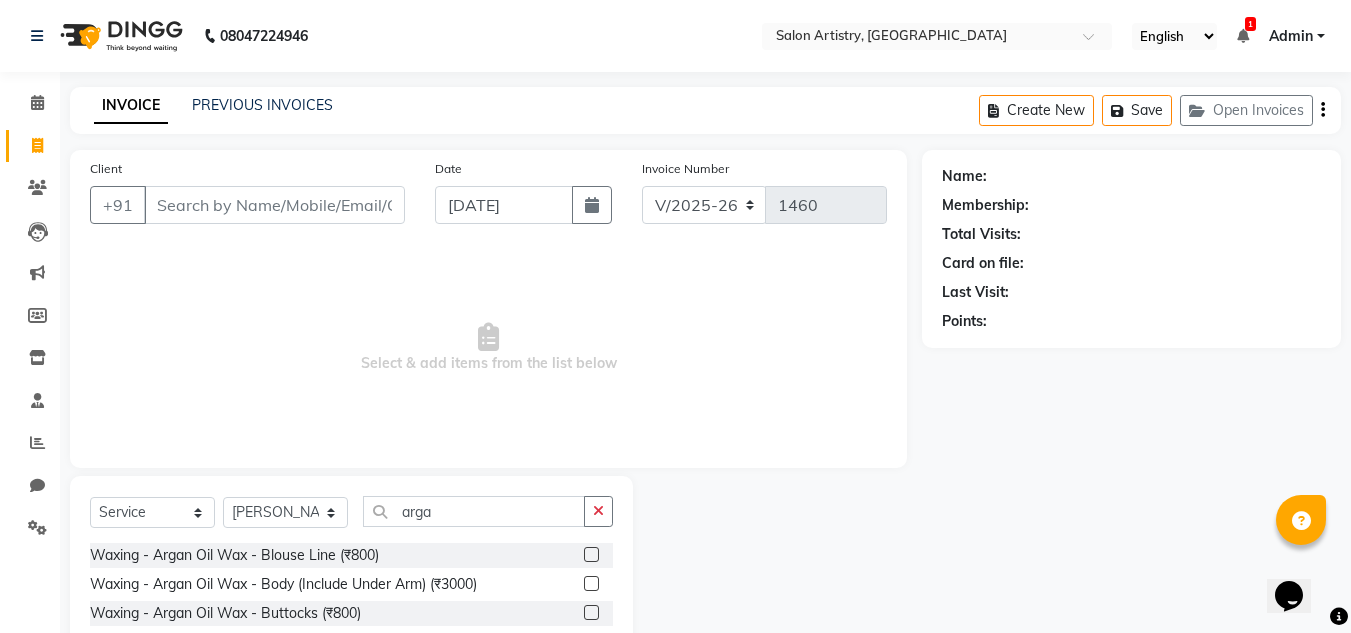 click 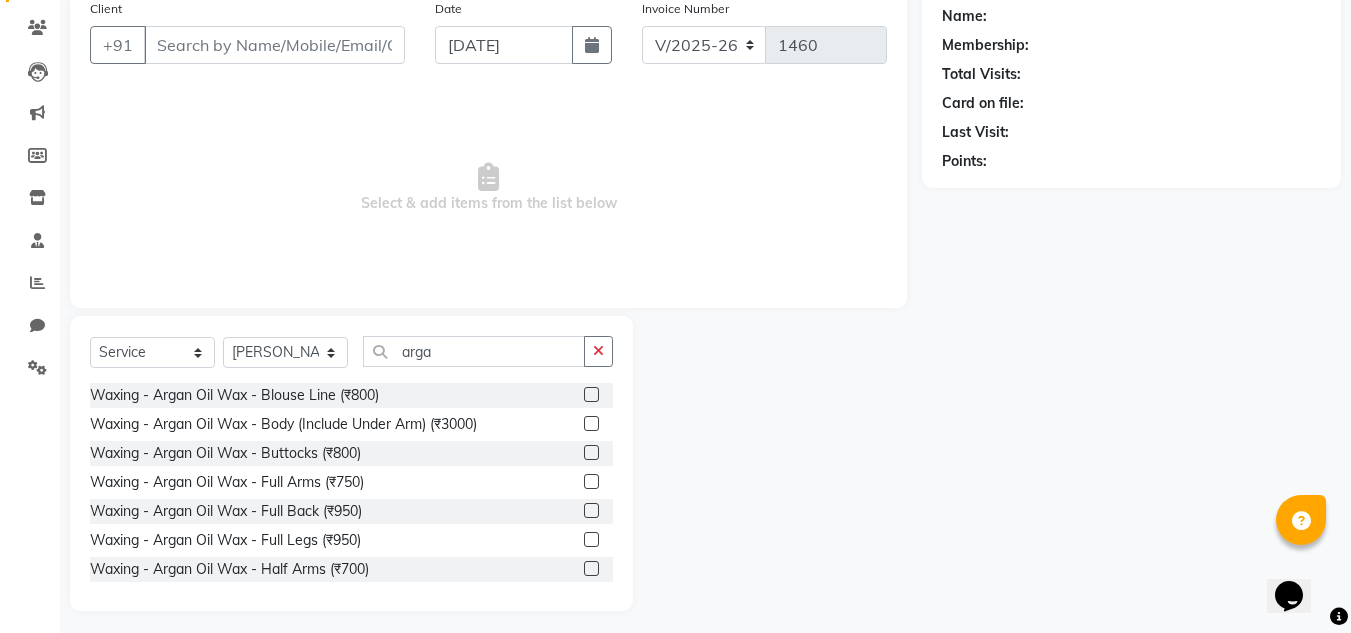 scroll, scrollTop: 168, scrollLeft: 0, axis: vertical 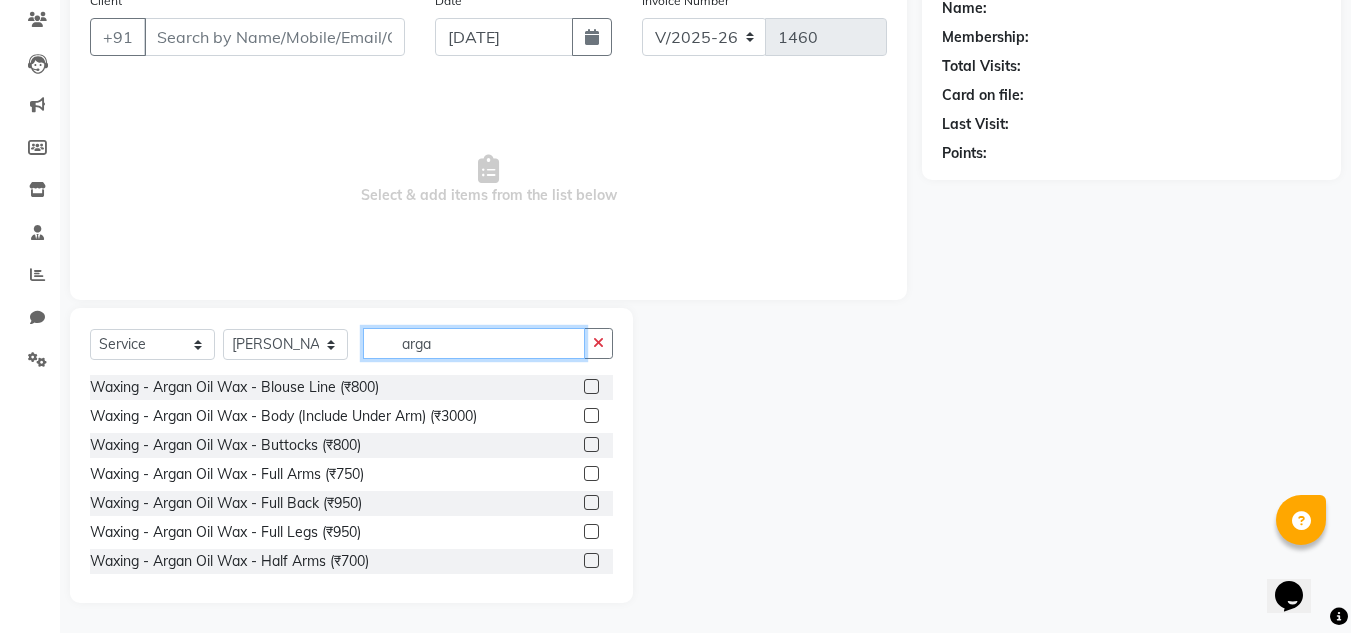 click on "arga" 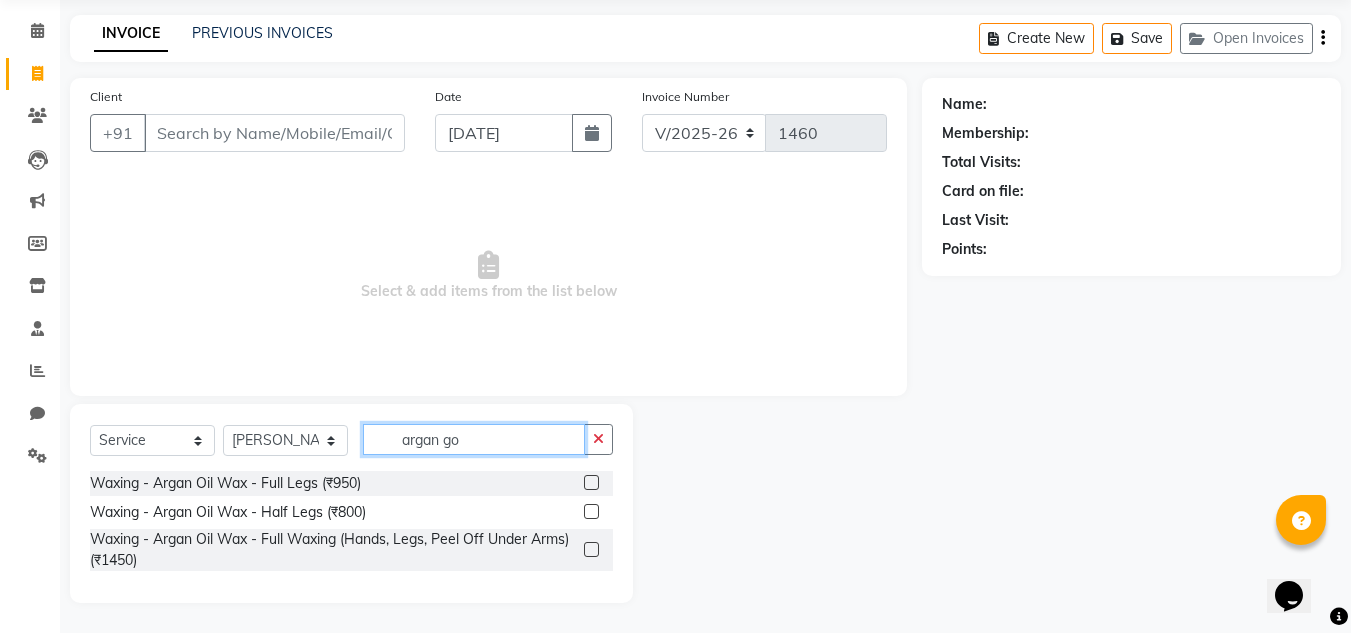 scroll, scrollTop: 0, scrollLeft: 0, axis: both 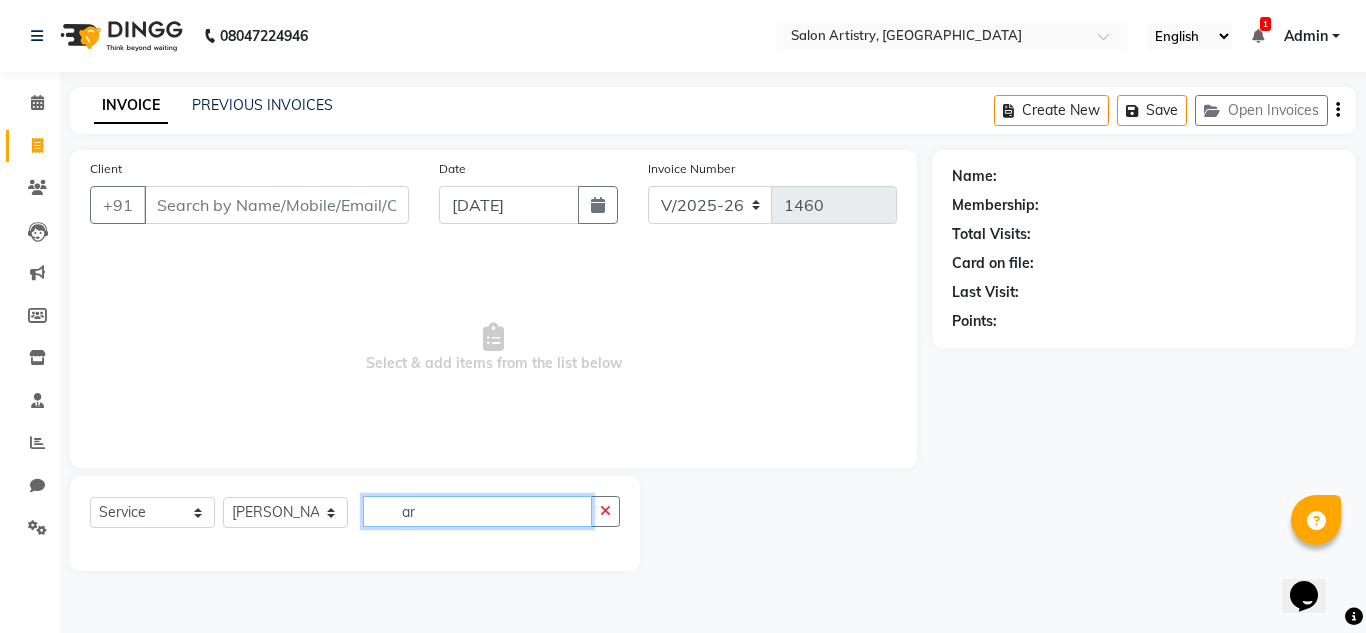 type on "a" 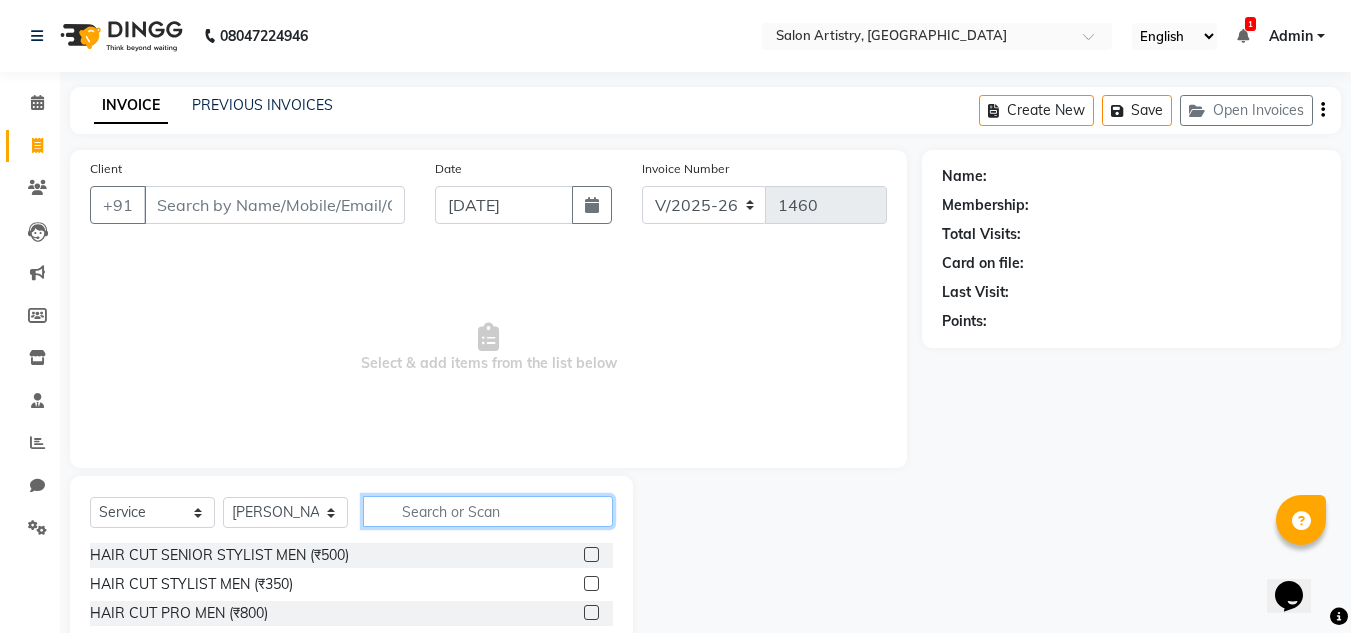 drag, startPoint x: 455, startPoint y: 517, endPoint x: 525, endPoint y: 419, distance: 120.432556 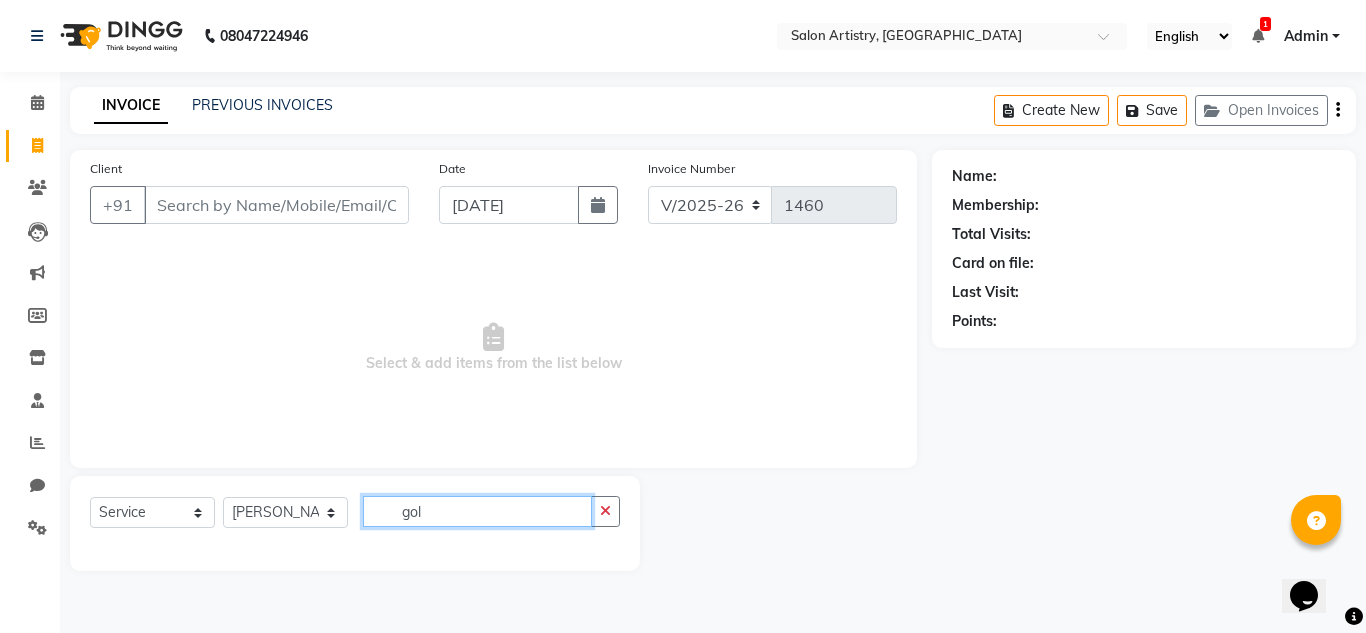 type on "gol" 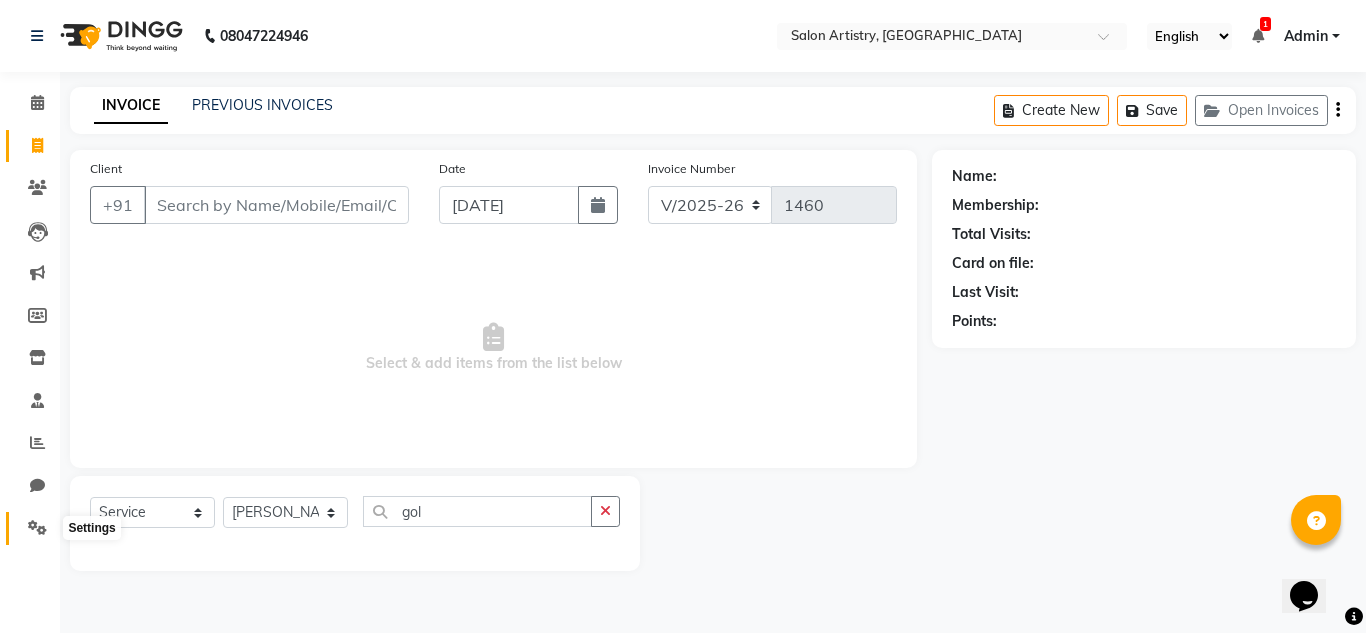 click 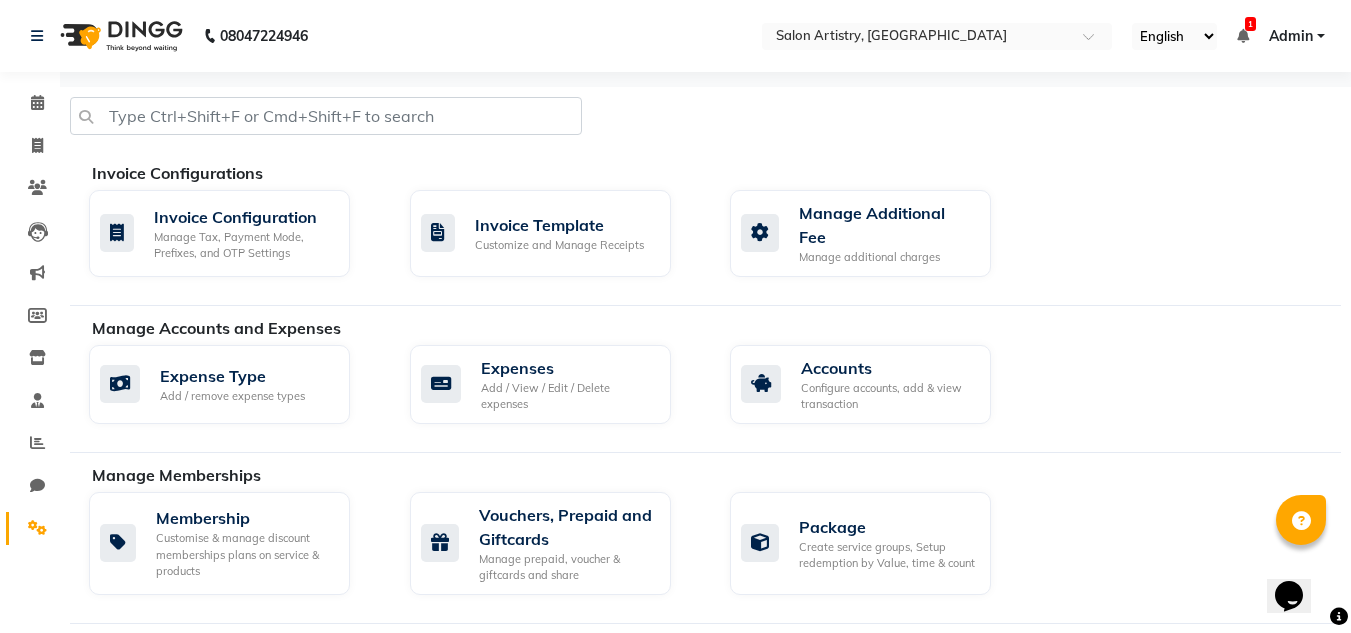 click on "Invoice Configurations   Invoice Configuration Manage Tax, Payment Mode, Prefixes, and OTP Settings  Invoice Template Customize and Manage Receipts  Manage Additional Fee Manage additional charges  Manage Accounts and Expenses   Expense Type Add / remove expense types  Expenses Add / View / Edit / Delete expenses  Accounts Configure accounts, add & view transaction Manage Memberships   Membership Customise & manage discount memberships plans on service & products  Vouchers, Prepaid and Giftcards Manage prepaid, voucher & giftcards and share  Package Create service groups, Setup redemption by Value, time & count  Alert Settings   Alert Settings Turn ON/OFF SMS and Email Alerts for appointments, OTPs, promotions, etc.   Daily Report Customize your Daily report alerts message (stats to receive) and manage contacts to alert.  Business Setup   Business Hours Set your business open hours  Services  Manage services, categories and their pricing, duration. Print menu, or import, export your services.  Feedback" 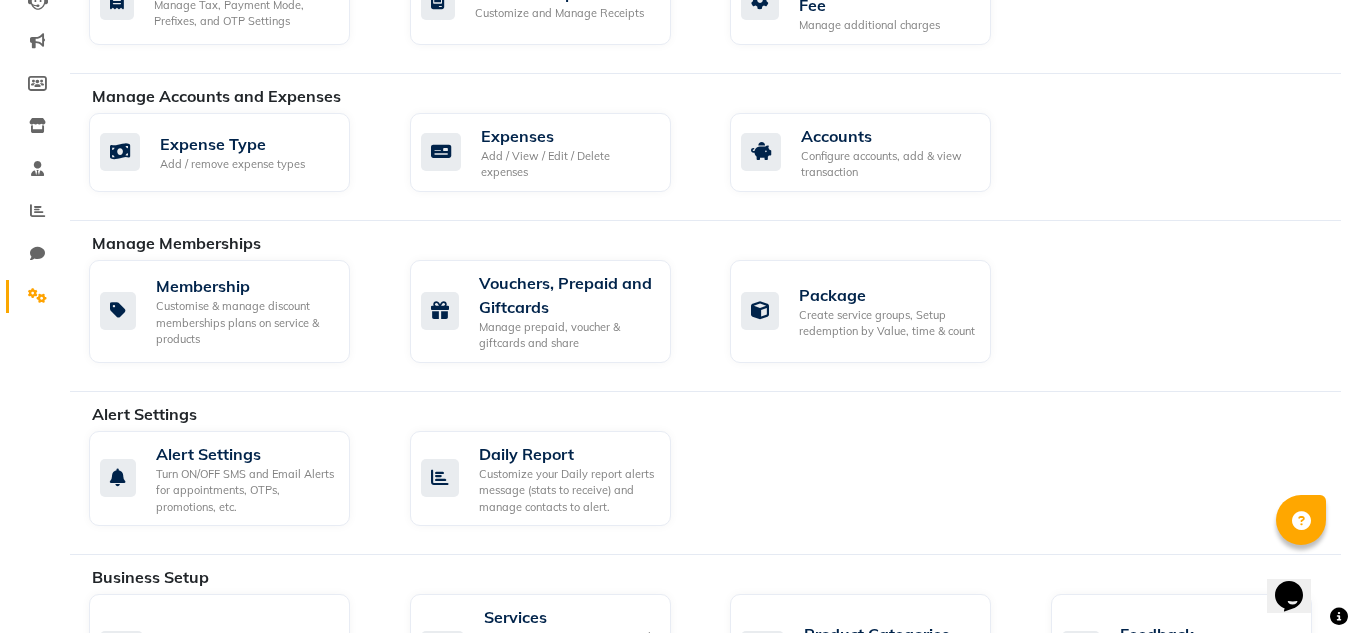 scroll, scrollTop: 440, scrollLeft: 0, axis: vertical 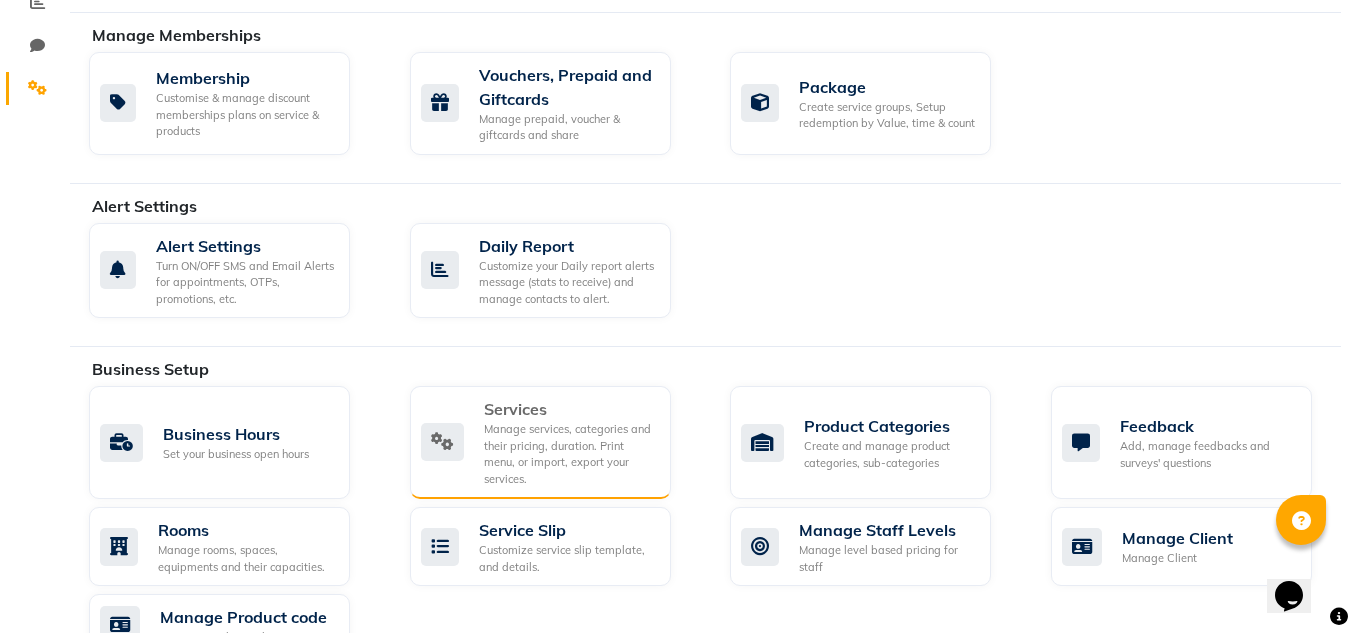 click on "Manage services, categories and their pricing, duration. Print menu, or import, export your services." 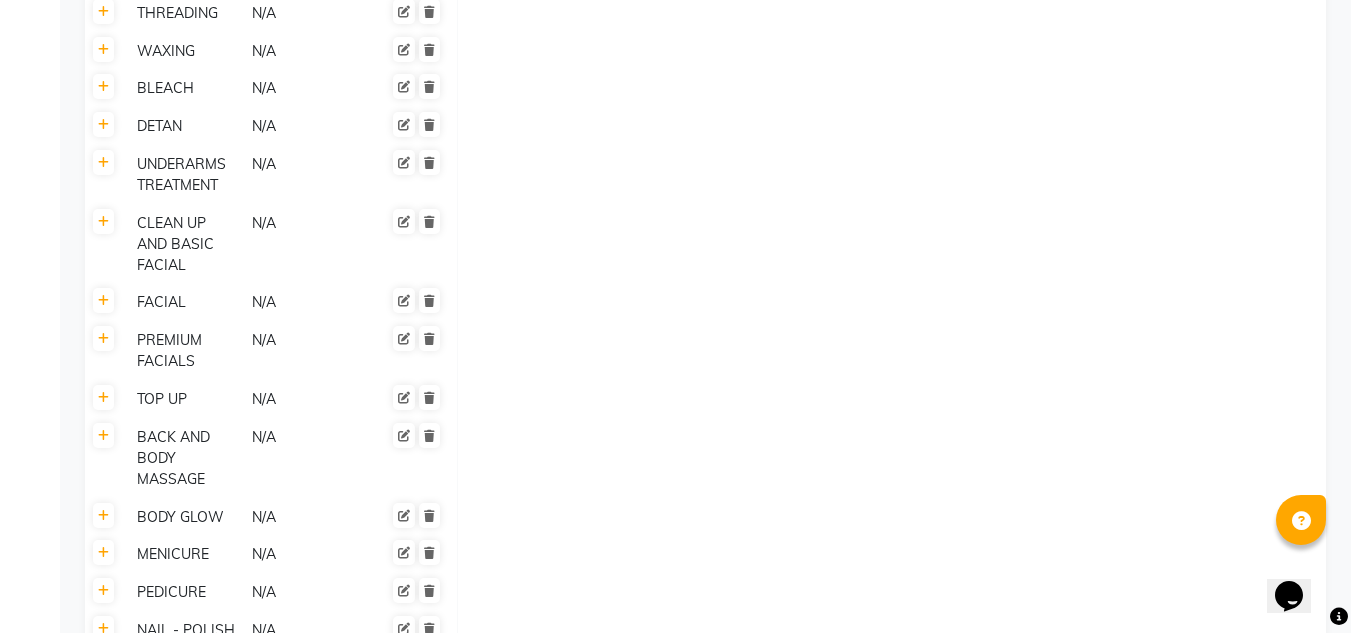 scroll, scrollTop: 3499, scrollLeft: 0, axis: vertical 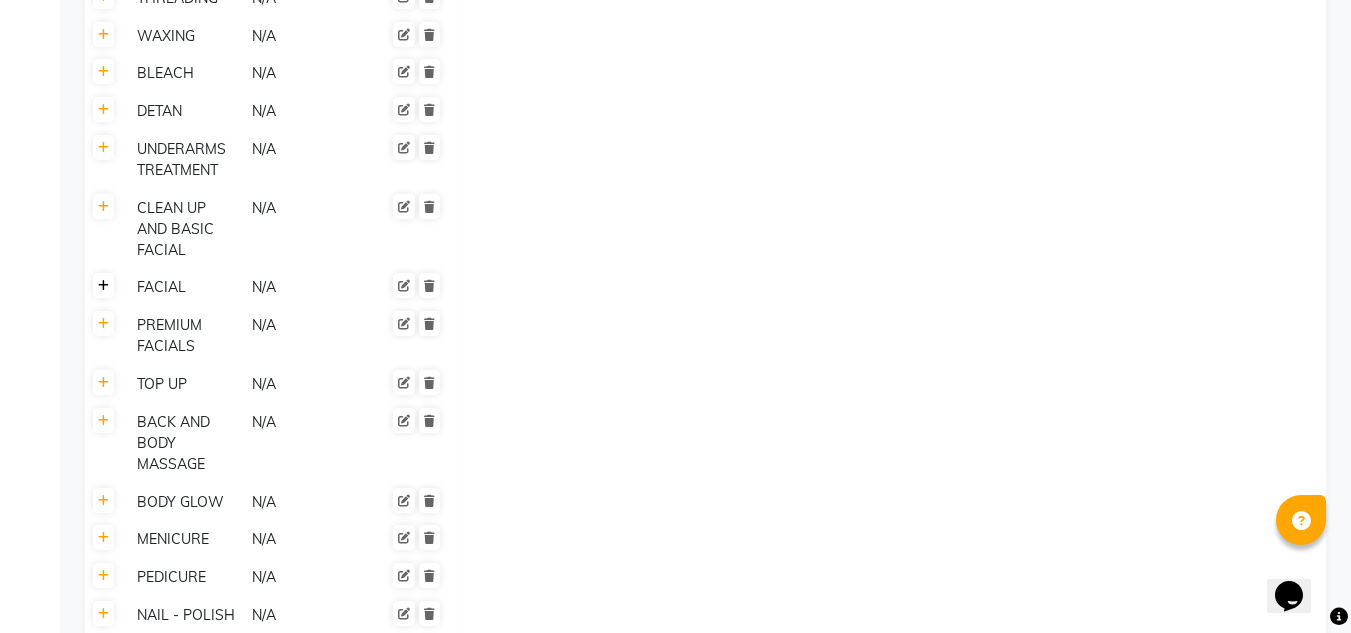 click 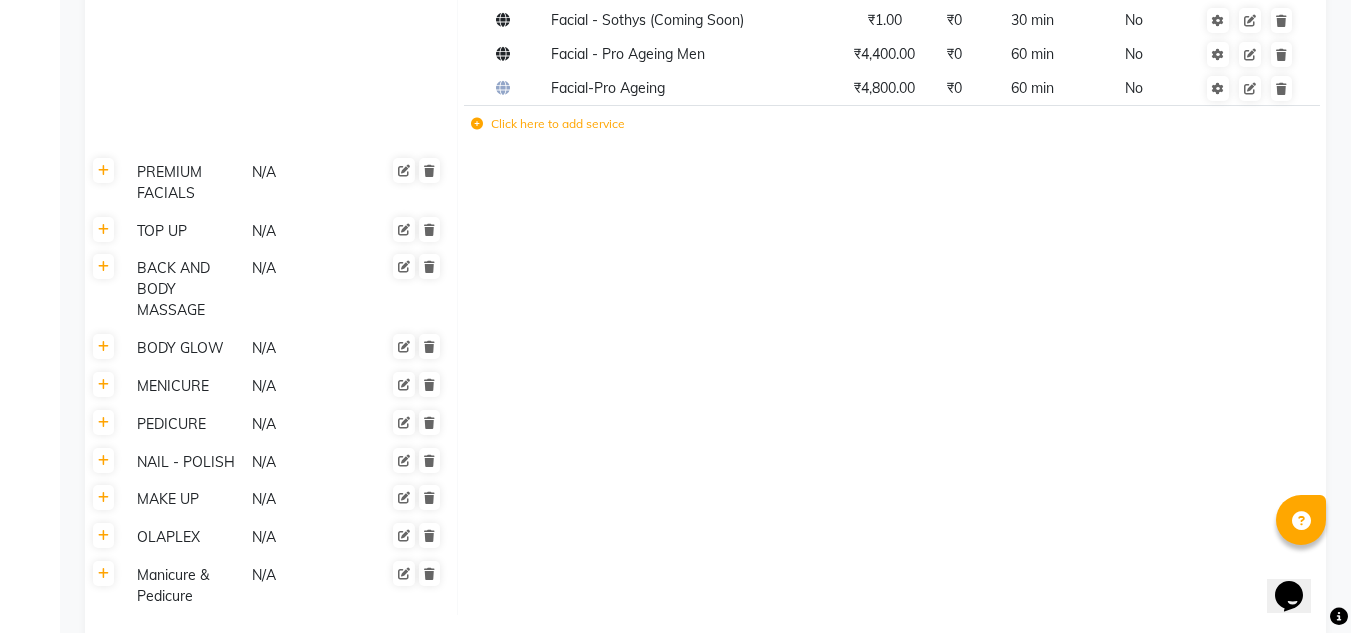 scroll, scrollTop: 4260, scrollLeft: 0, axis: vertical 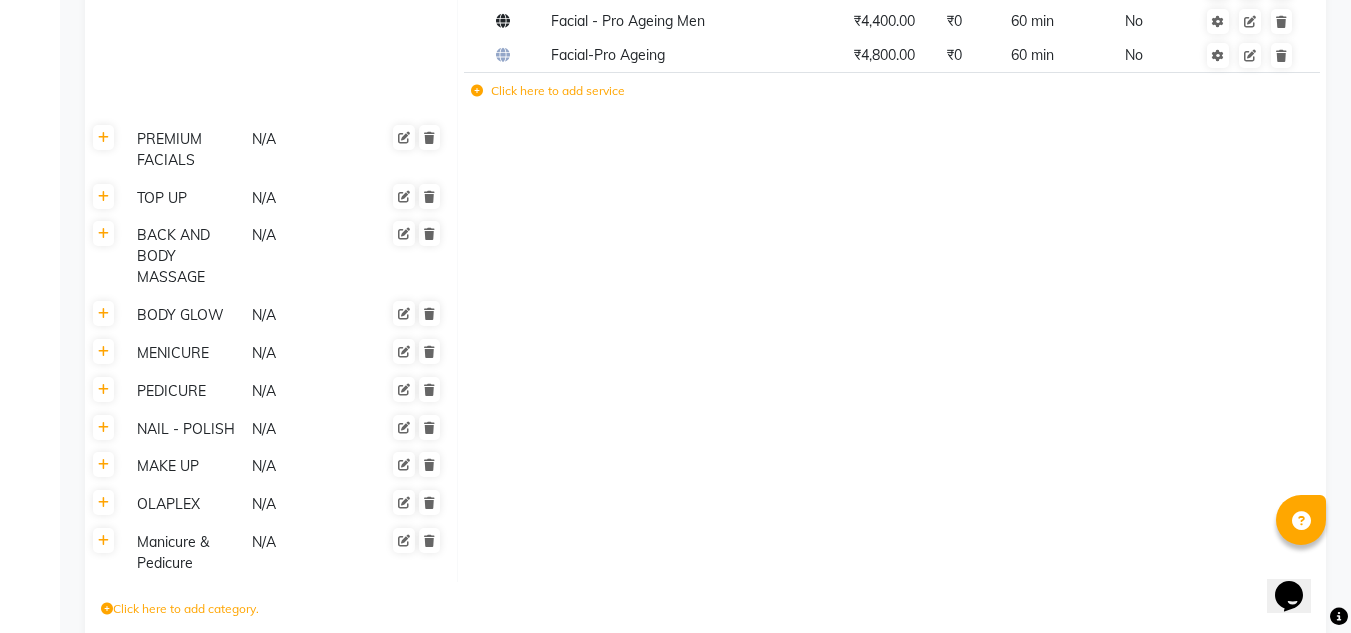 click on "Click here to add service" 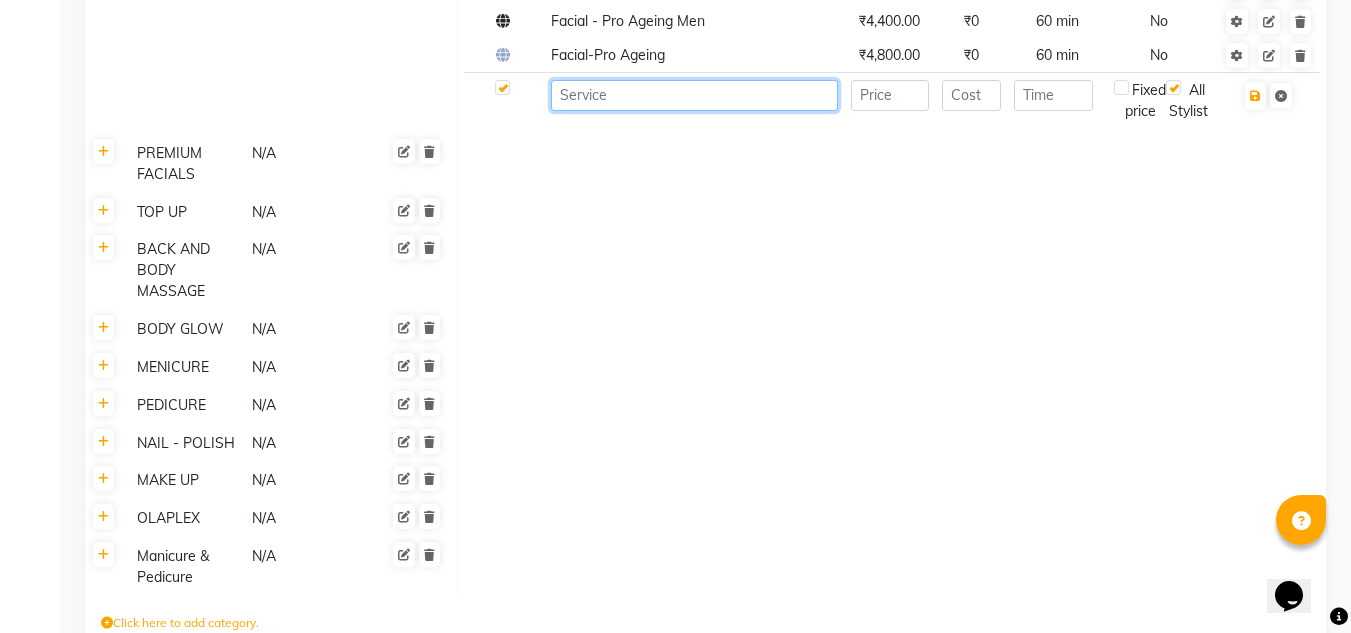 click 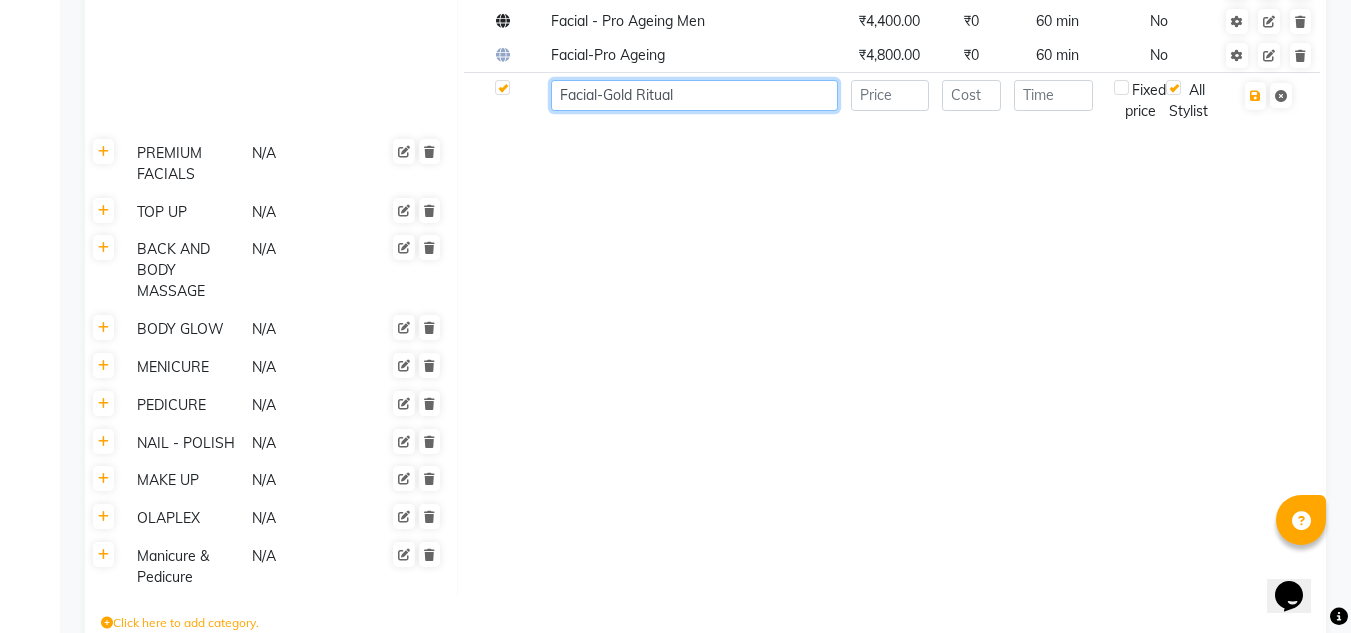 type on "Facial-Gold Ritual" 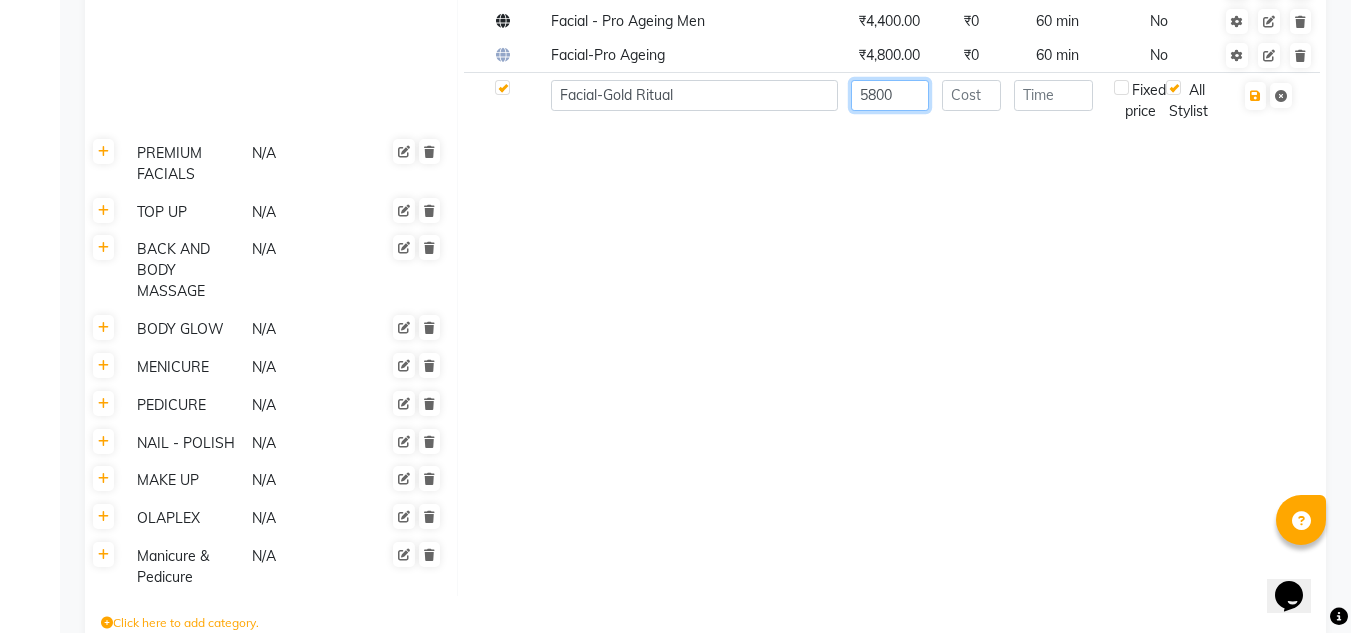 type on "5800" 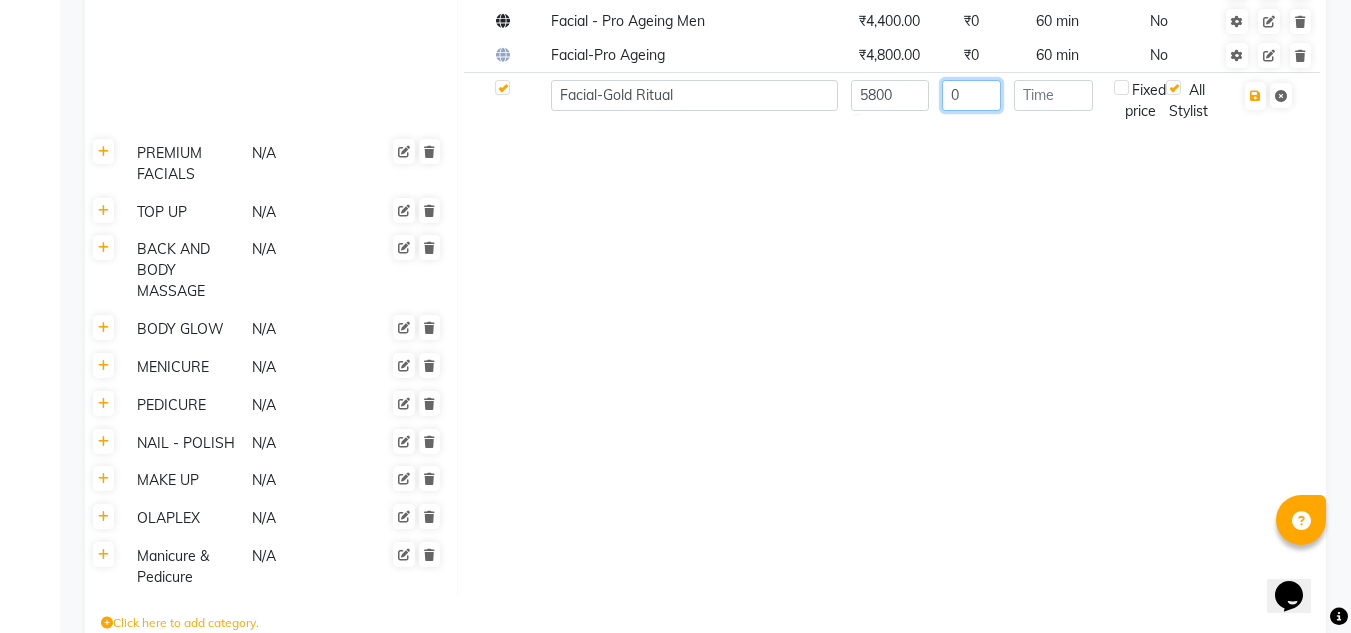 type on "0" 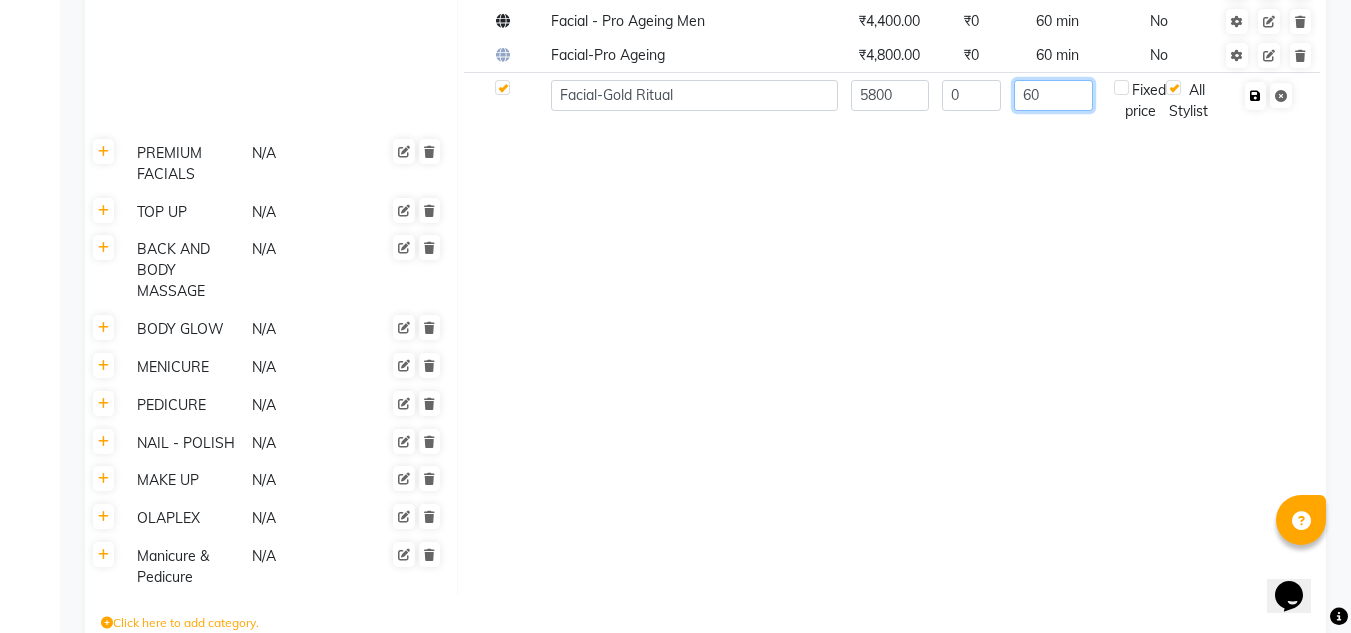 type on "60" 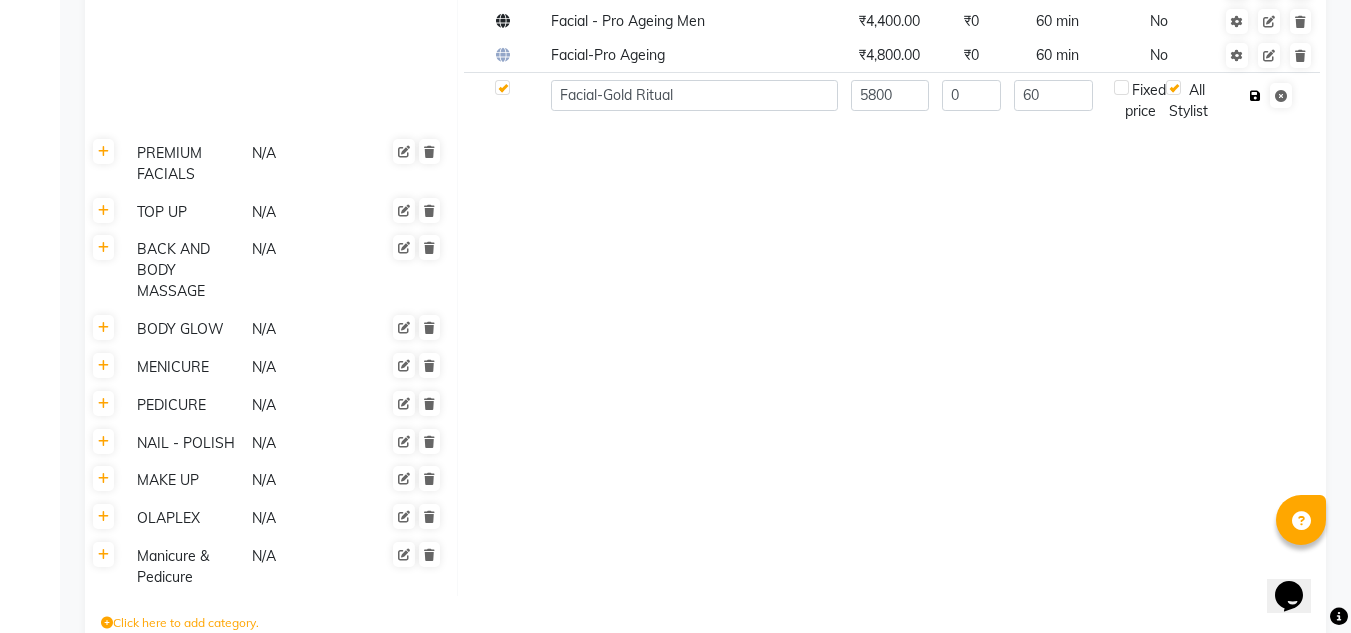 click at bounding box center (1255, 96) 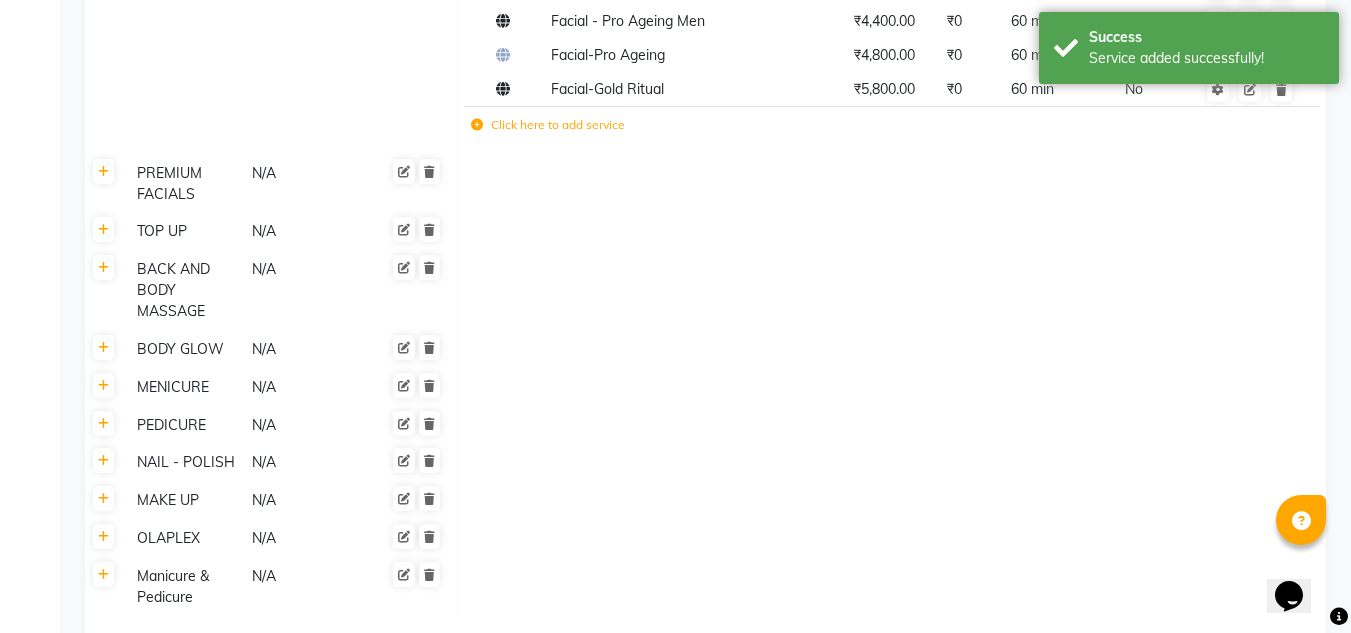 click on "Click here to add service" 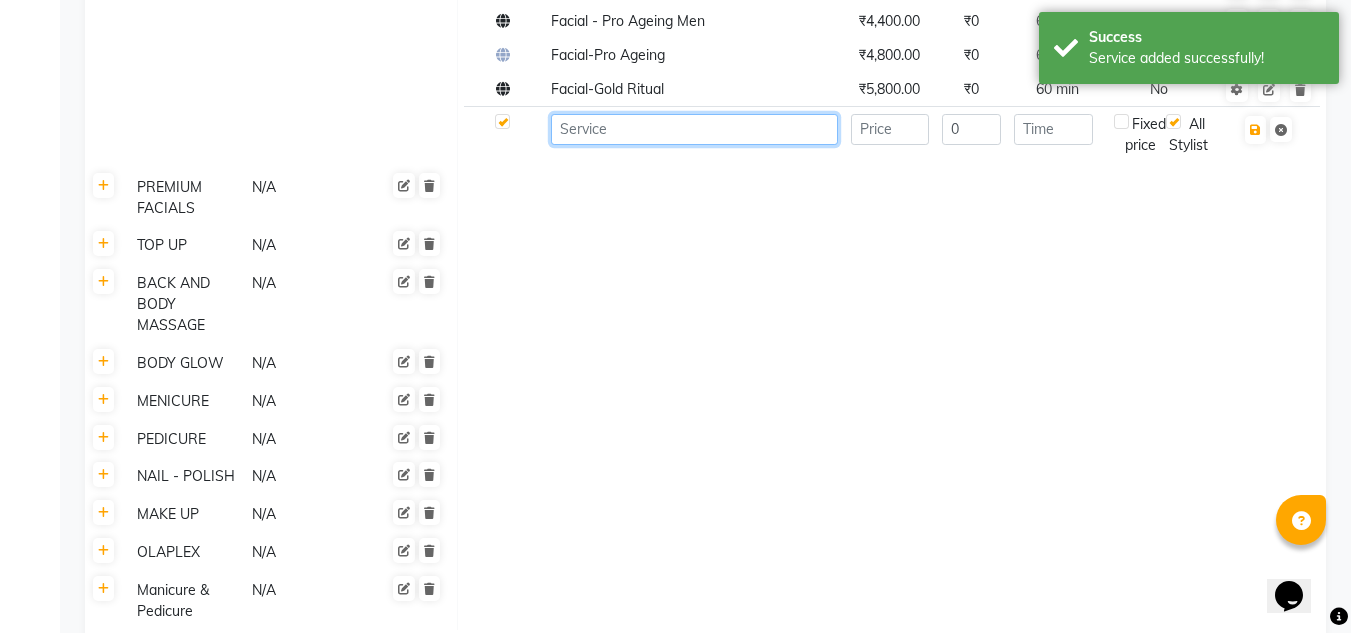 click 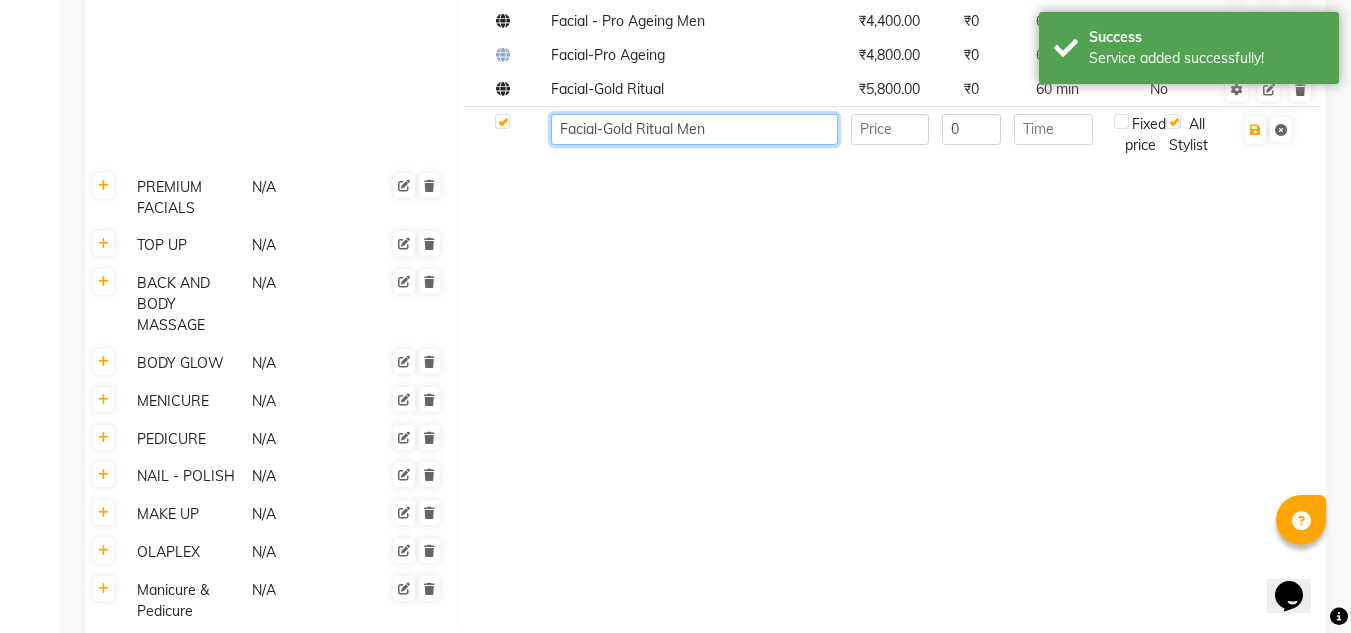 type on "Facial-Gold Ritual Men" 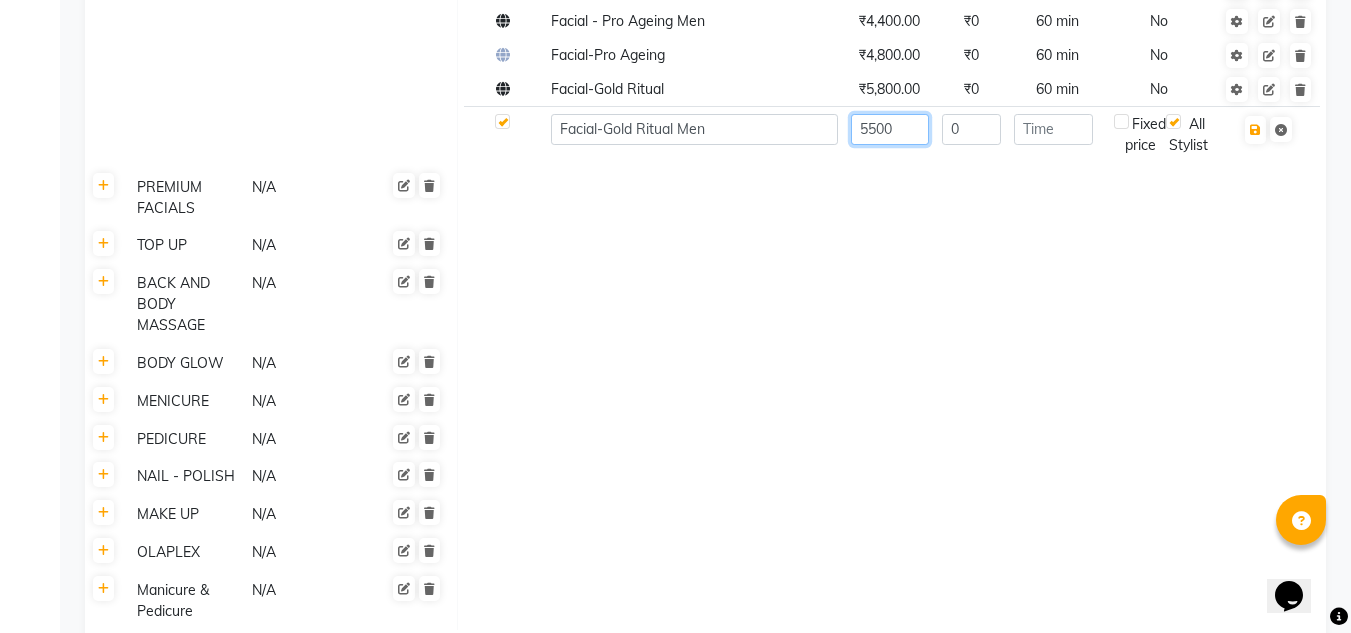 type on "5500" 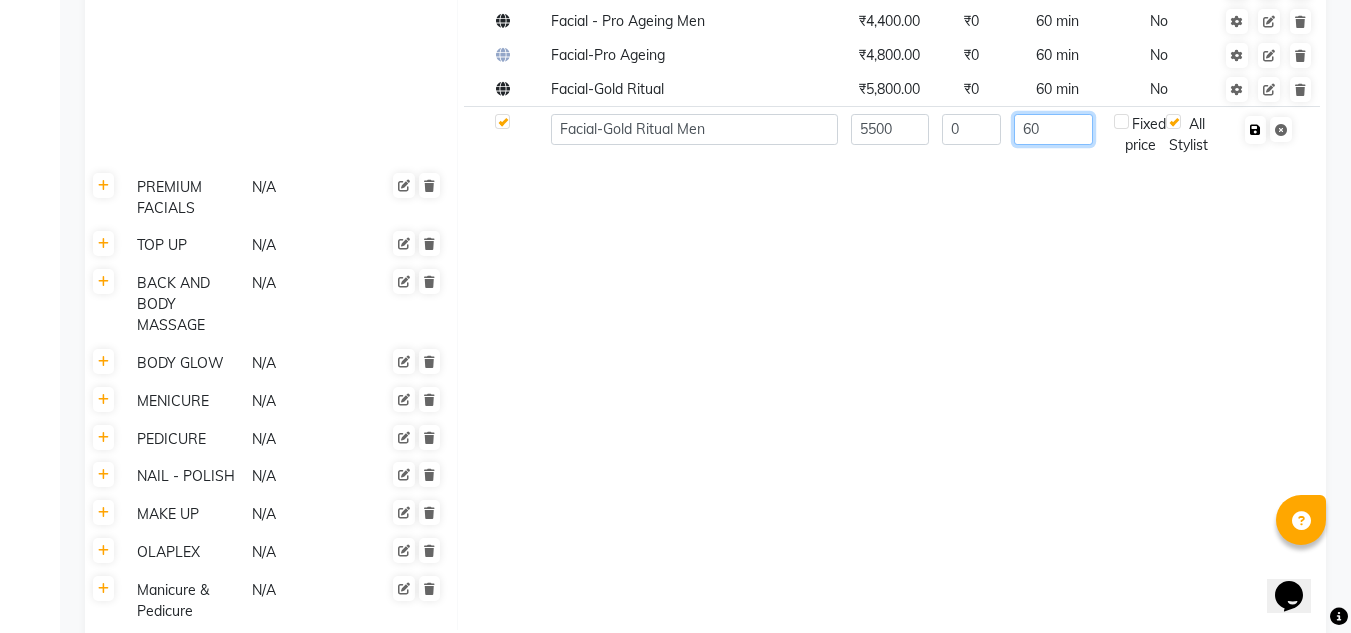 type on "60" 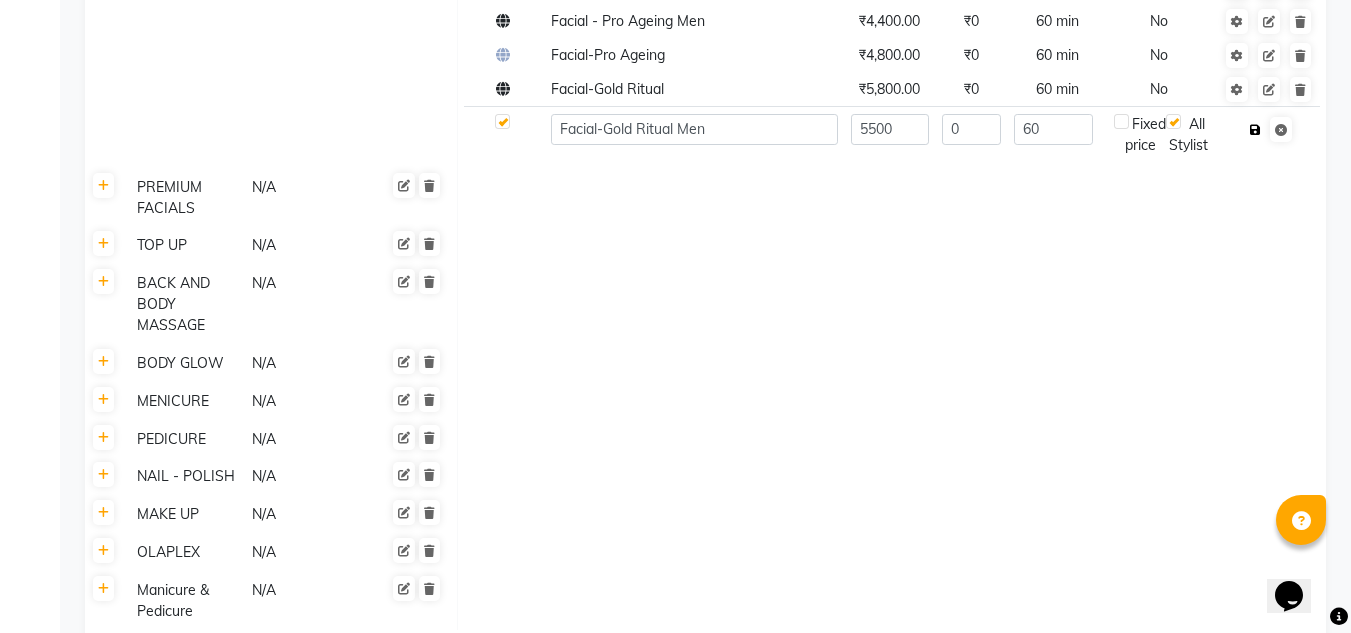 click at bounding box center [1255, 130] 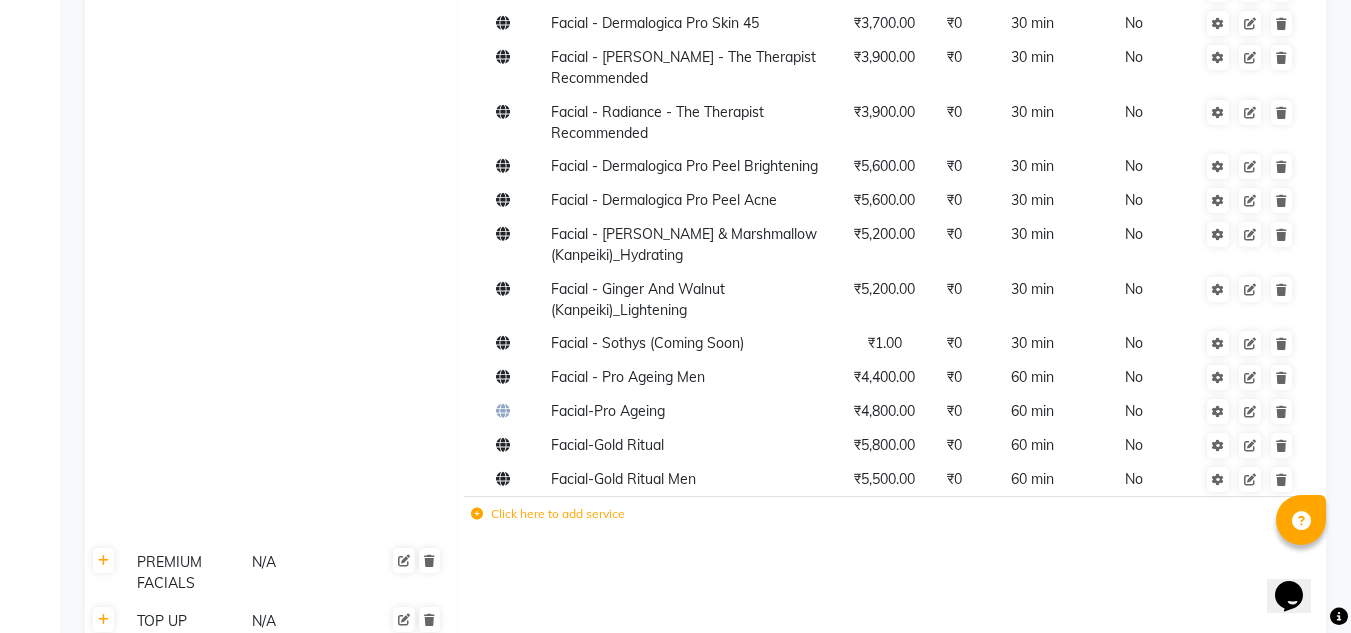 scroll, scrollTop: 3912, scrollLeft: 0, axis: vertical 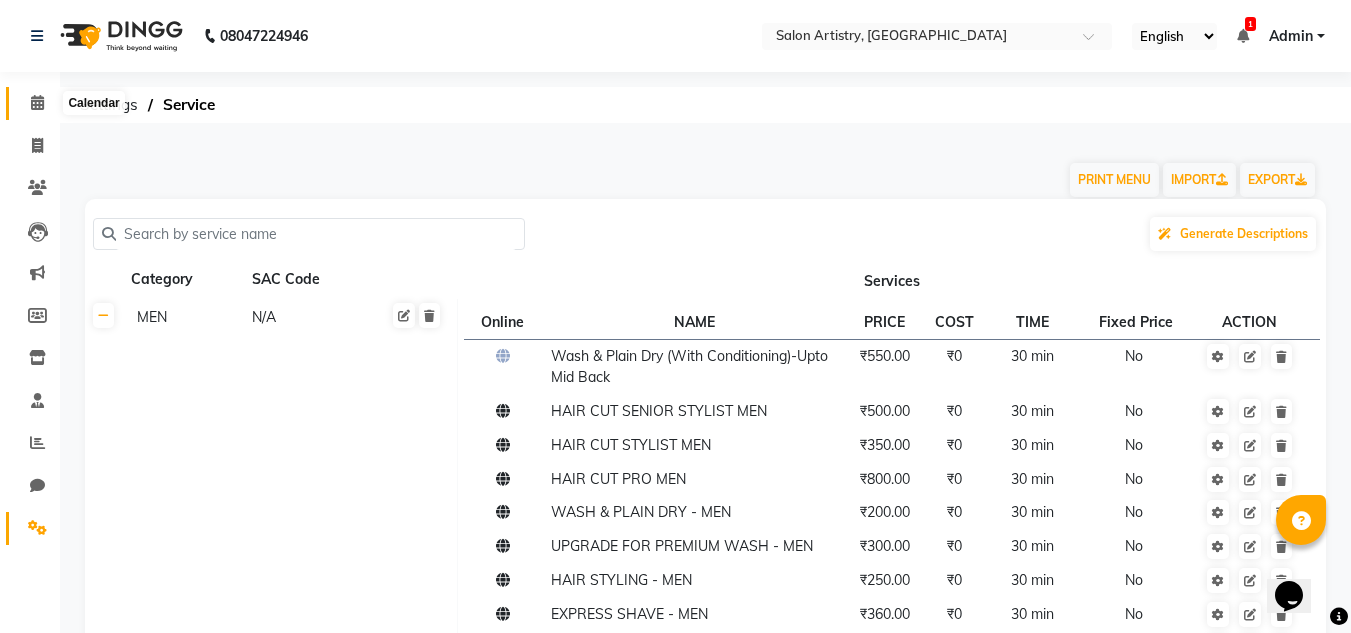 click 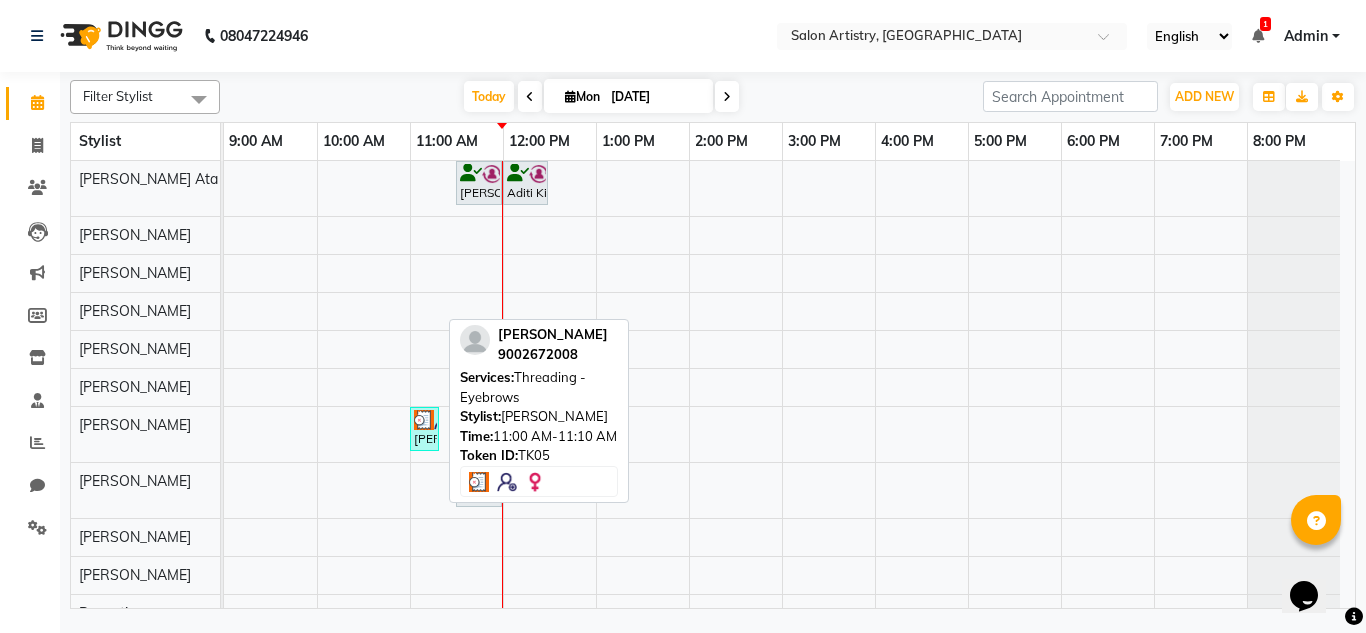 click on "[PERSON_NAME], TK05, 11:00 AM-11:10 AM, Threading - Eyebrows" at bounding box center [424, 429] 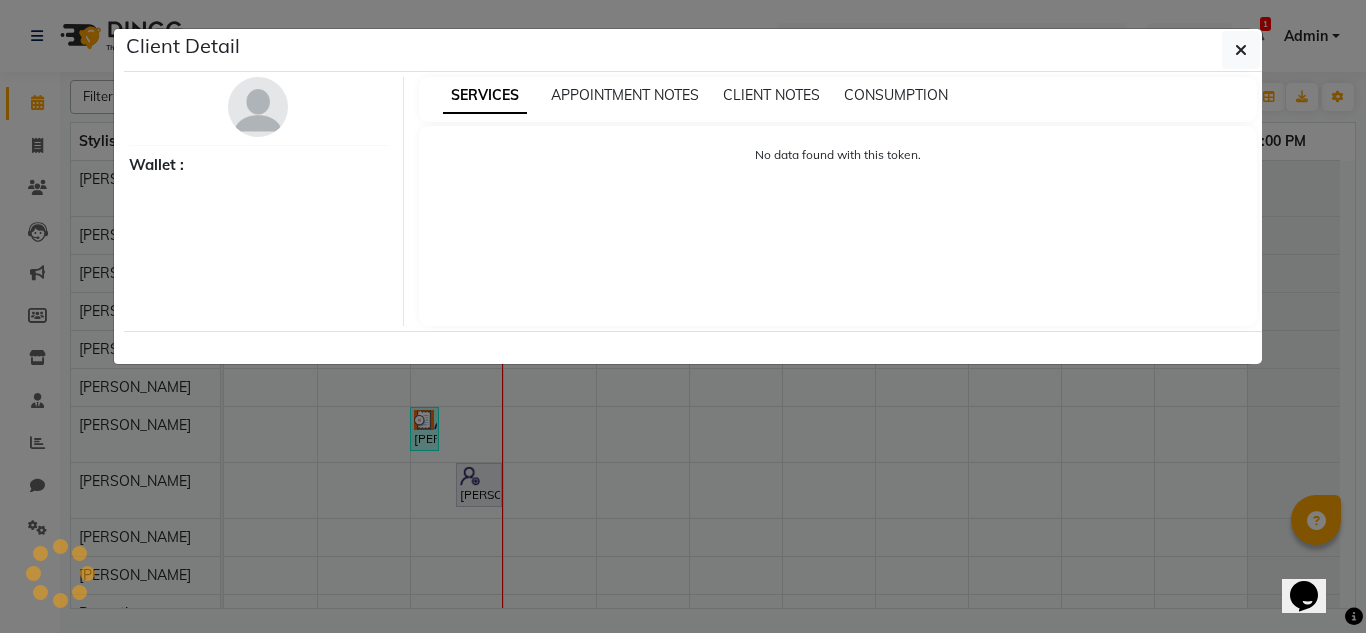 select on "3" 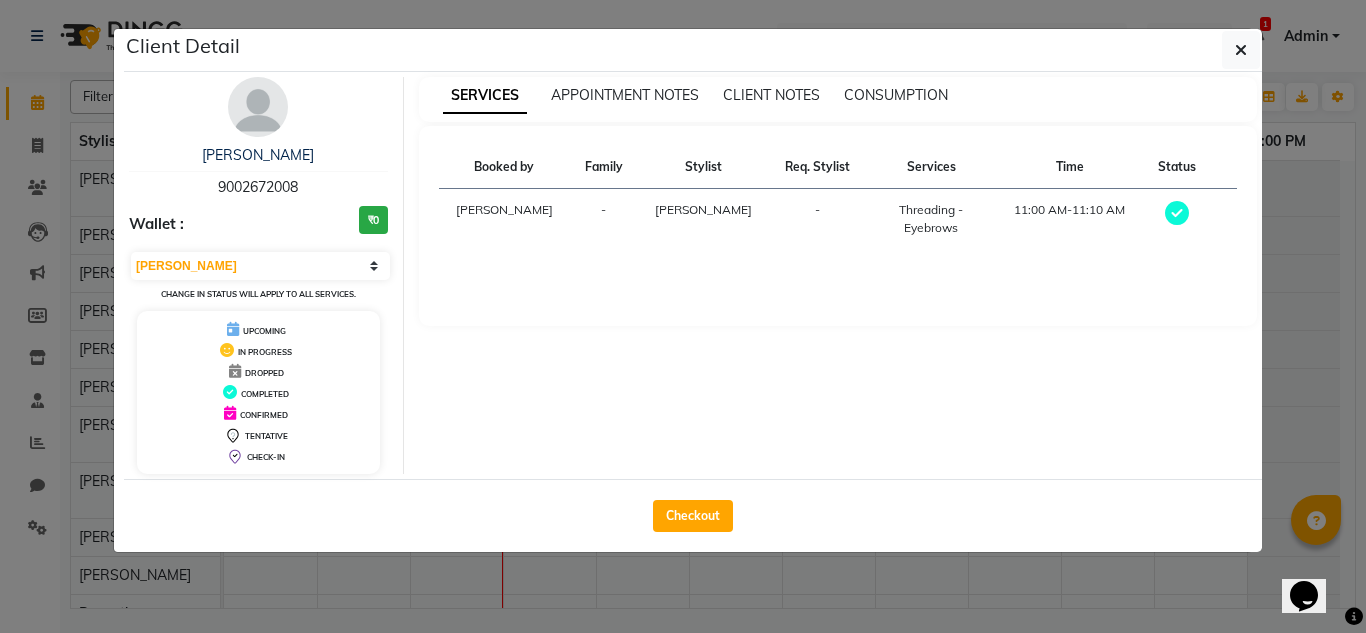drag, startPoint x: 219, startPoint y: 183, endPoint x: 308, endPoint y: 195, distance: 89.80534 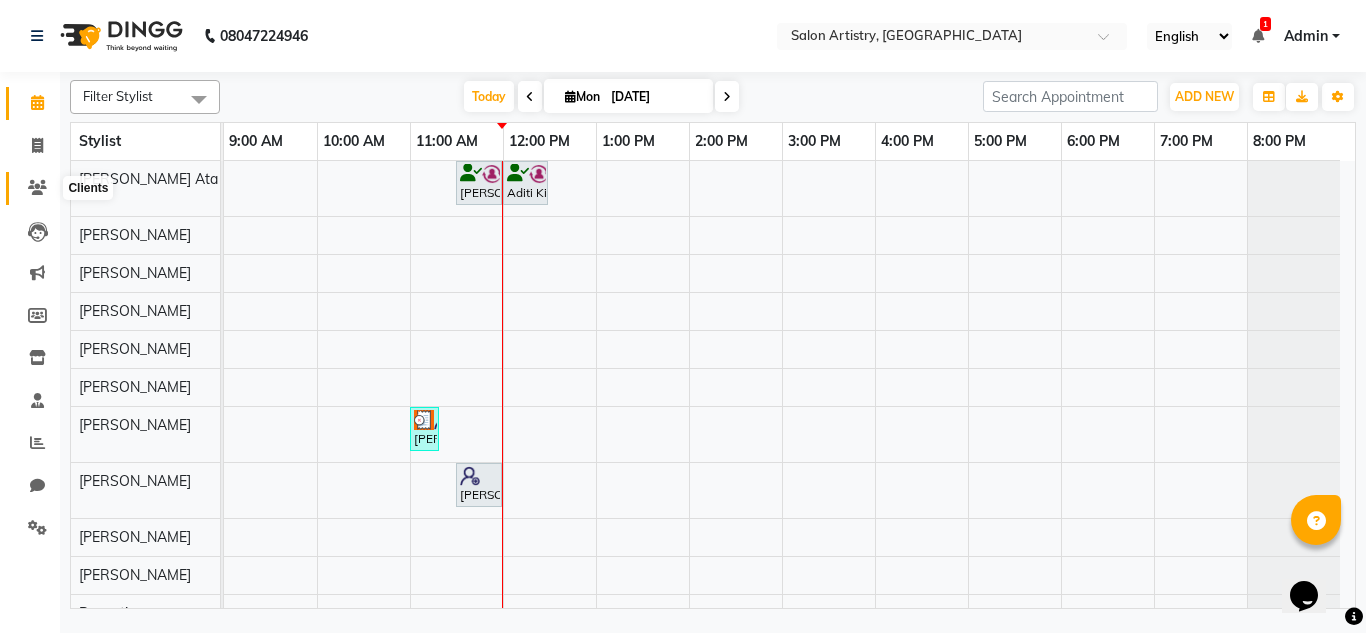 click 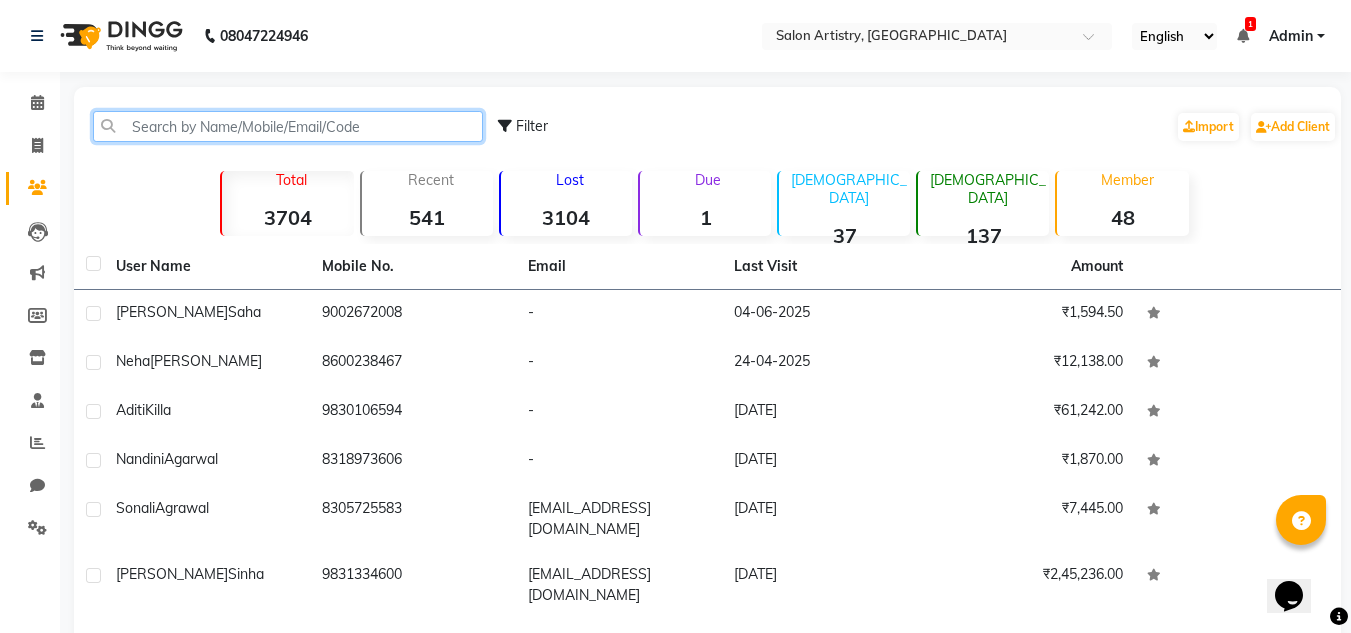 click 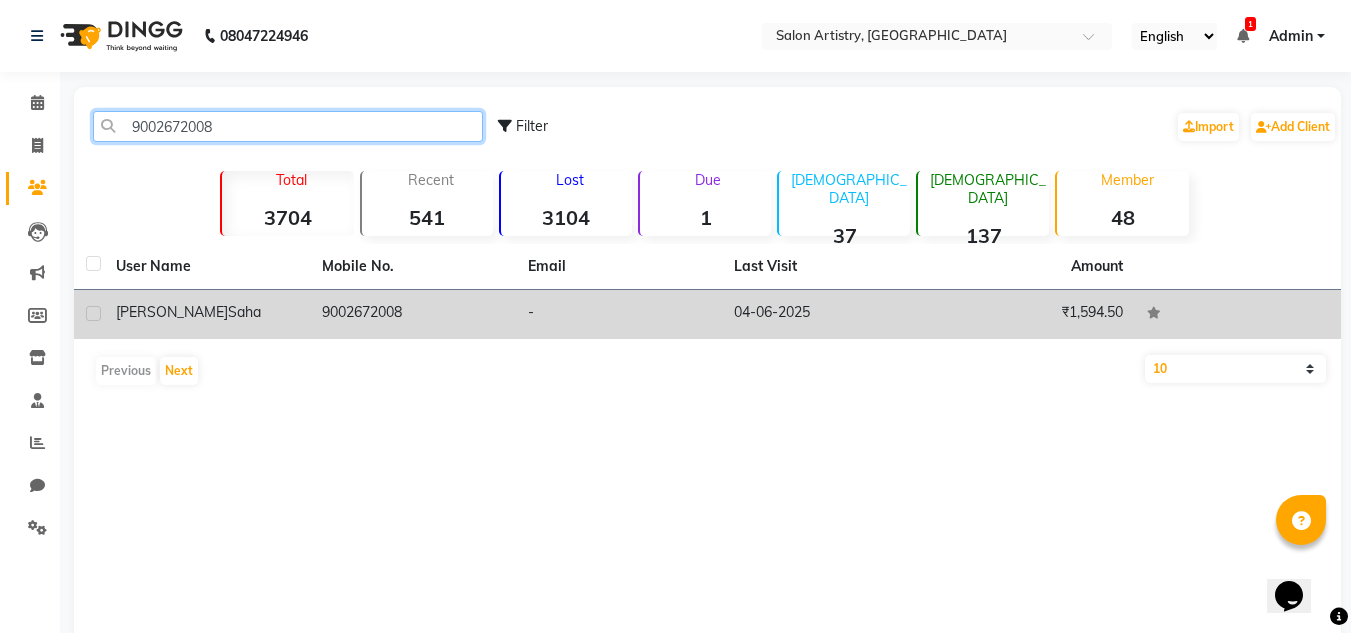 type on "9002672008" 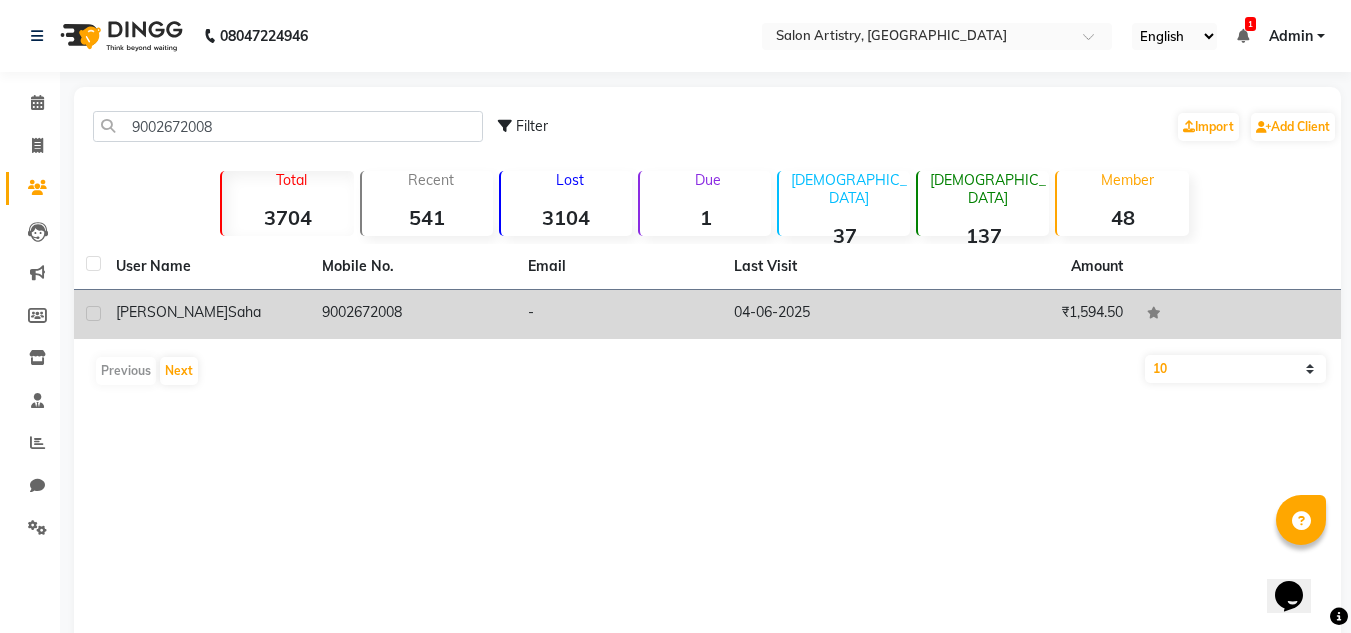 click on "[PERSON_NAME]" 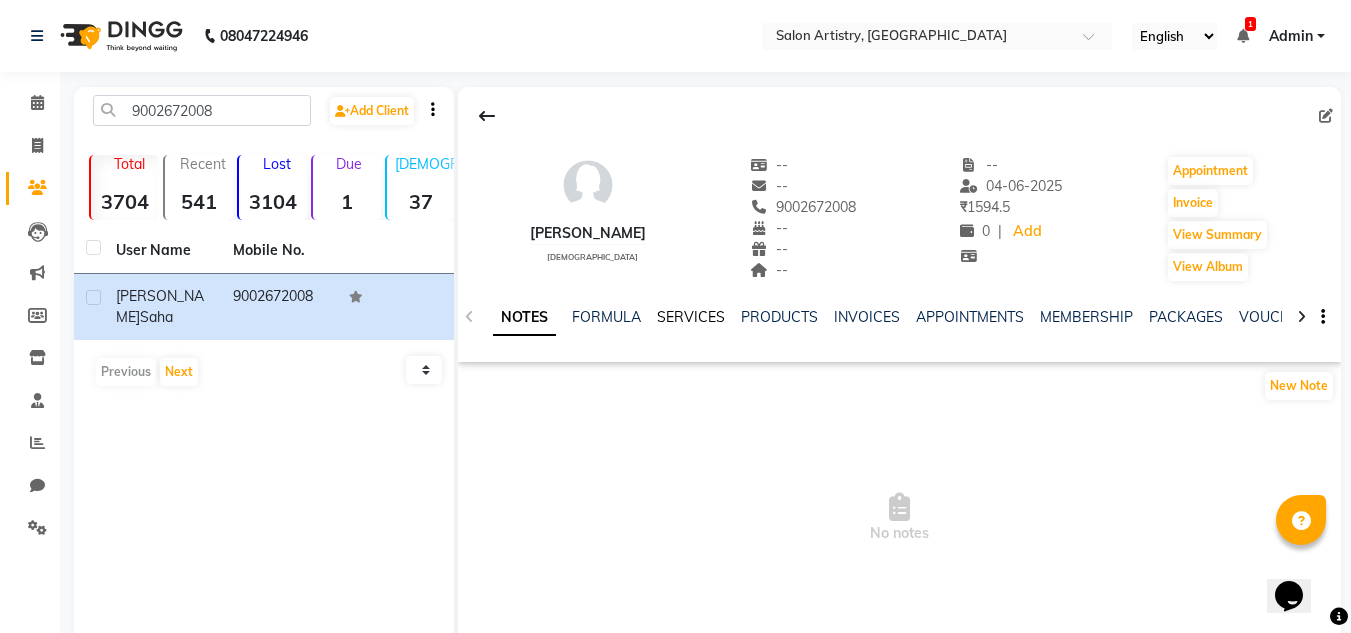click on "SERVICES" 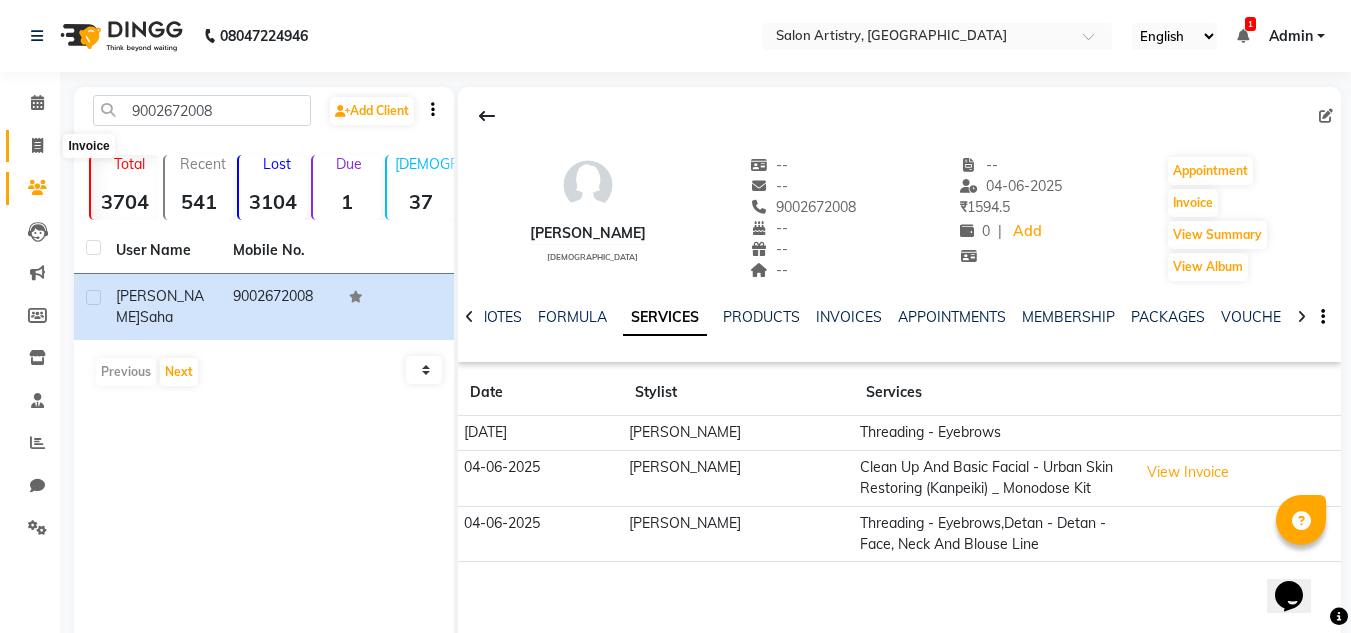 click 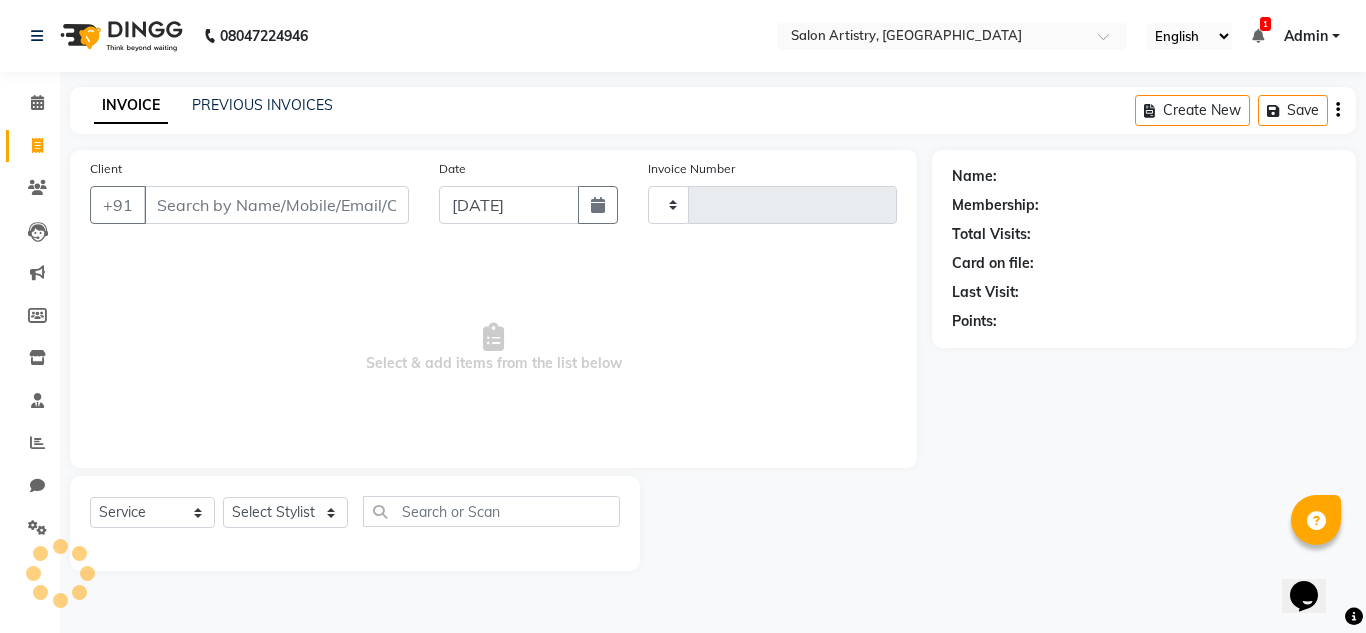 type on "1460" 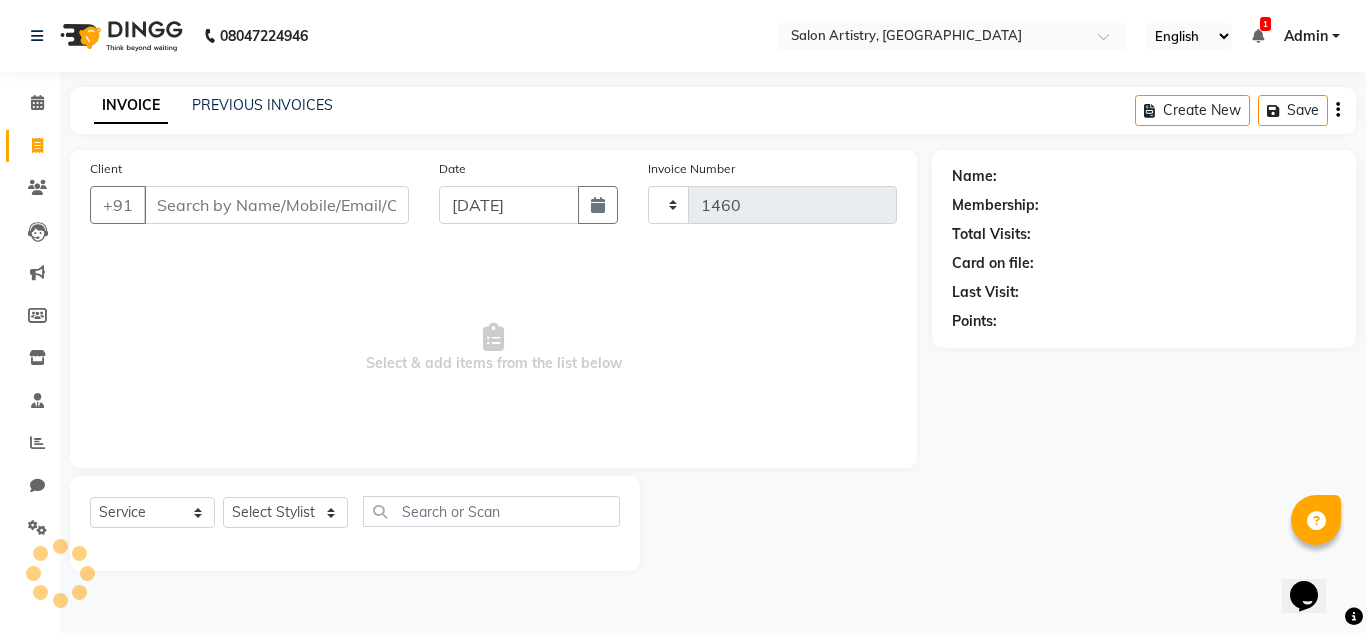 select on "8285" 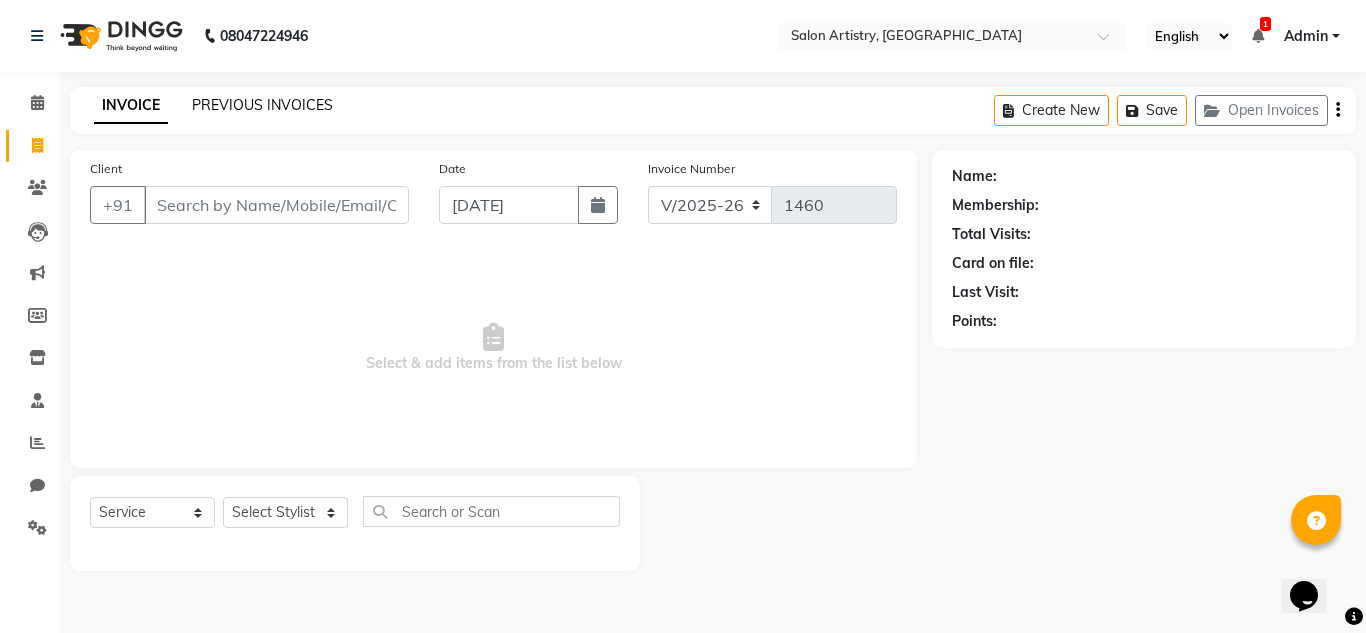 click on "PREVIOUS INVOICES" 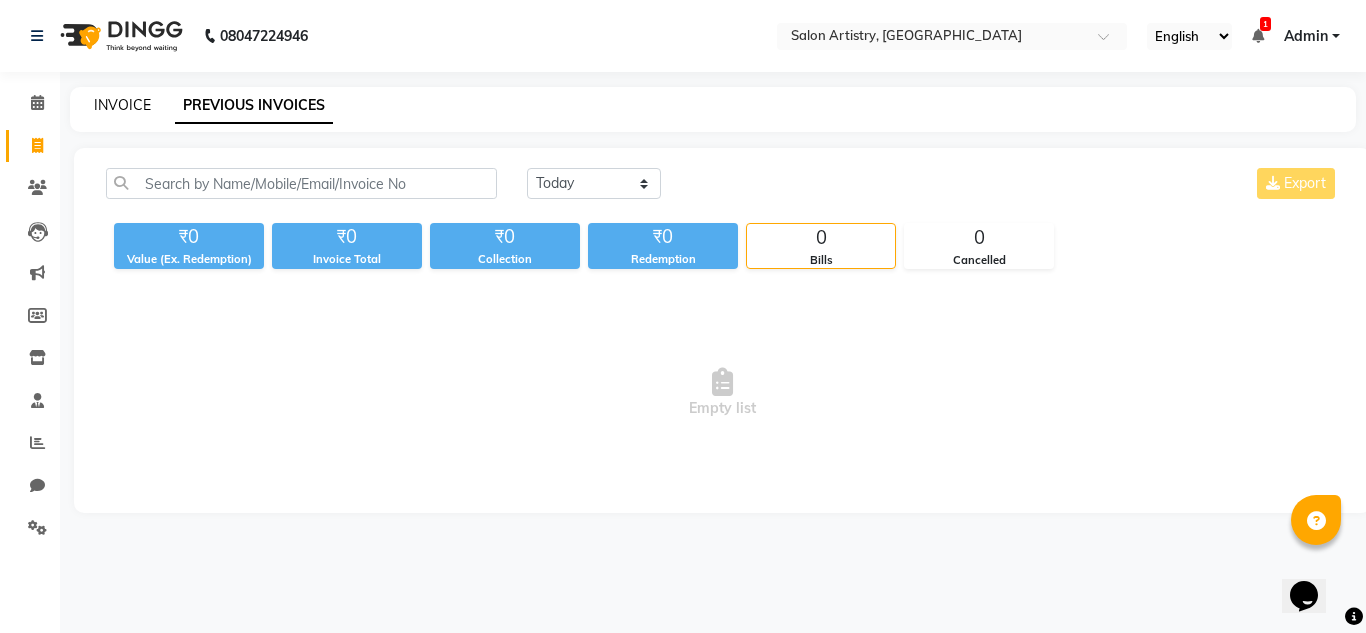 click on "INVOICE" 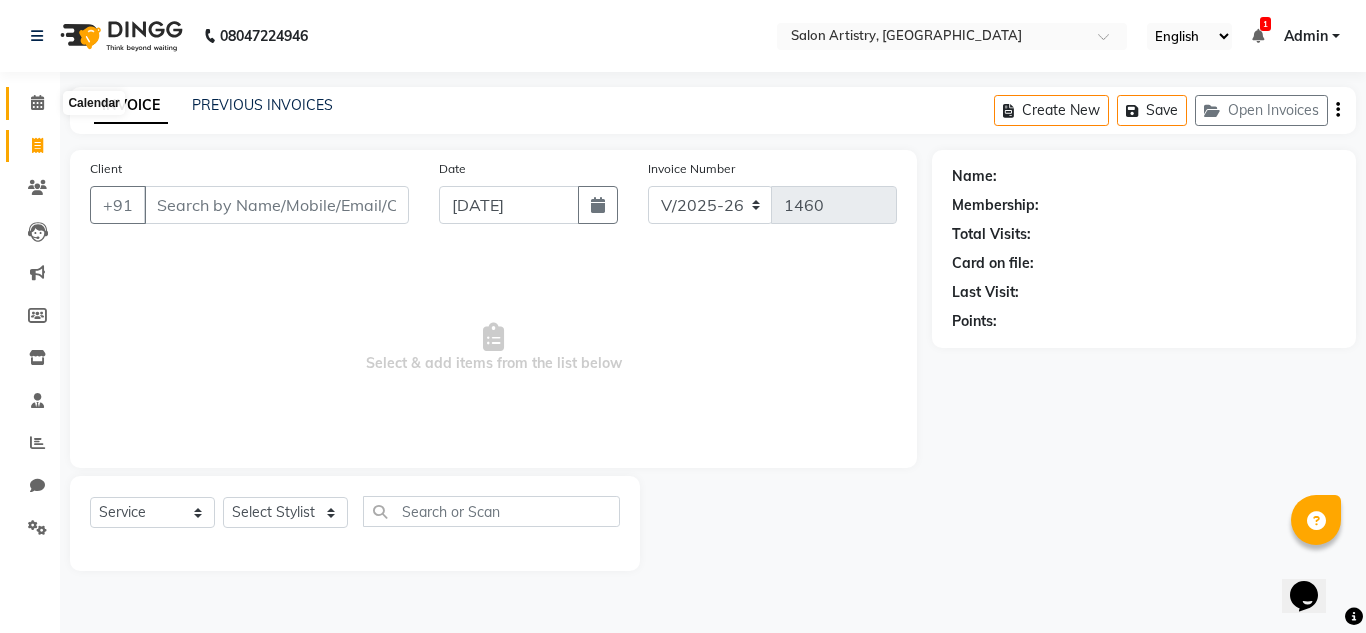 click 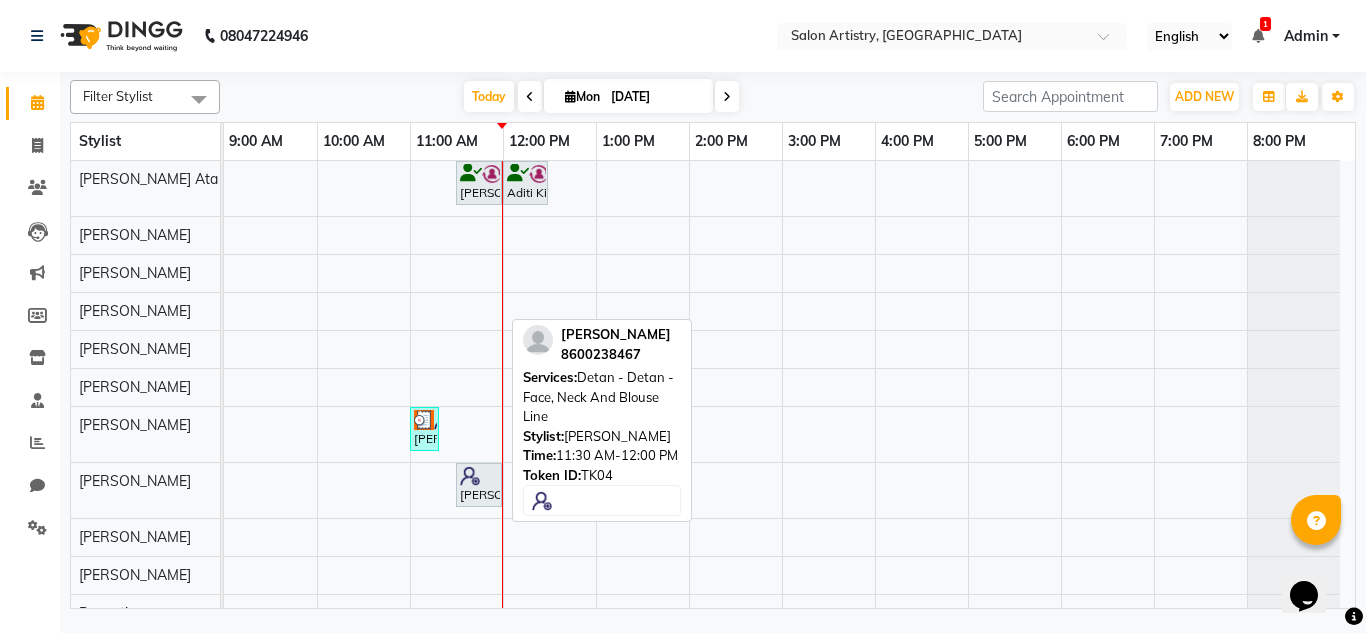 click at bounding box center [470, 476] 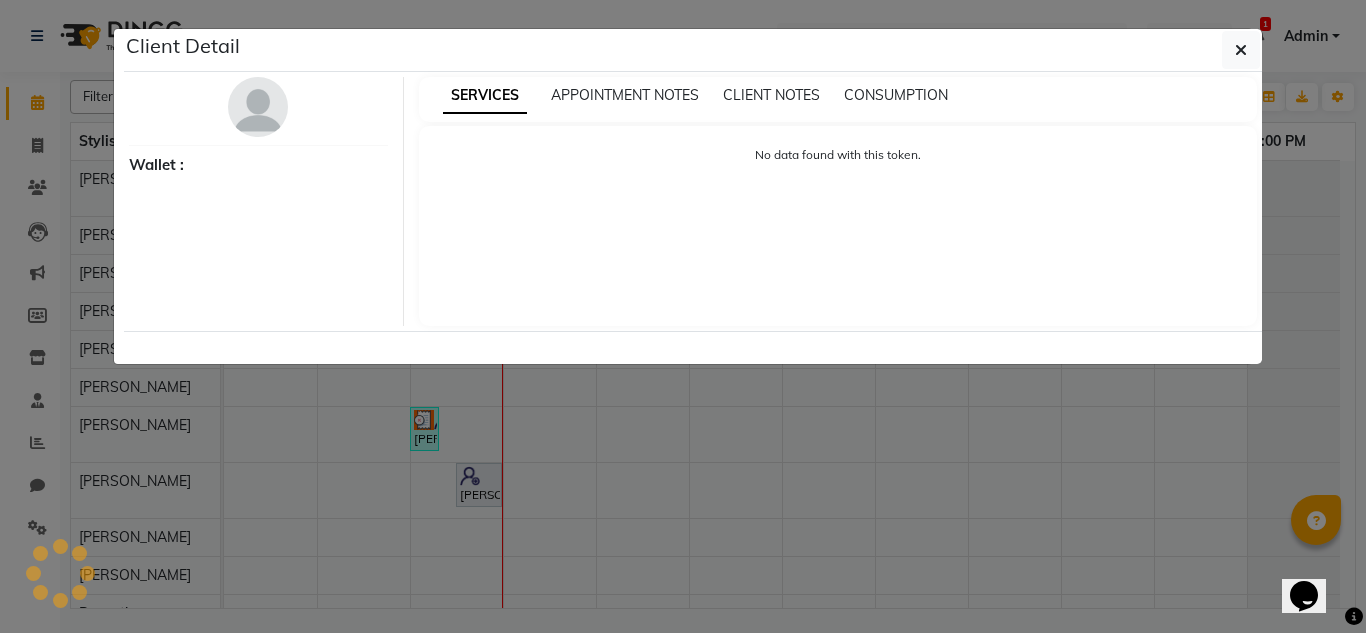 select on "7" 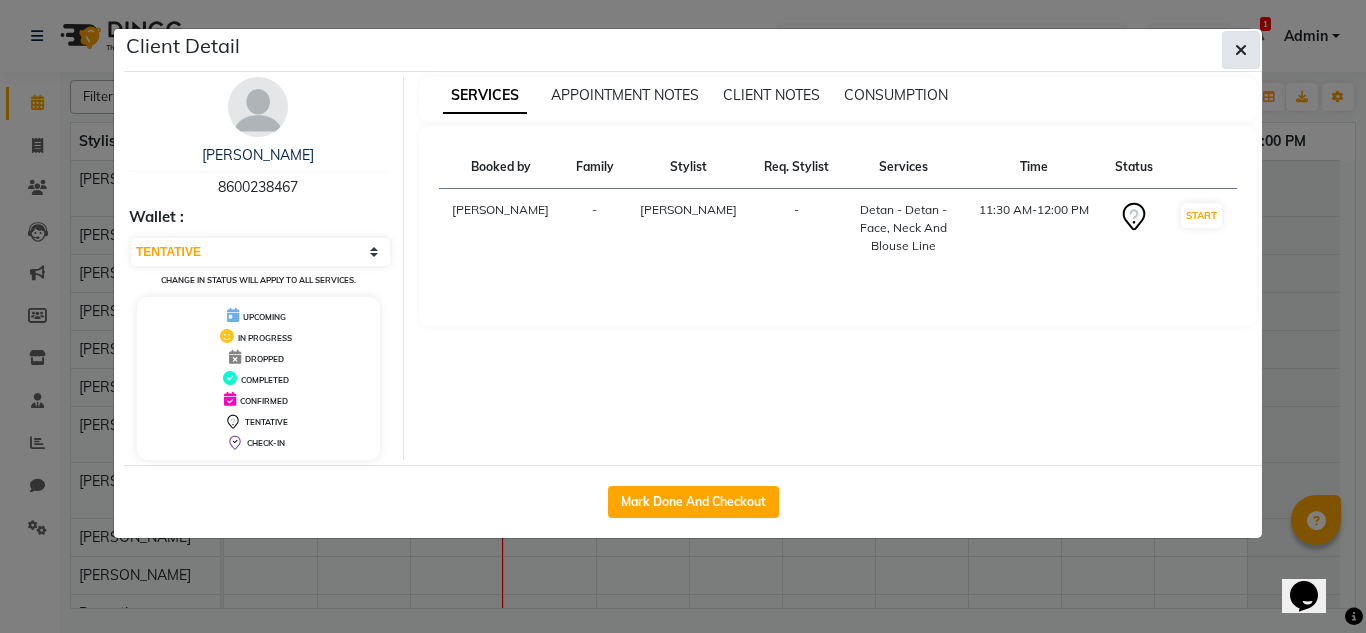 click 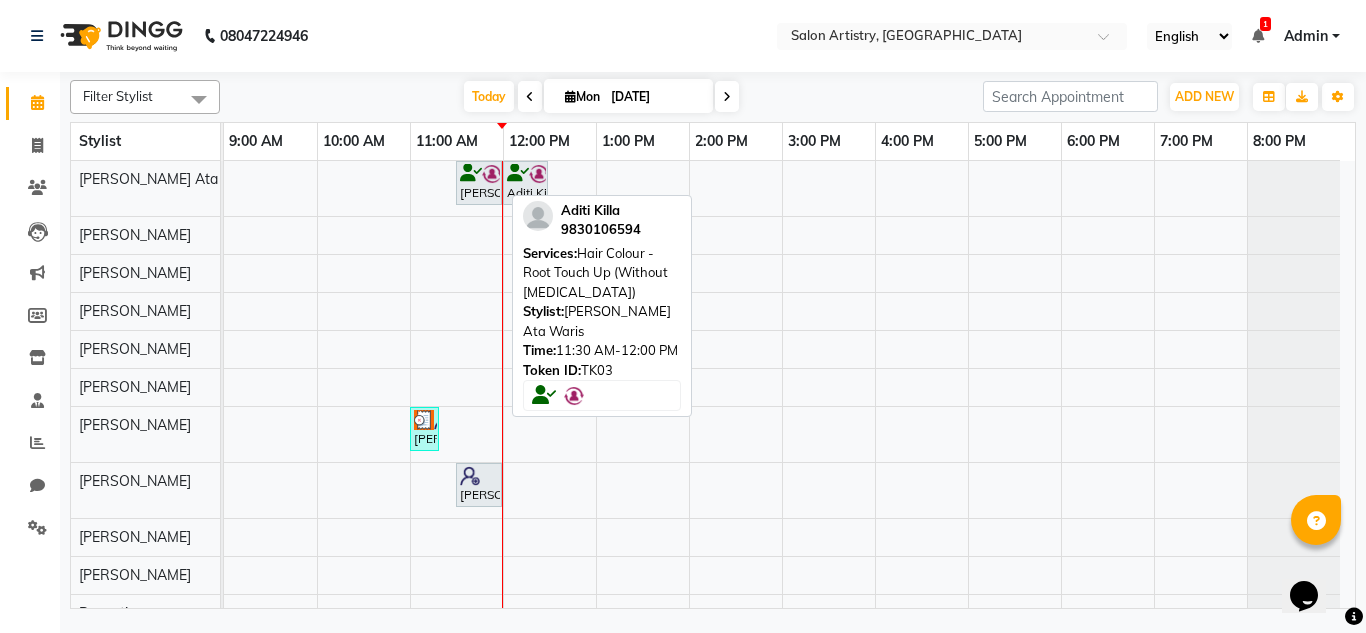 click on "[PERSON_NAME], TK03, 11:30 AM-12:00 PM, Hair Colour - Root Touch Up (Without [MEDICAL_DATA])" at bounding box center [479, 183] 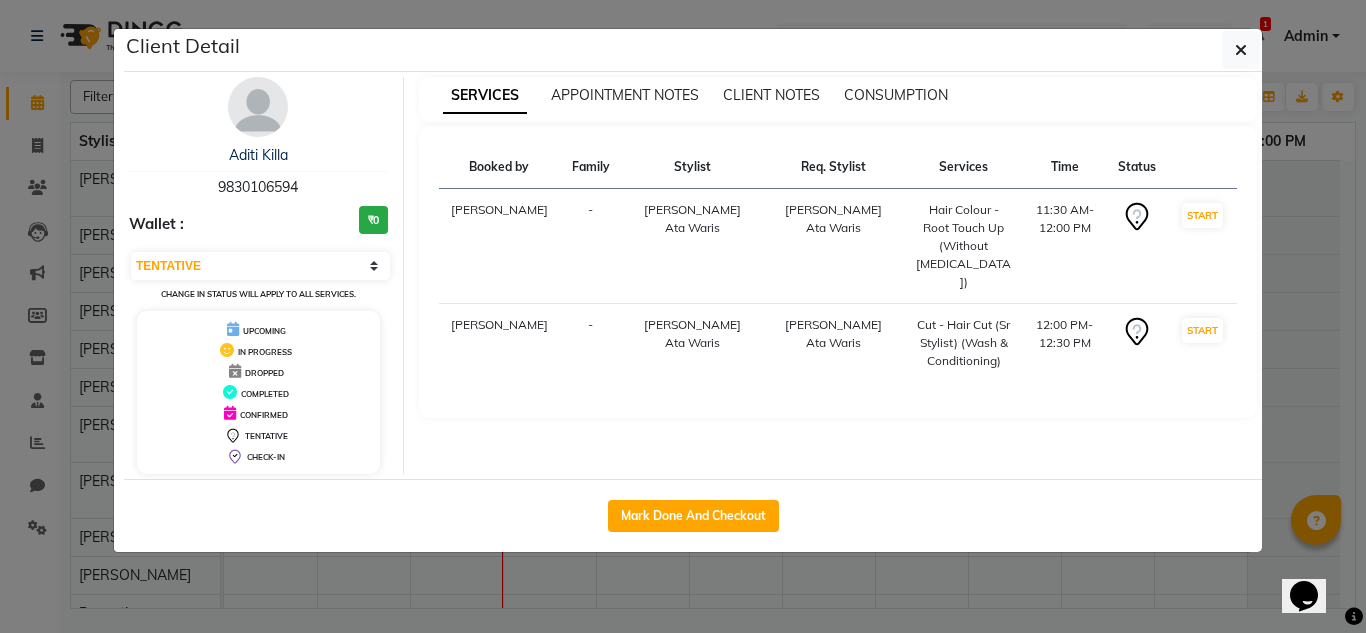 click on "9830106594" at bounding box center [258, 187] 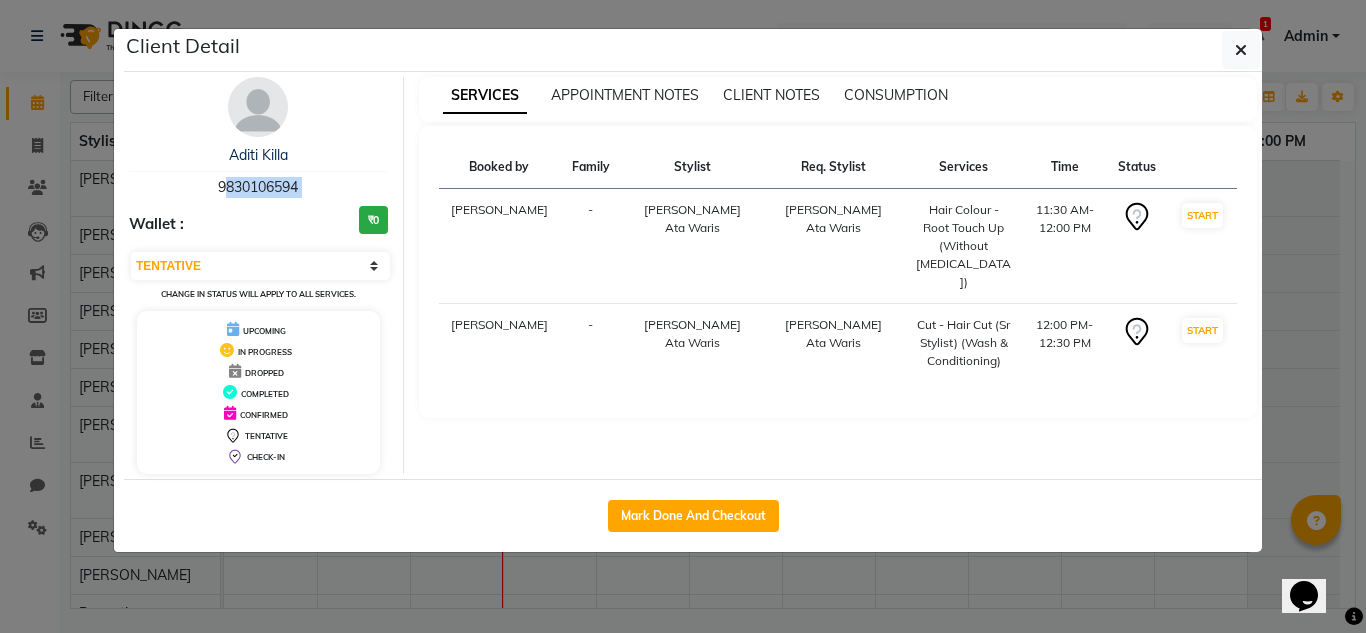 click on "9830106594" at bounding box center [258, 187] 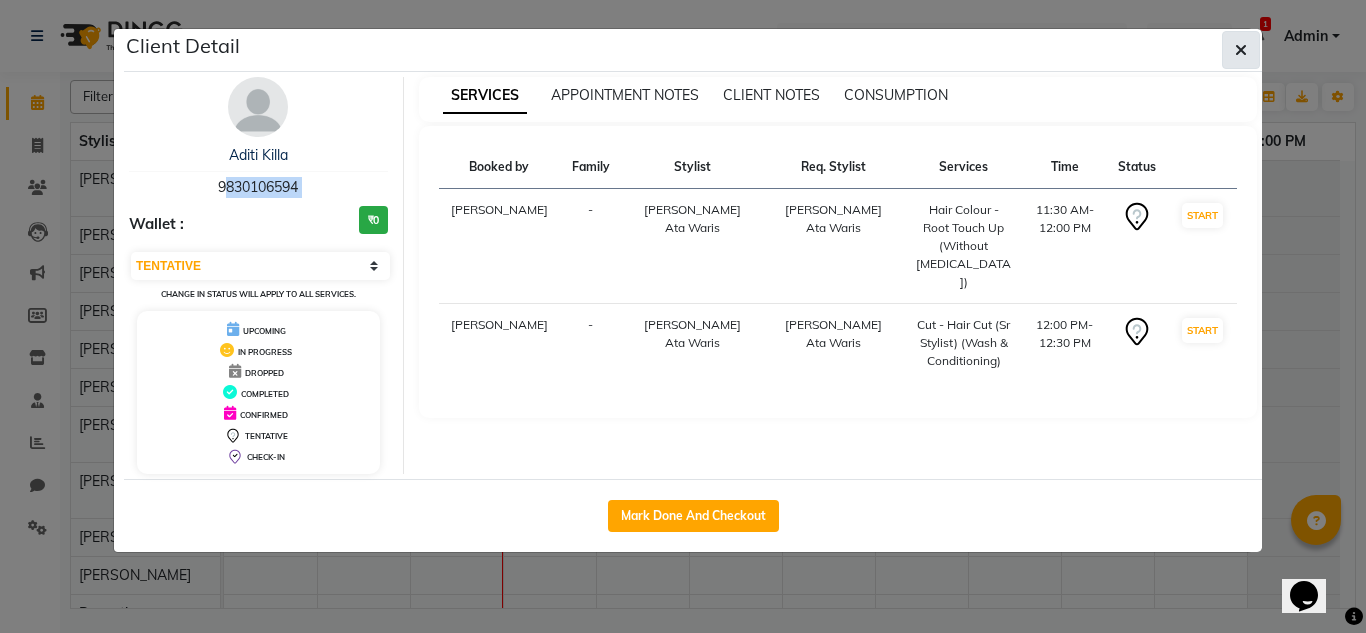 click 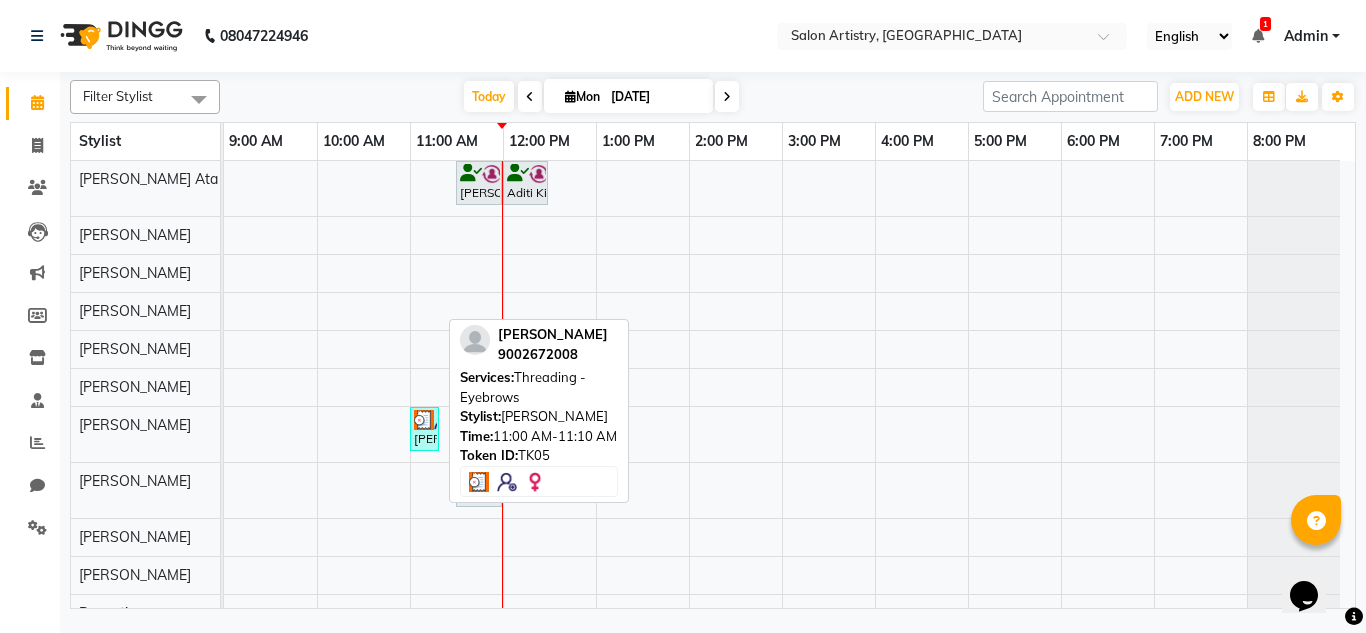 click at bounding box center [424, 420] 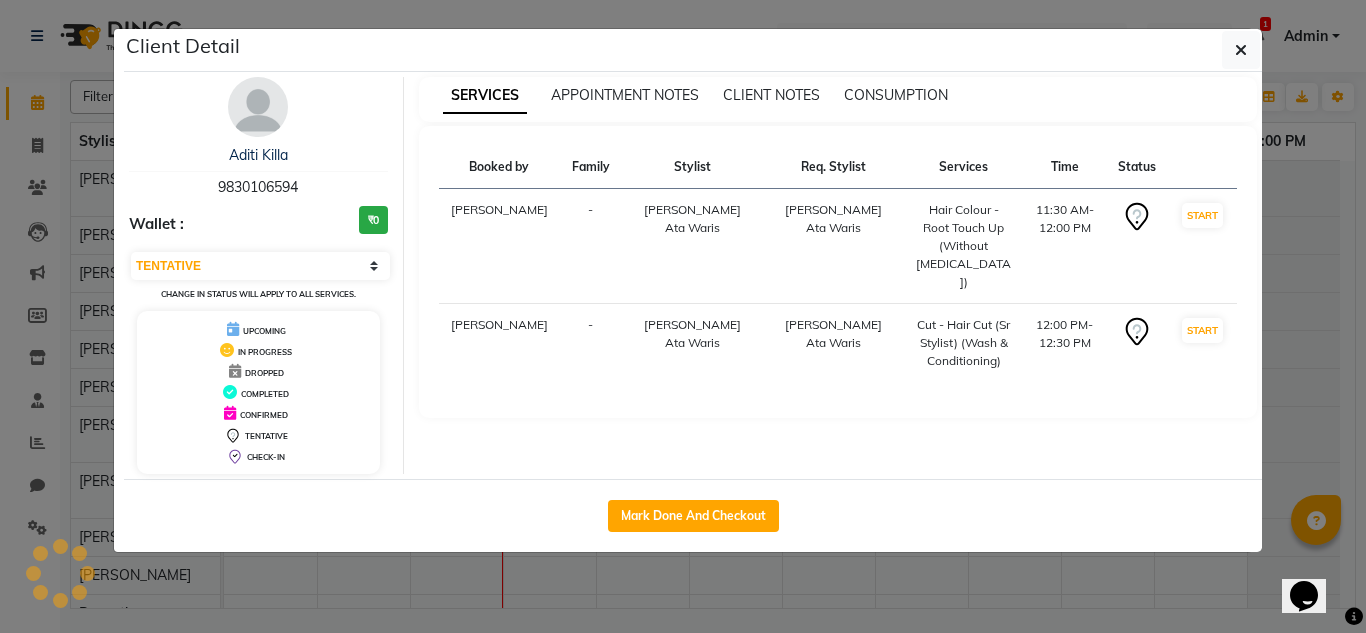 select on "3" 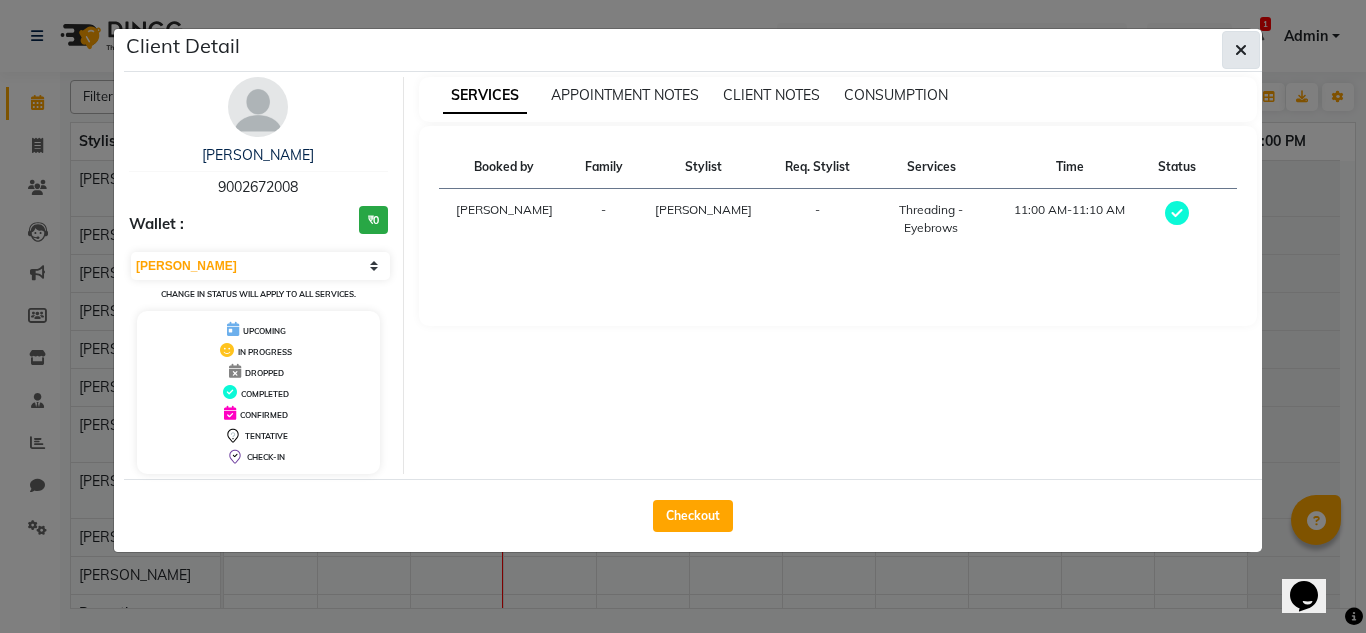 click 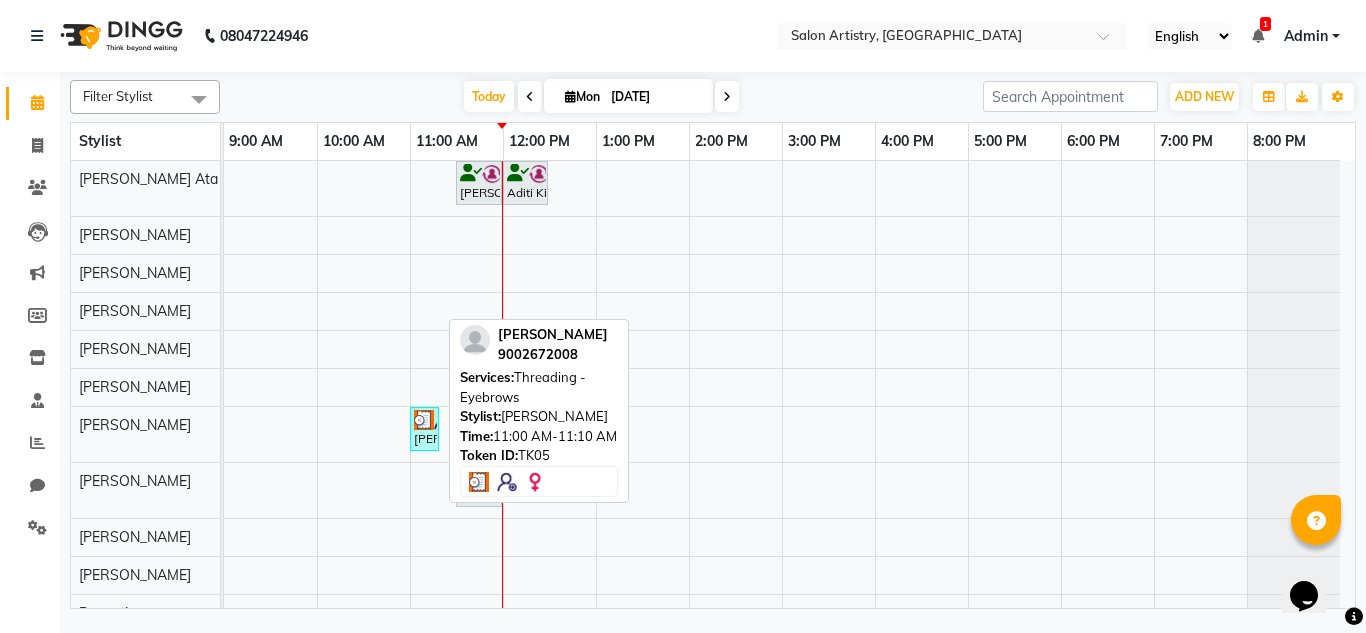 click on "[PERSON_NAME], TK05, 11:00 AM-11:10 AM, Threading - Eyebrows" at bounding box center [424, 429] 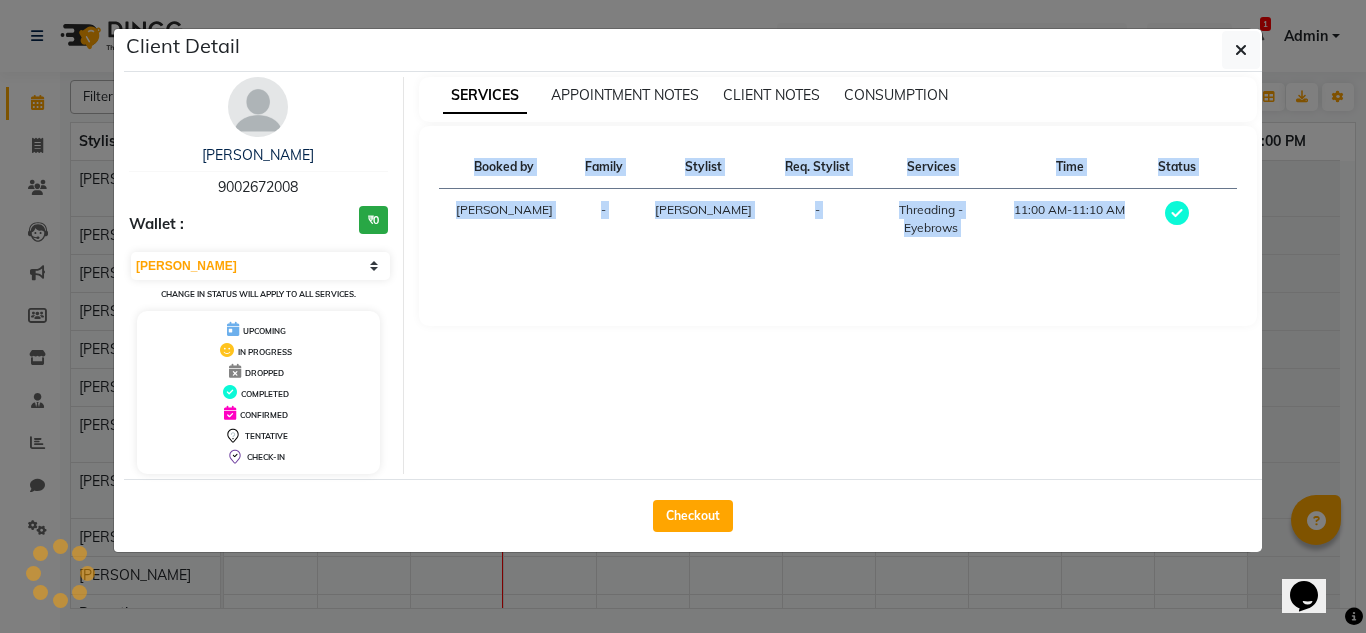click on "Client Detail  [PERSON_NAME]   9002672008 Wallet : ₹0 Select MARK DONE UPCOMING Change in status will apply to all services. UPCOMING IN PROGRESS DROPPED COMPLETED CONFIRMED TENTATIVE CHECK-IN SERVICES APPOINTMENT NOTES CLIENT NOTES CONSUMPTION Booked by Family Stylist Req. Stylist Services Time Status  [PERSON_NAME]  - [PERSON_NAME] -  Threading - Eyebrows   11:00 AM-11:10 AM   Checkout" 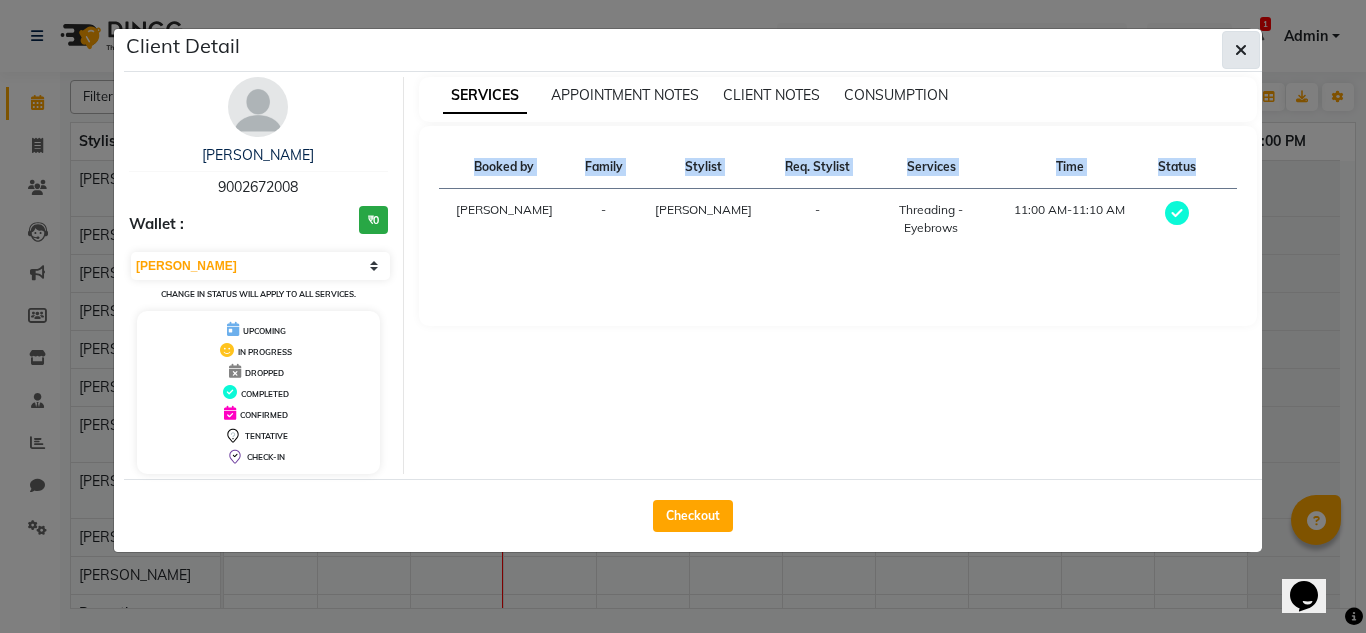 click 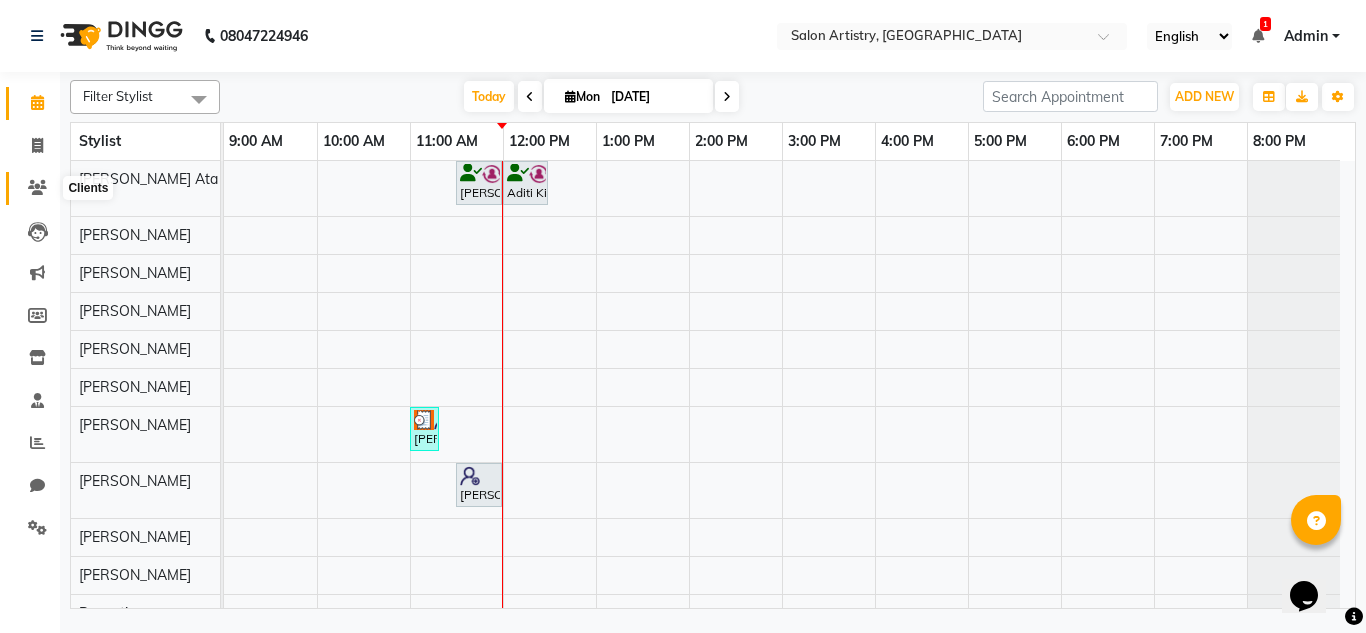 click 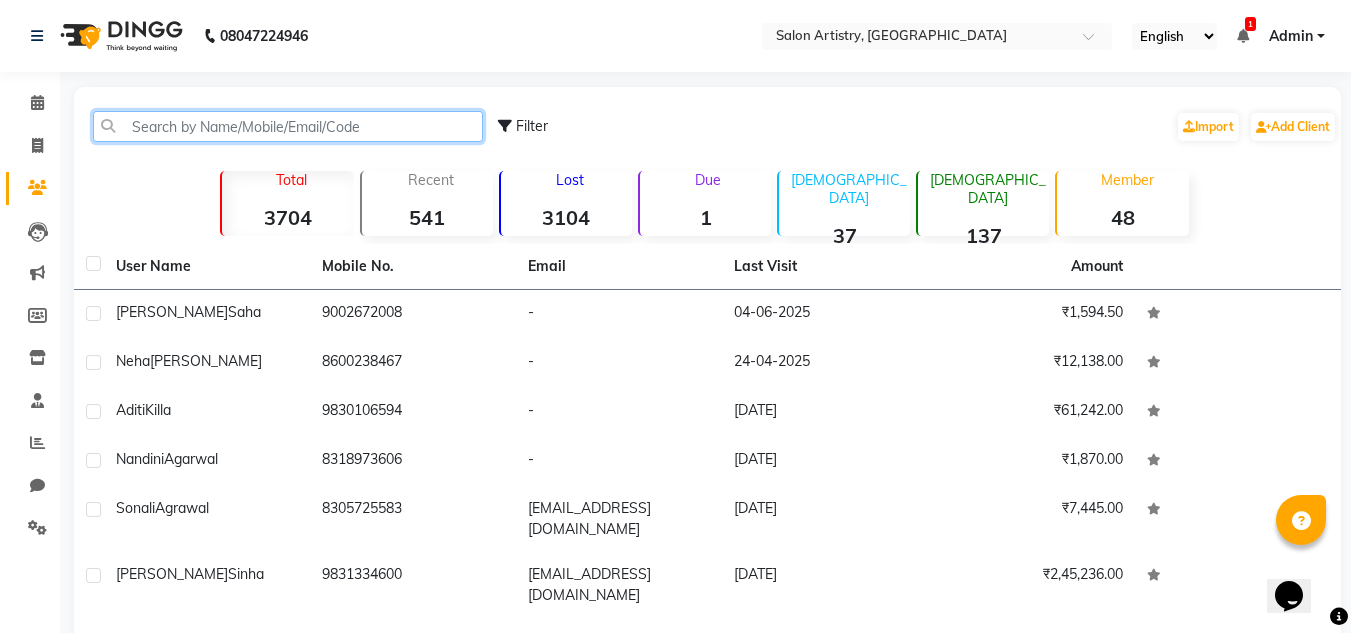 click 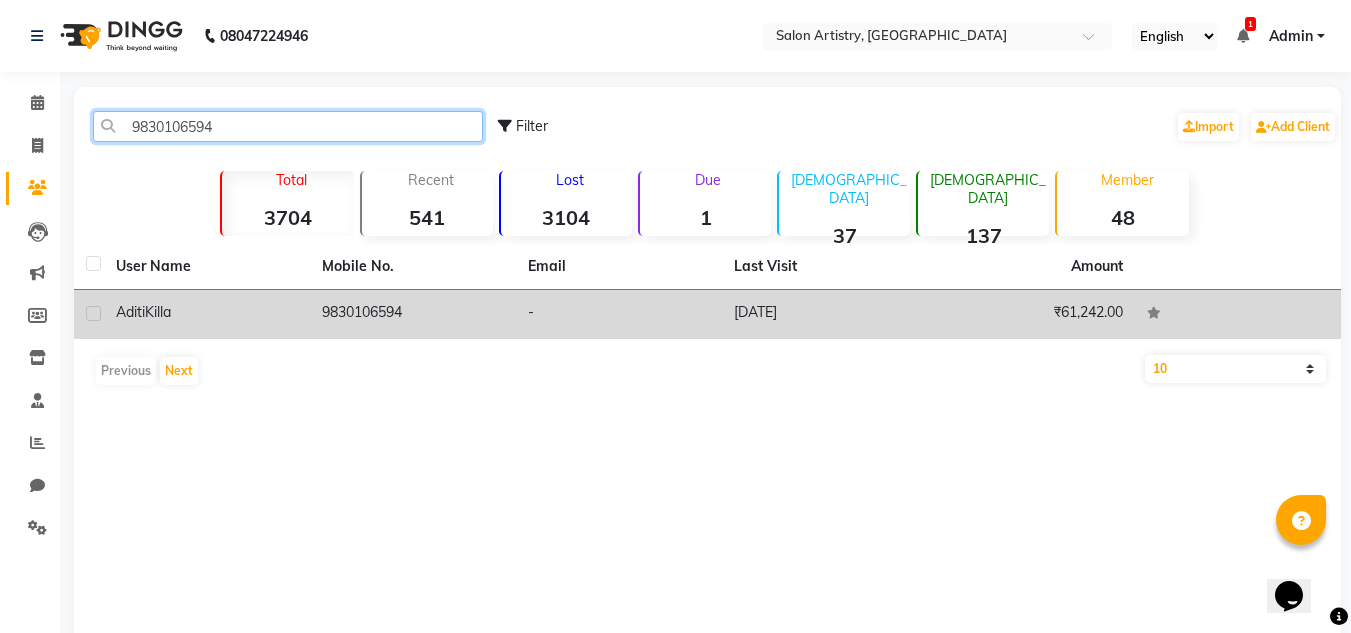 type on "9830106594" 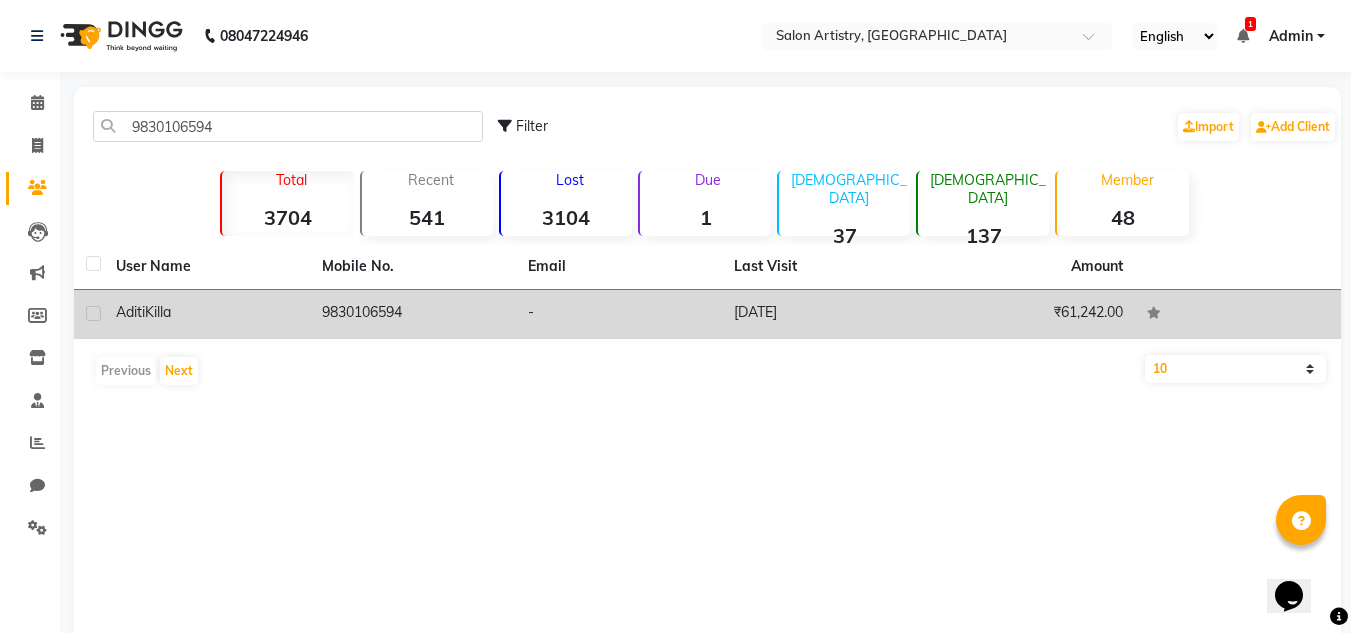 click on "Aditi" 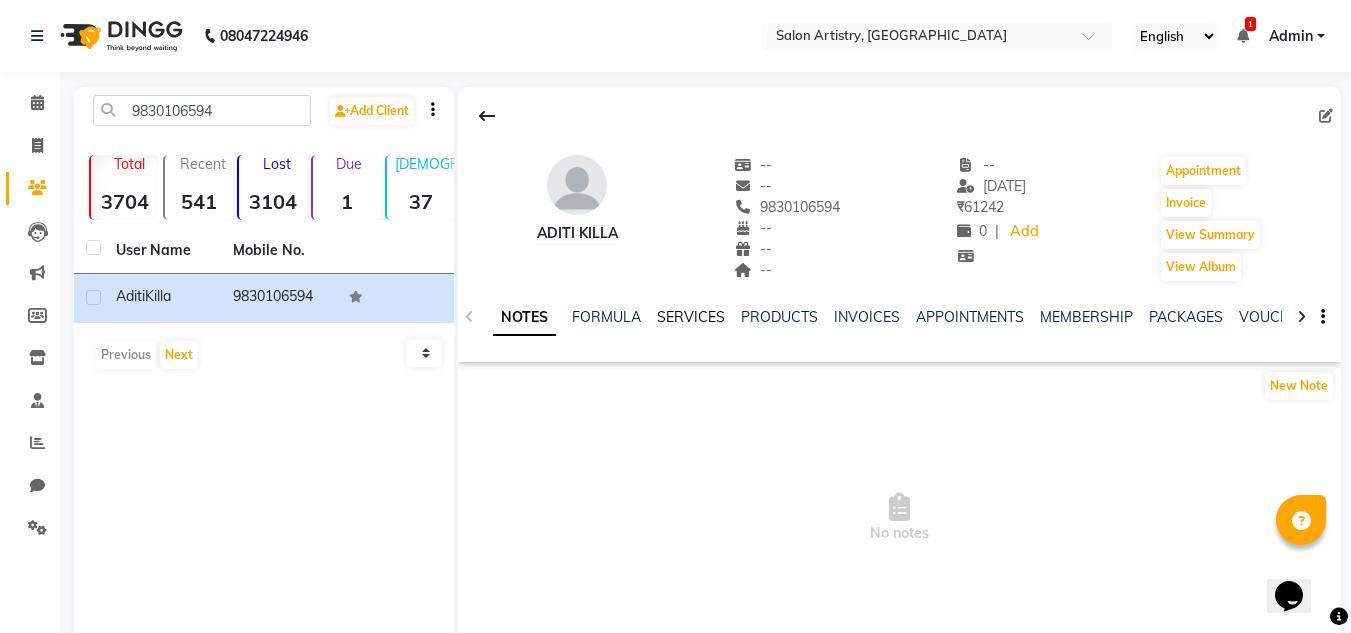 click on "SERVICES" 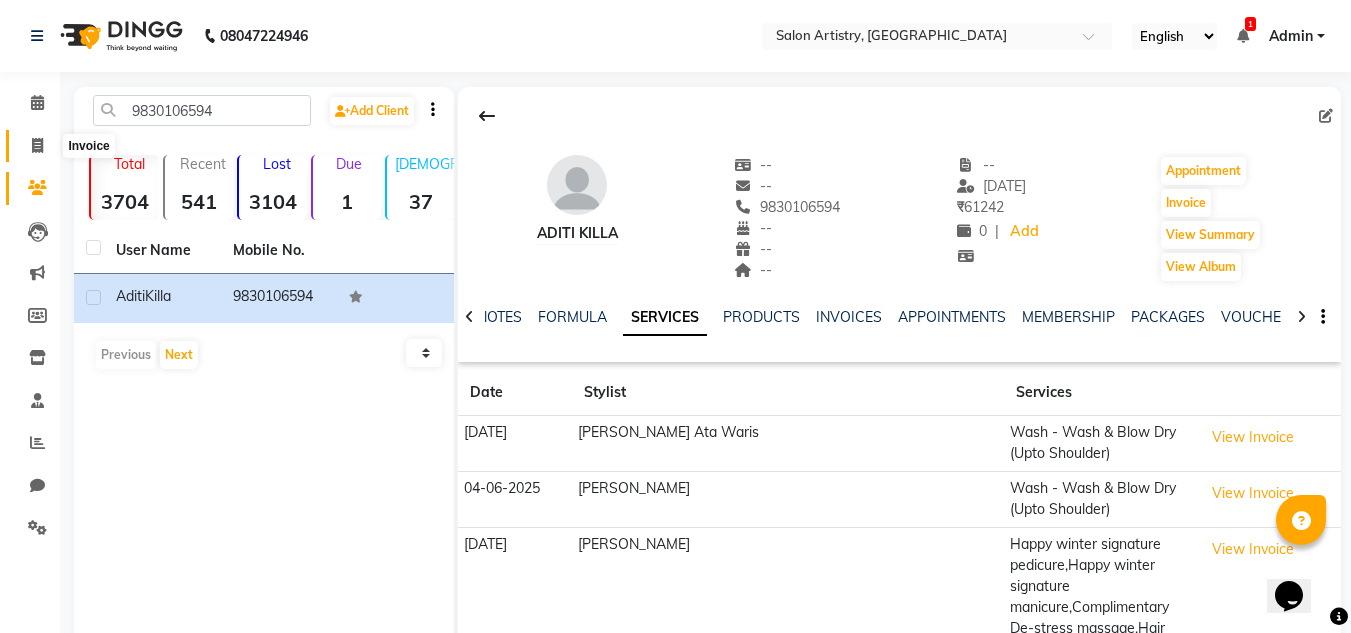click 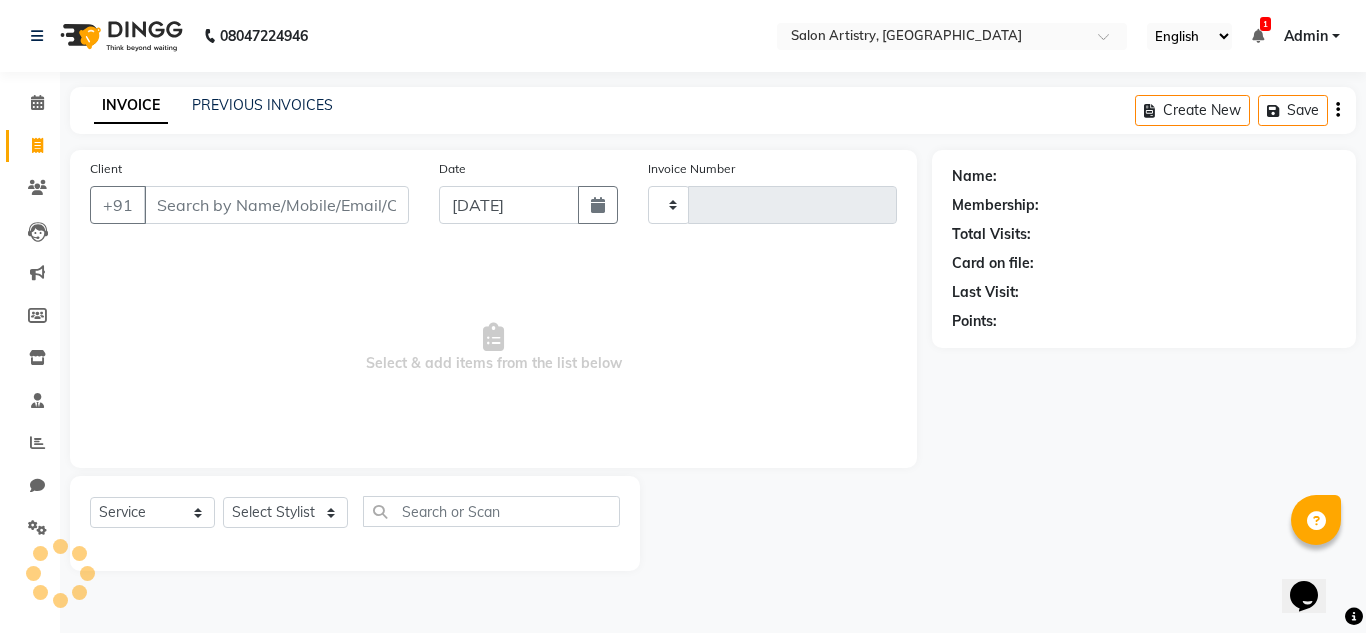 type on "1460" 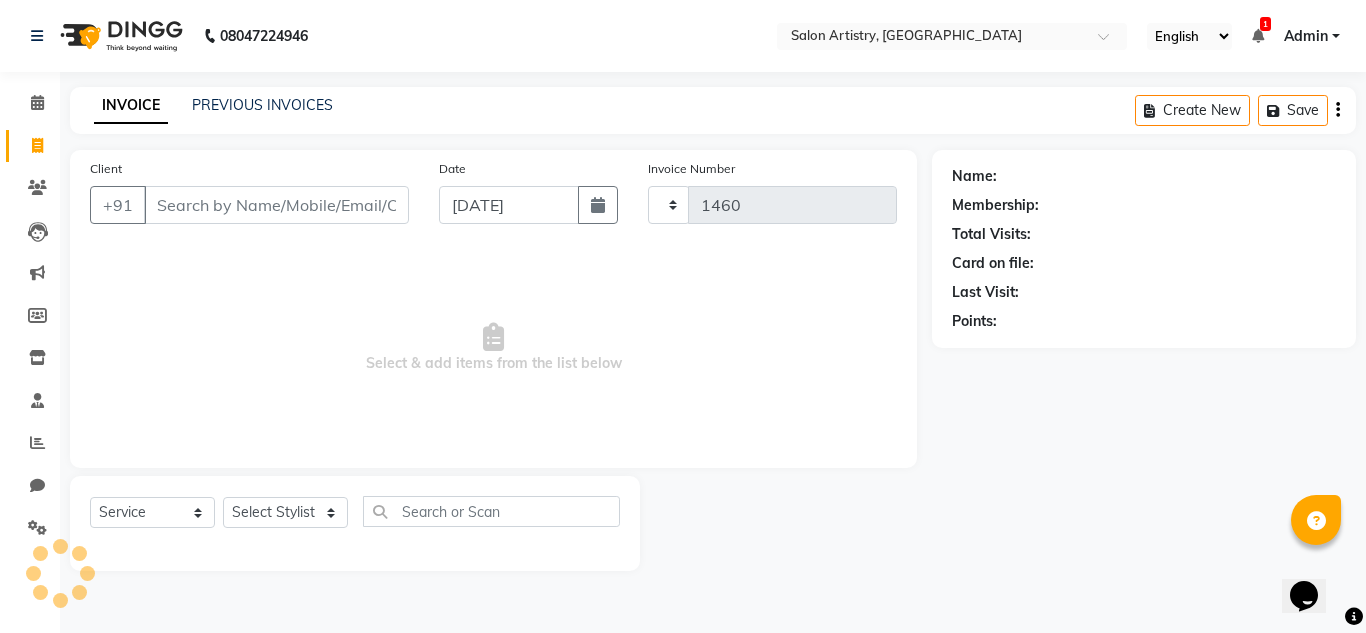 select on "8285" 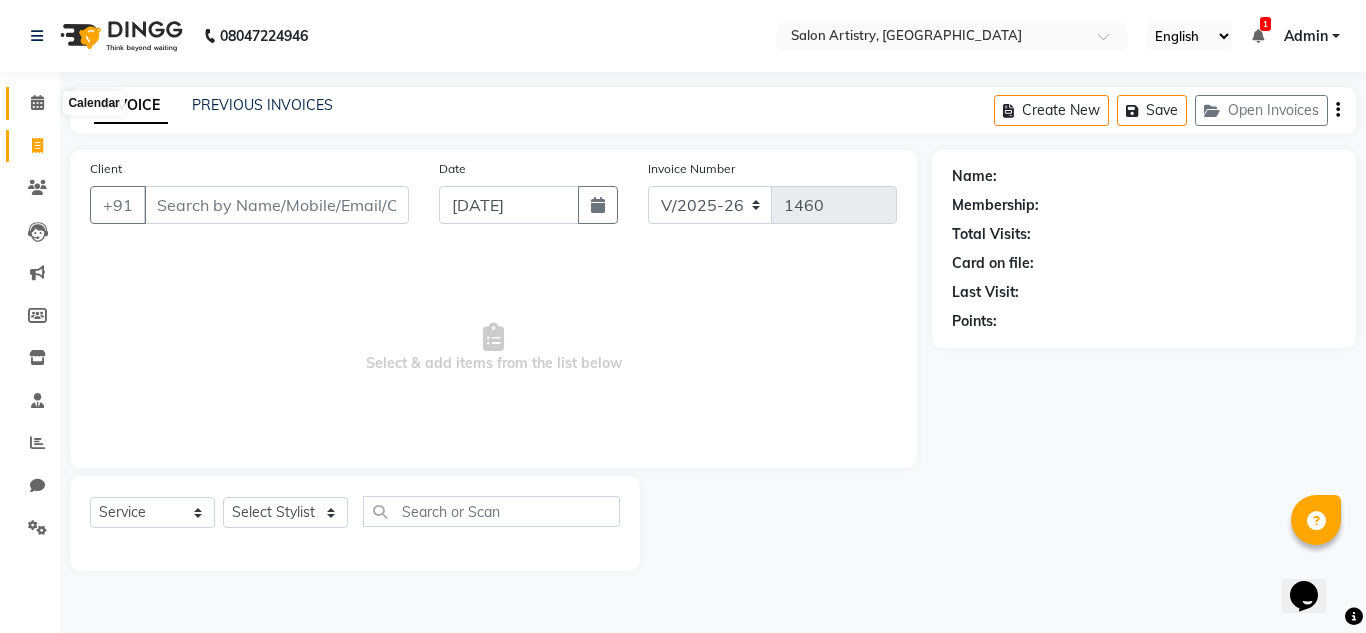 click 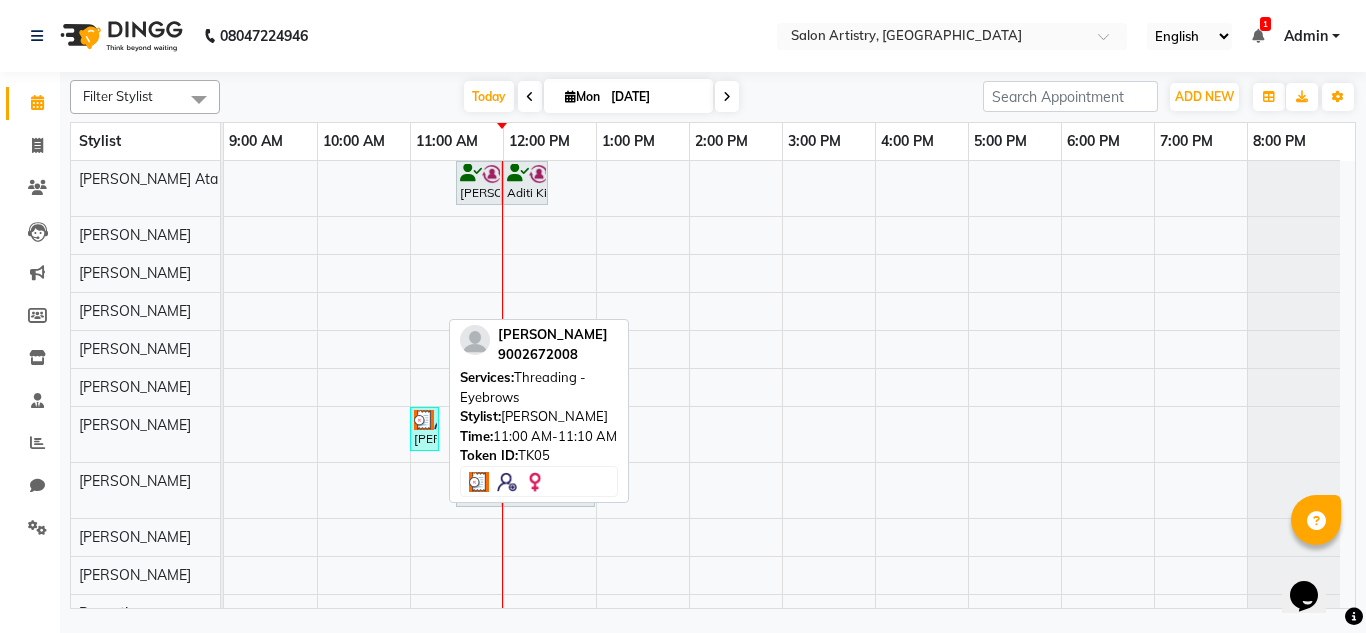 click at bounding box center [424, 420] 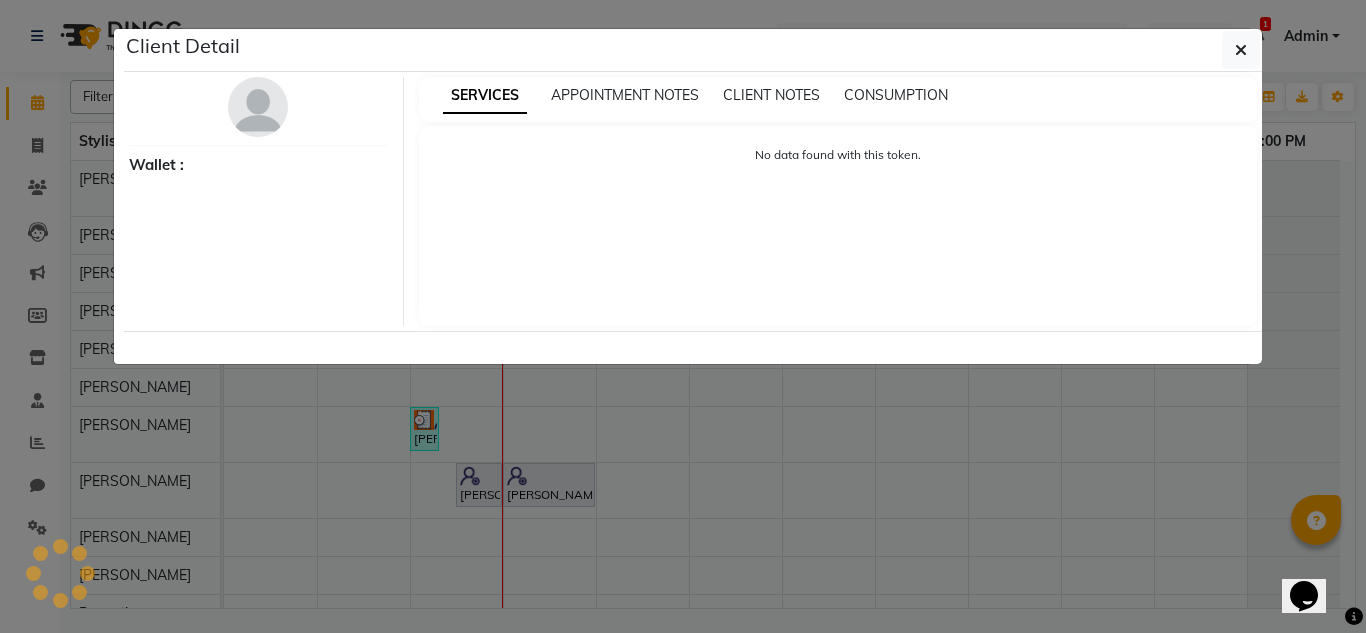 select on "3" 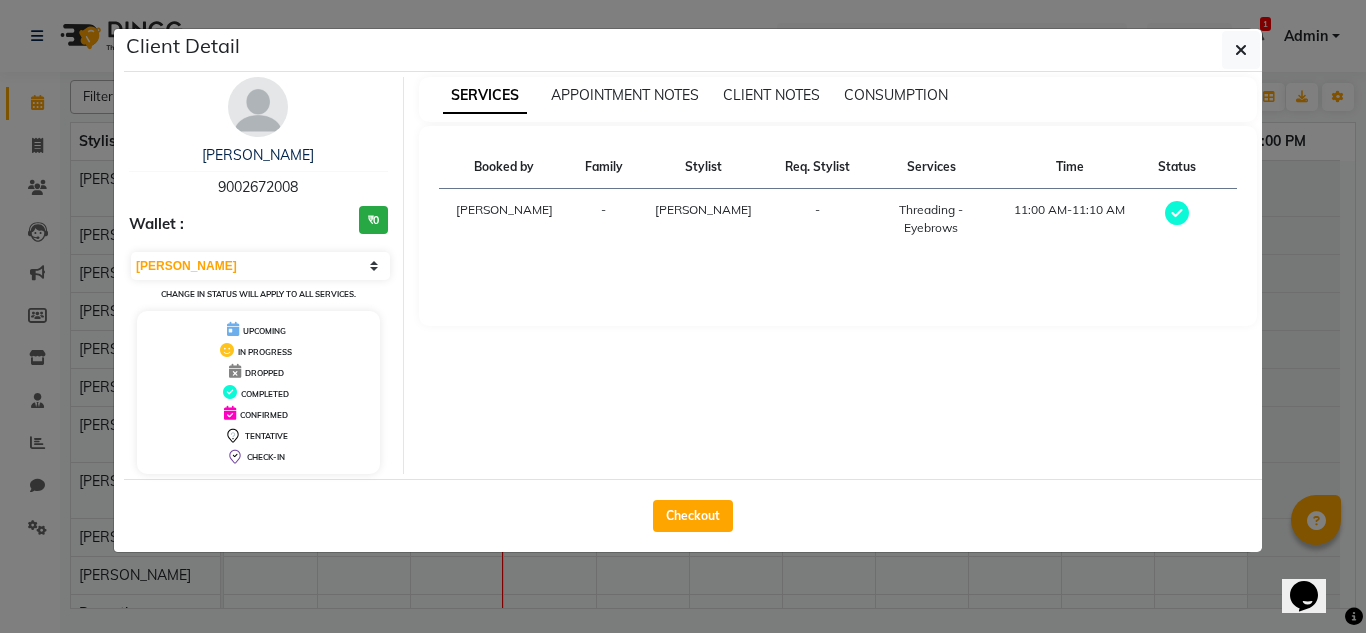 click on "9002672008" at bounding box center [258, 187] 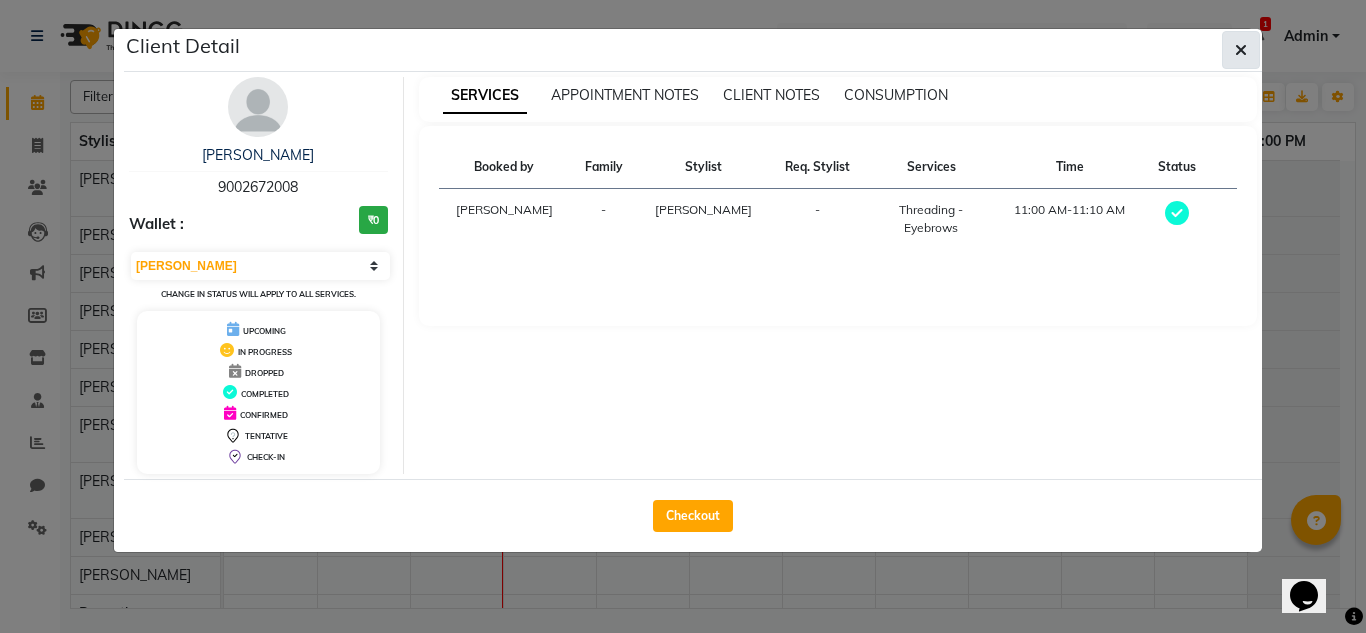 click 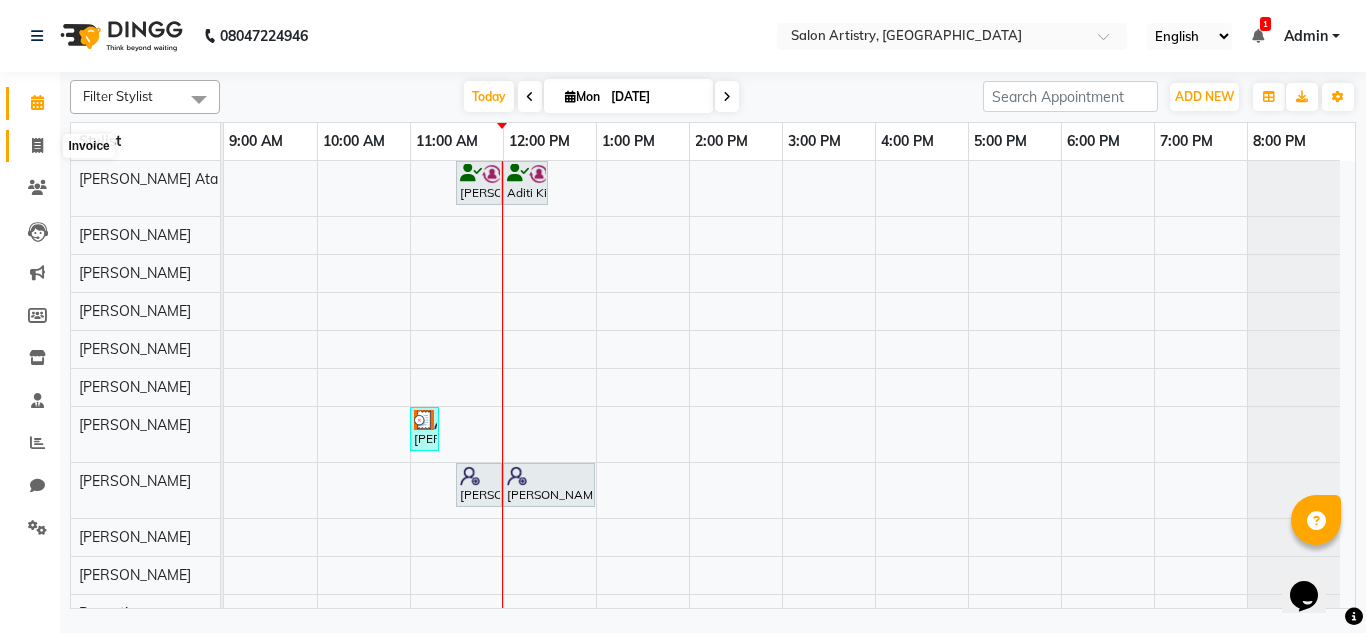 click 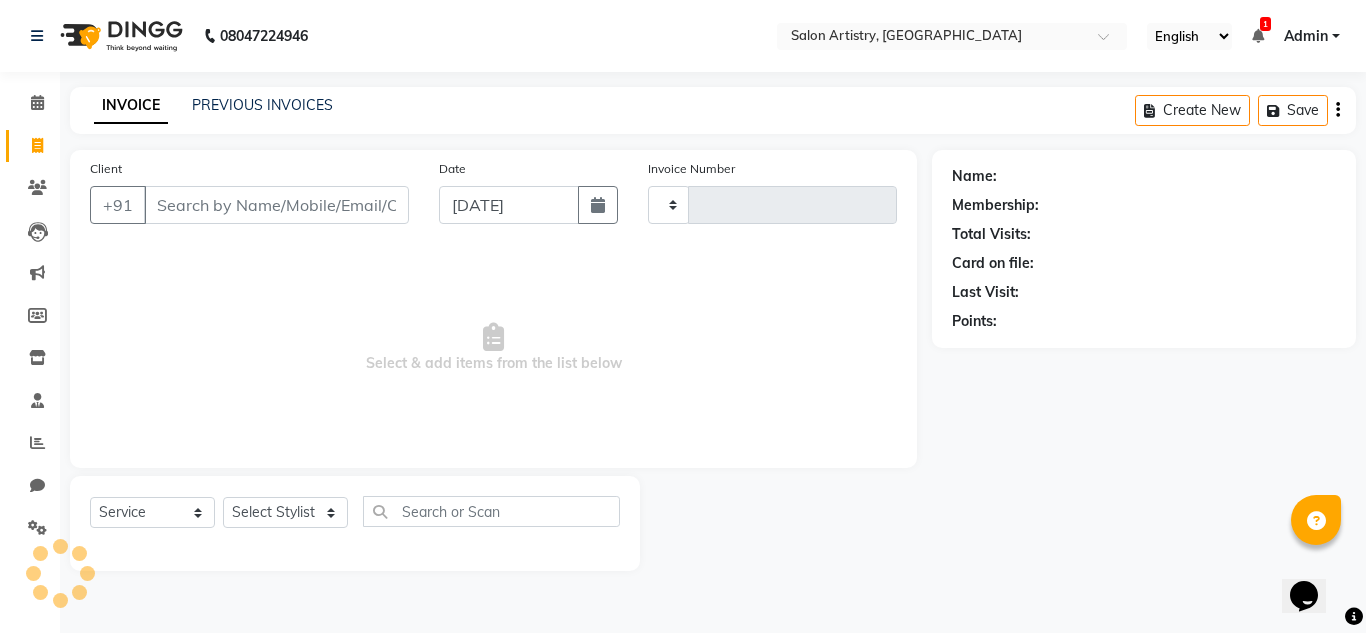 type on "1460" 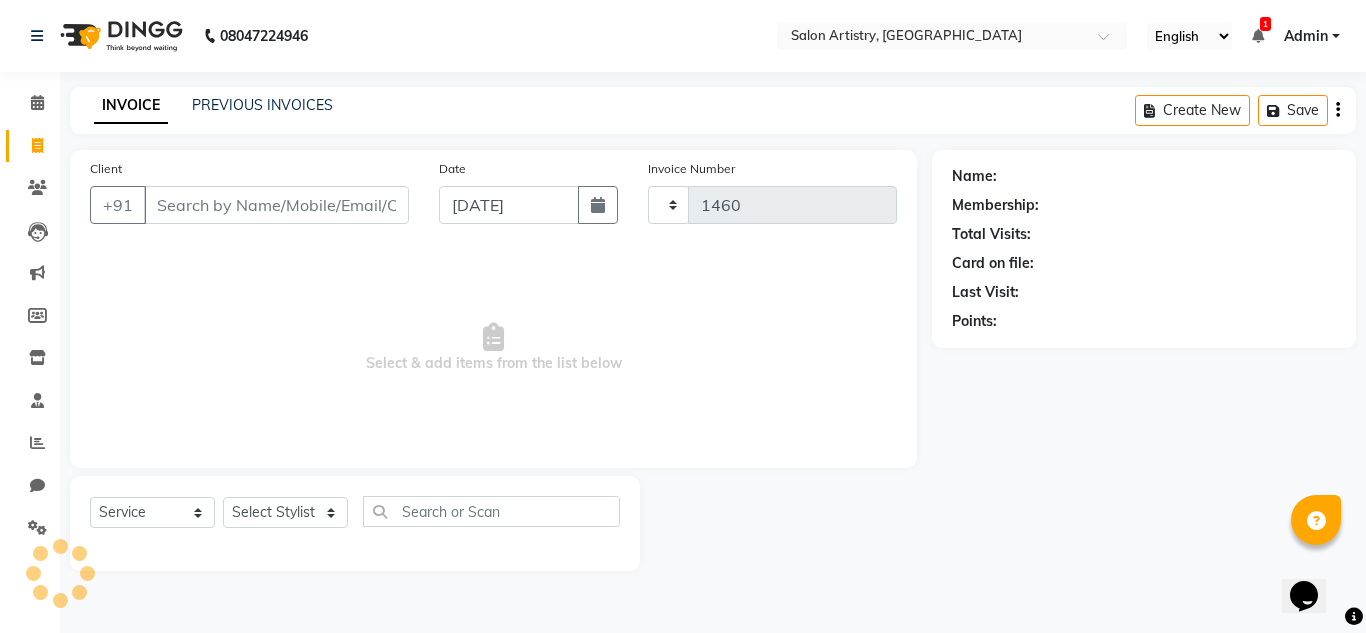 select on "8285" 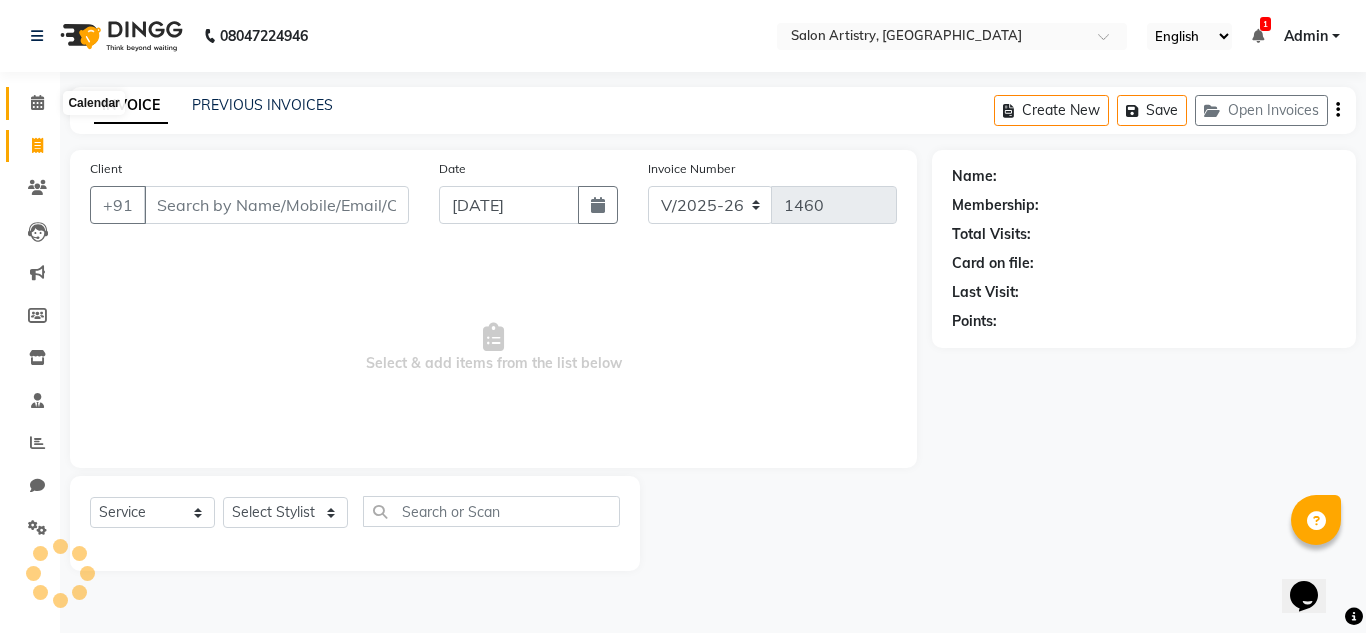 click 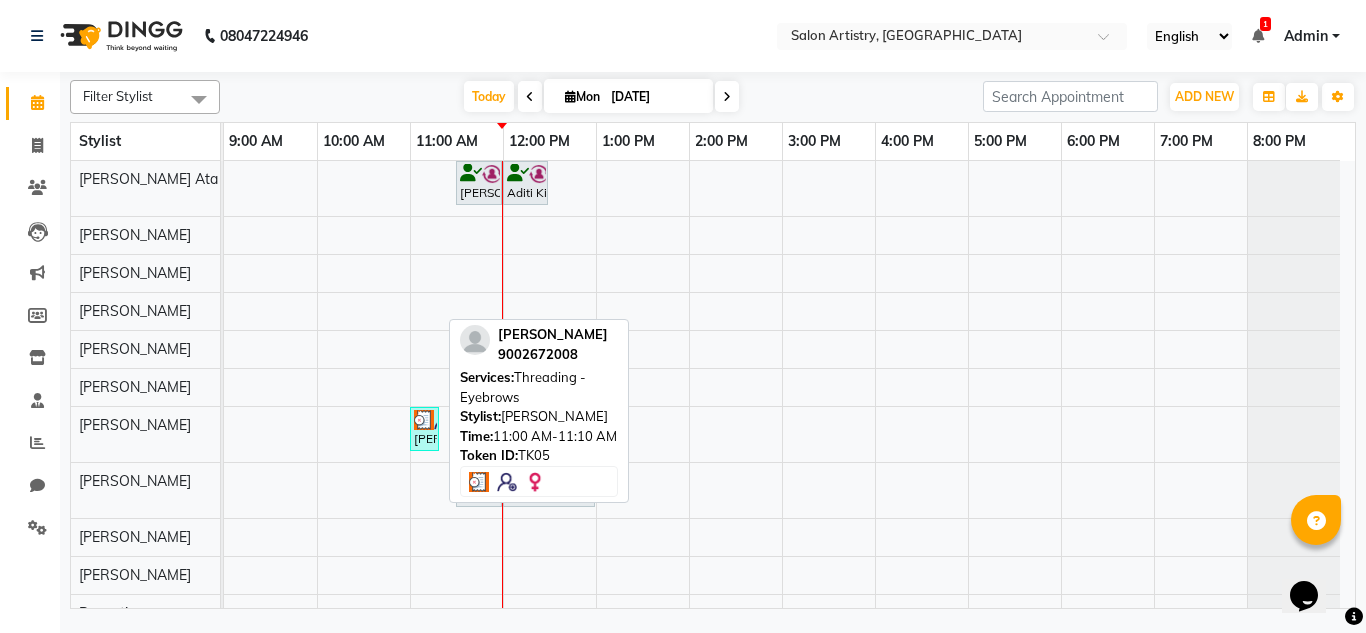 click at bounding box center [424, 420] 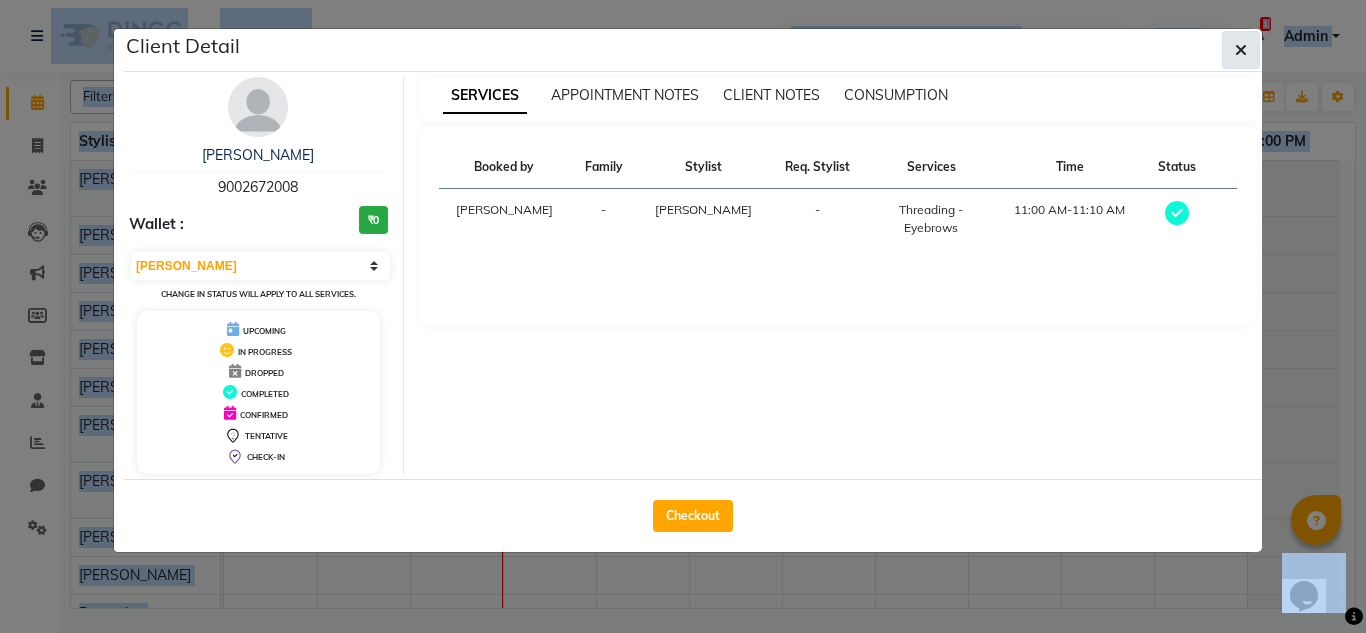 click 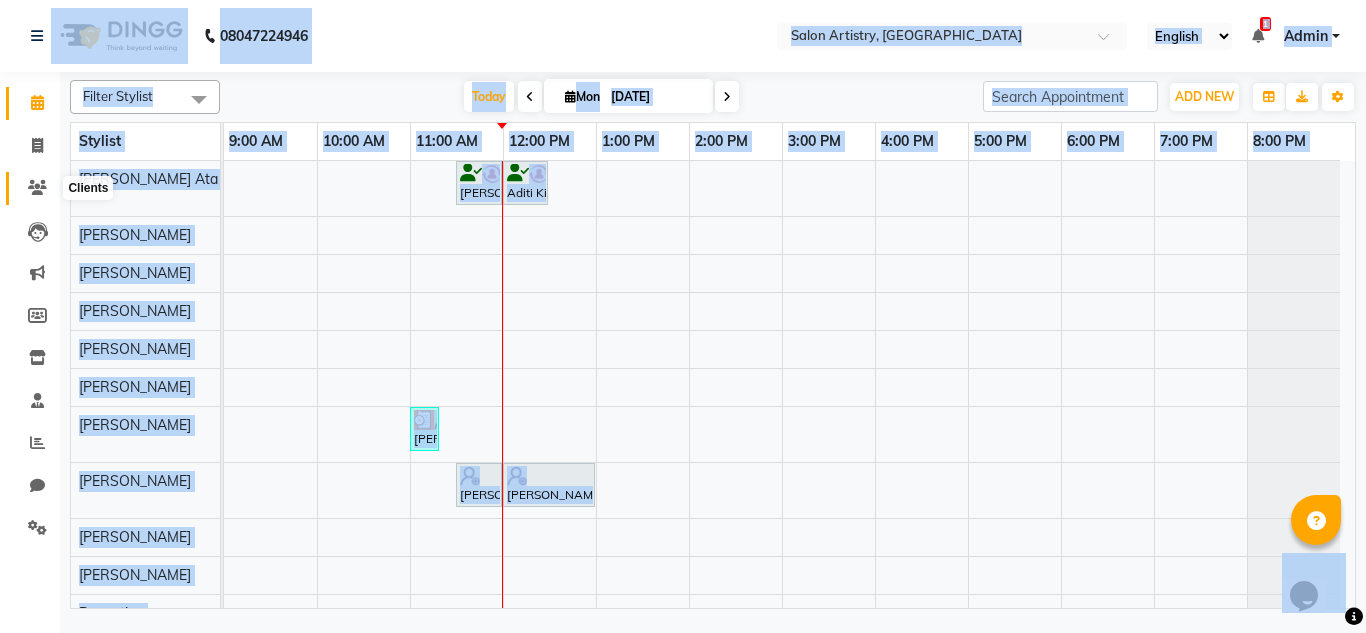 click 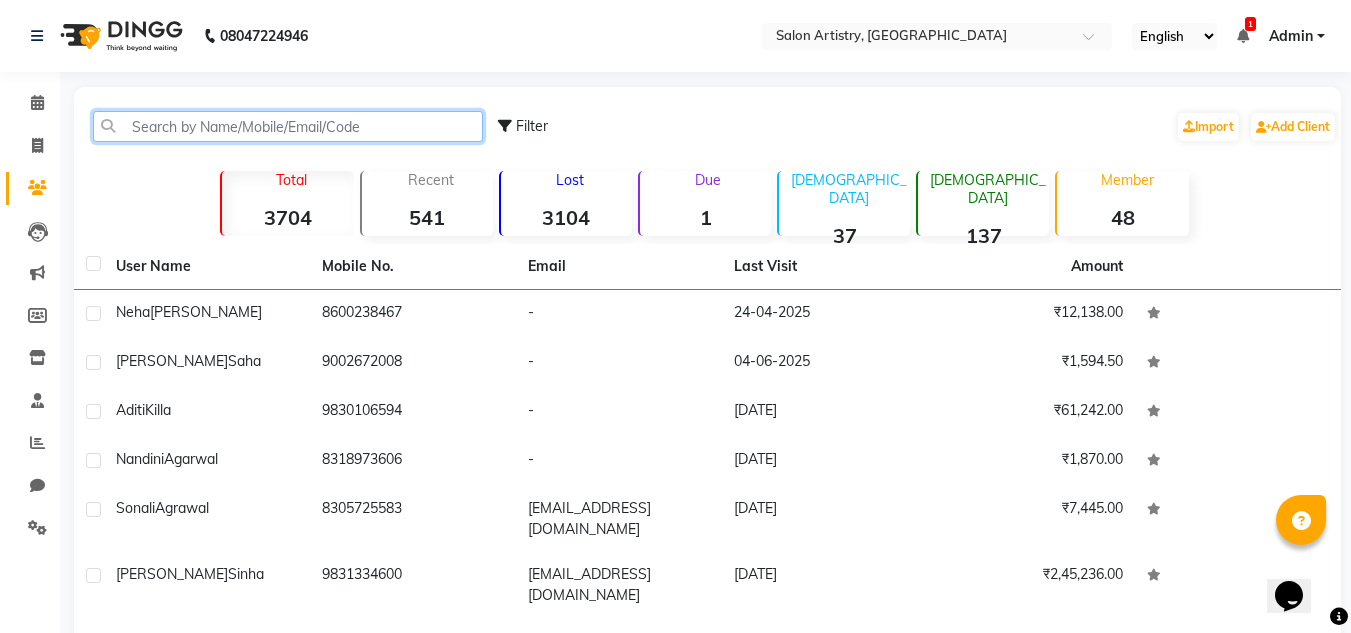 click 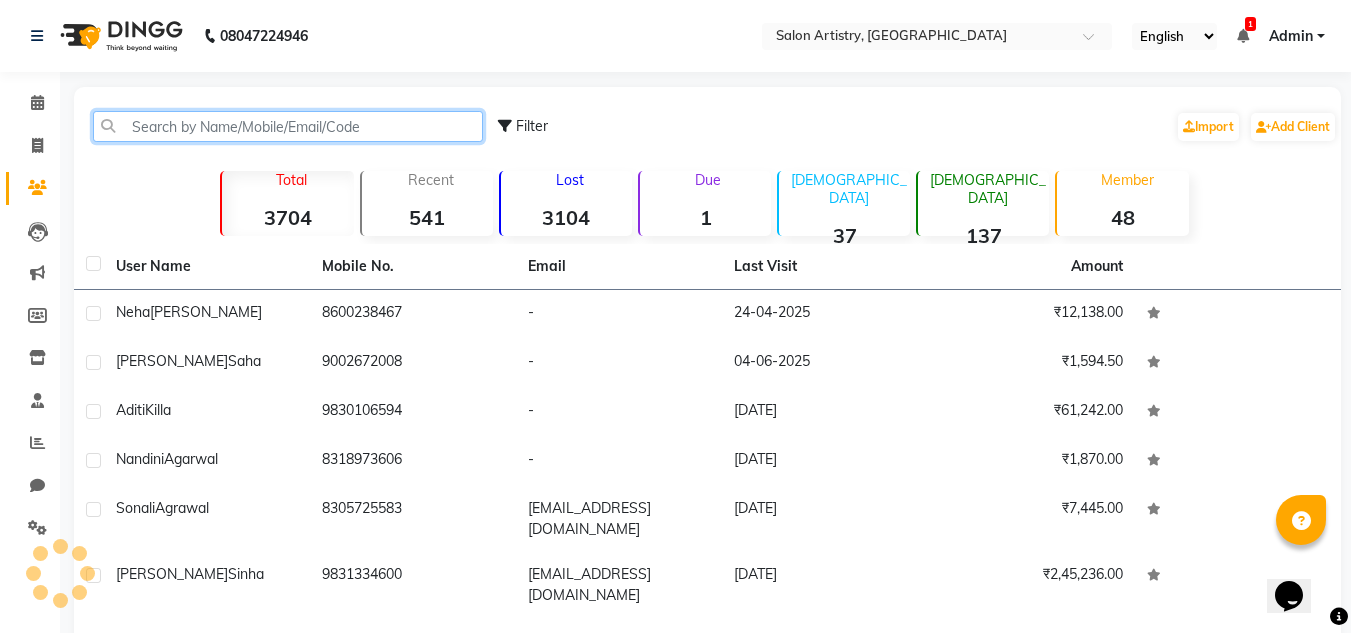 click 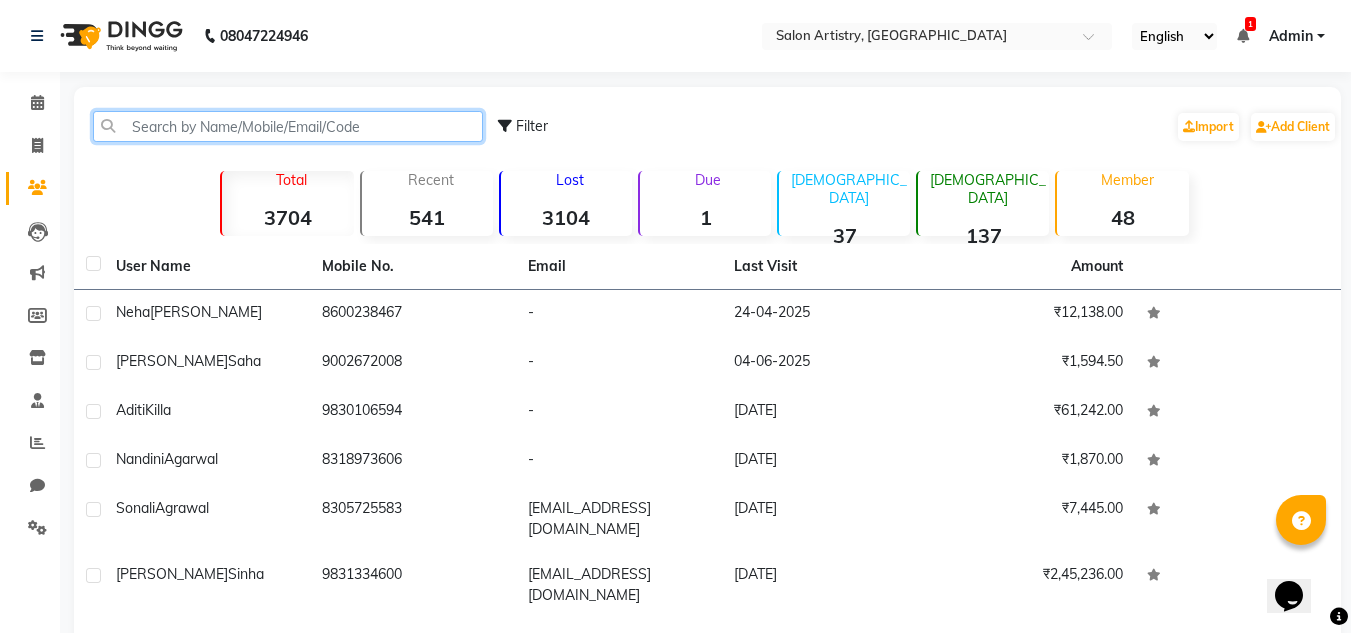 paste on "9002672008" 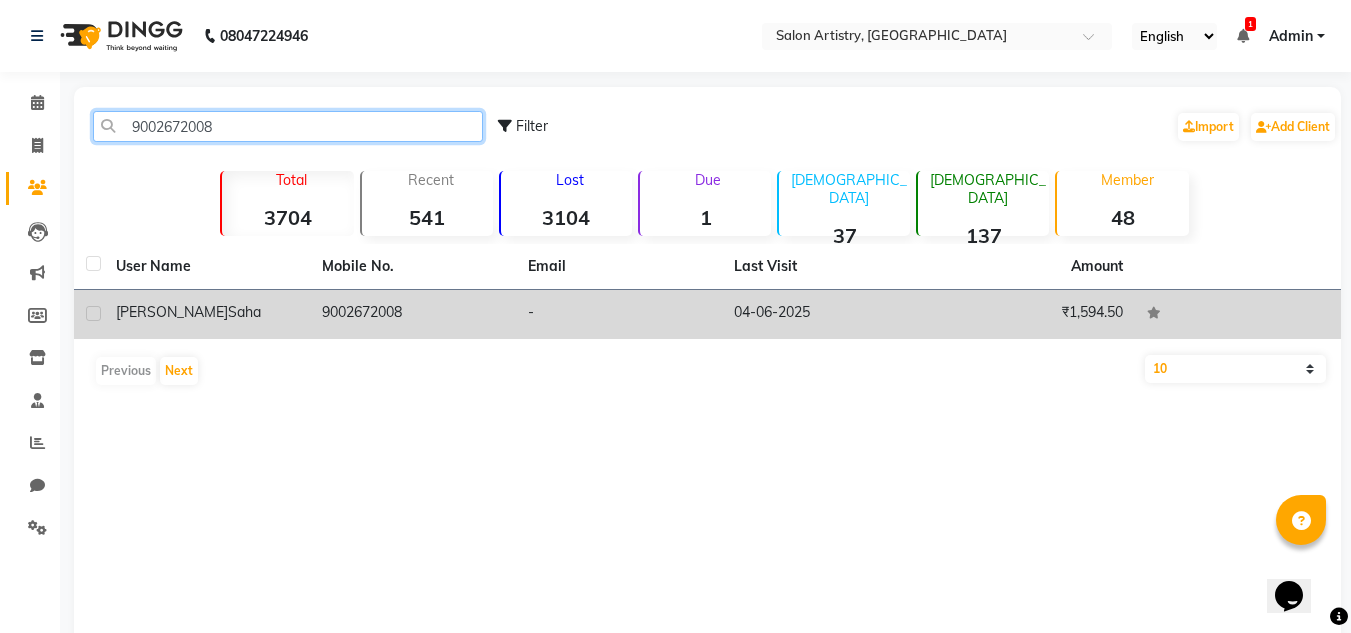 type on "9002672008" 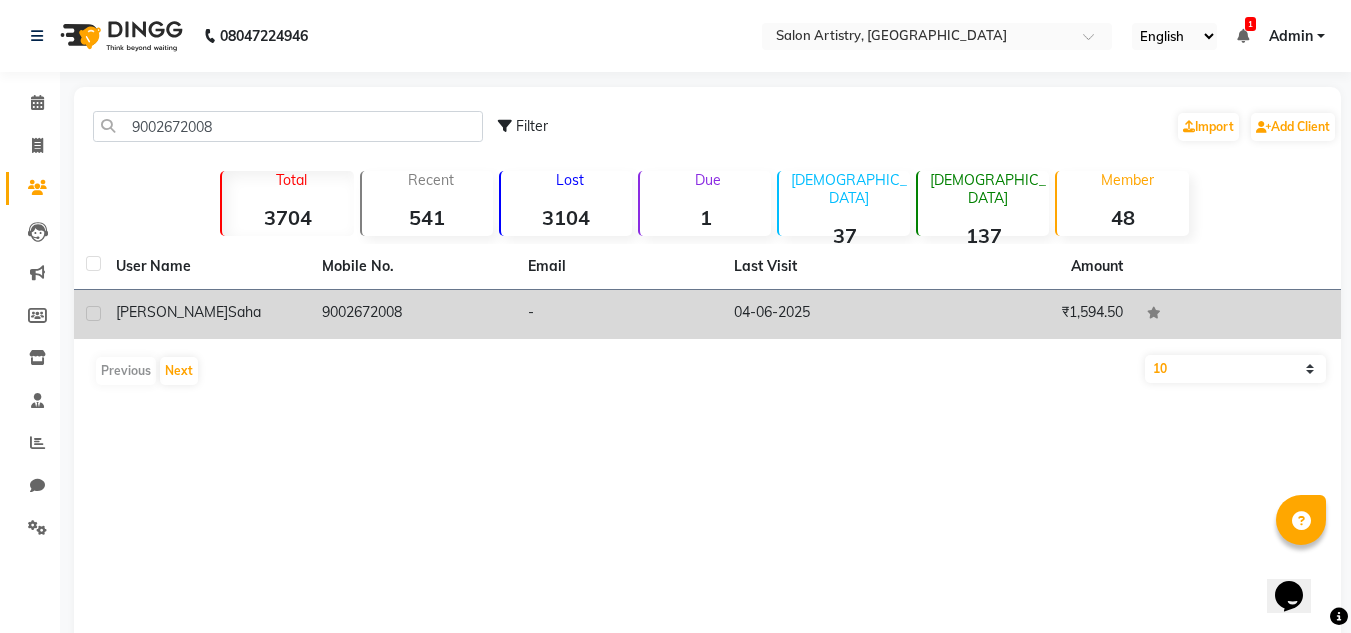 click on "Saha" 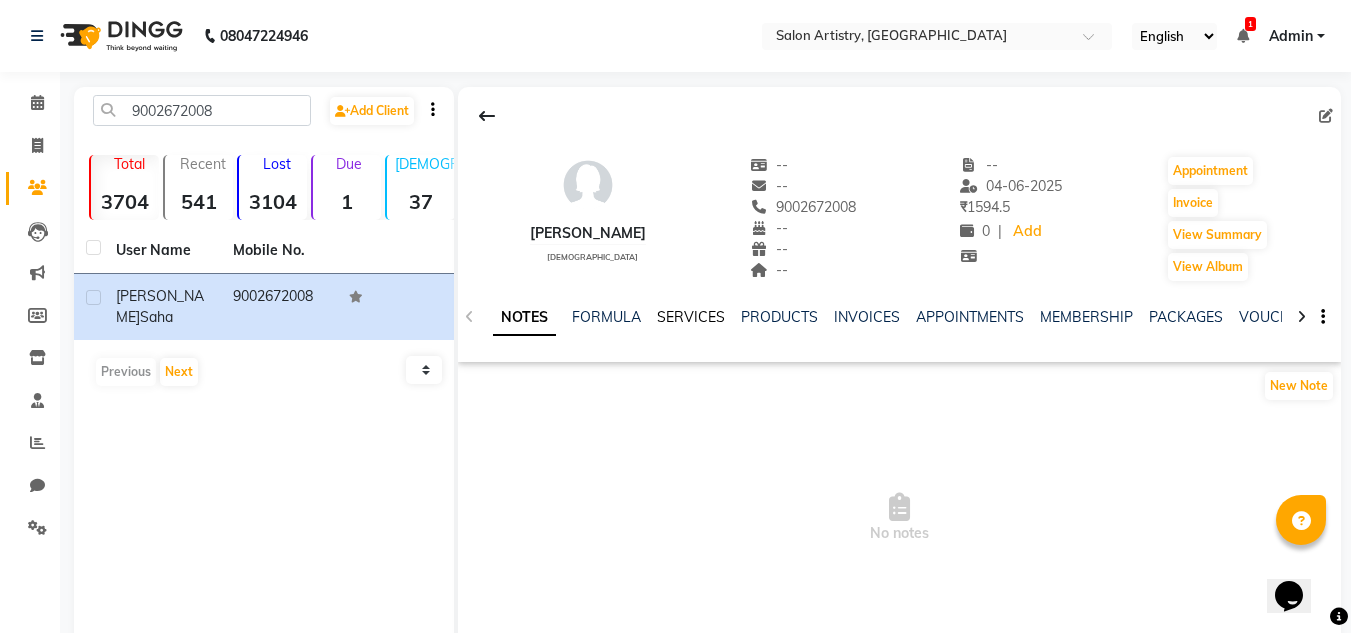 click on "SERVICES" 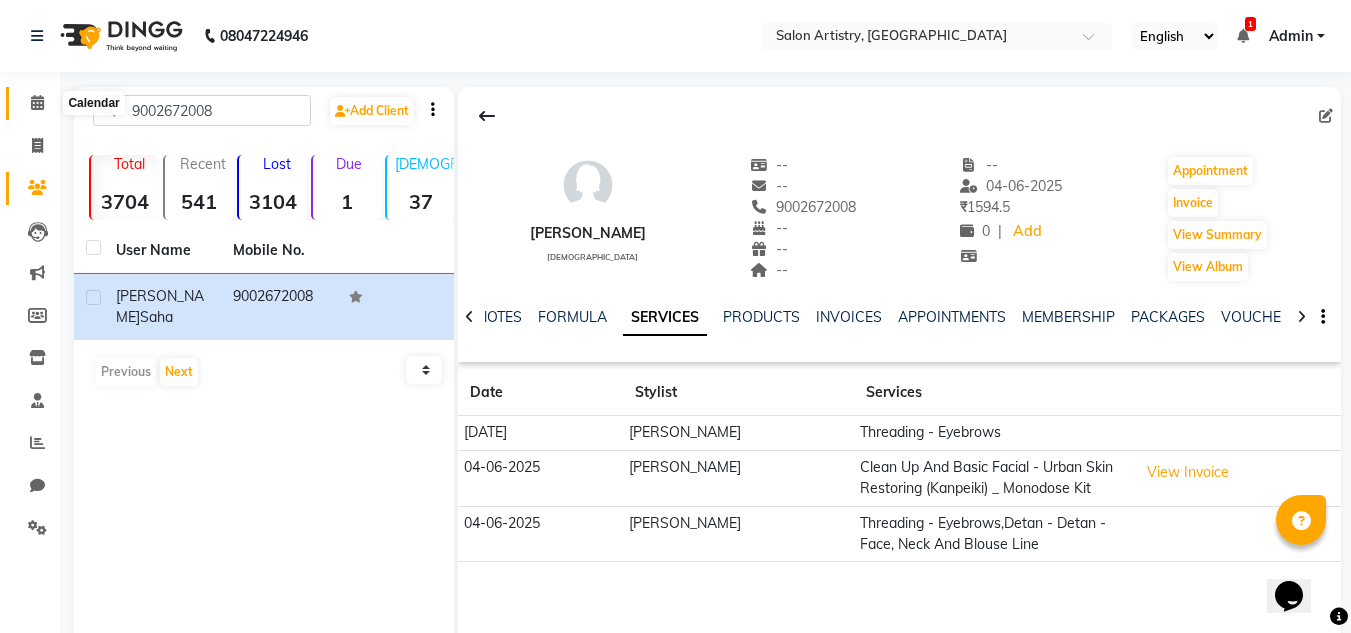 click 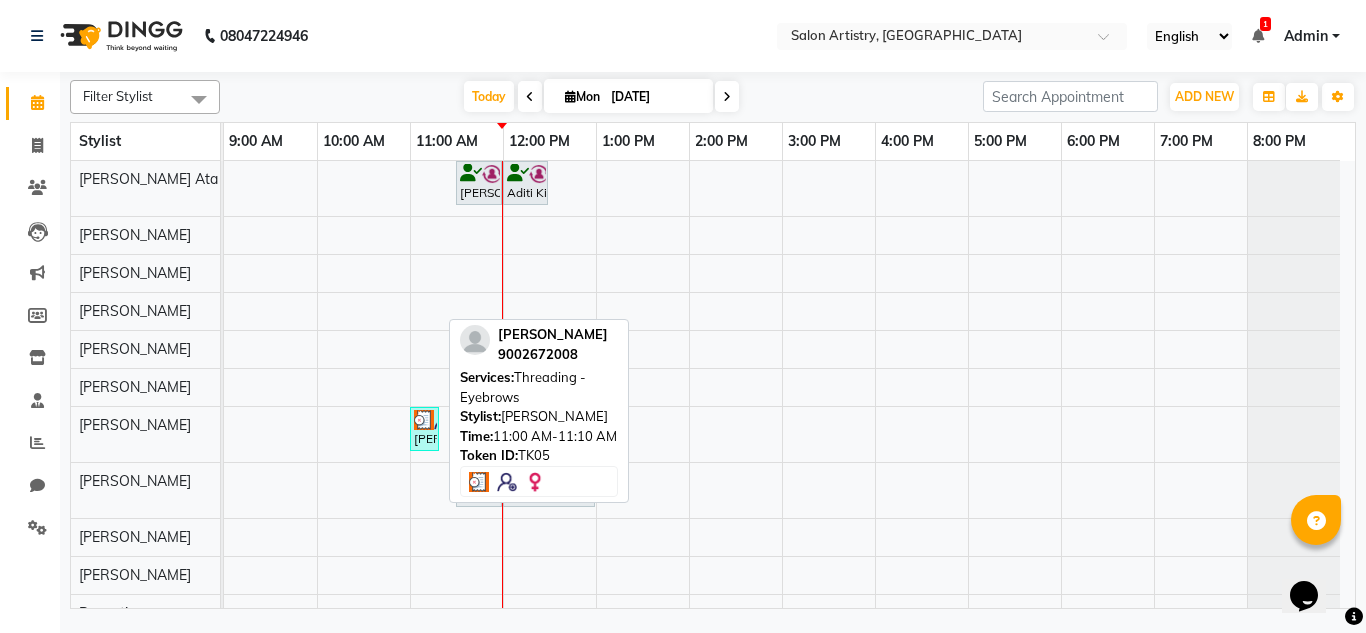 click on "[PERSON_NAME], TK05, 11:00 AM-11:10 AM, Threading - Eyebrows" at bounding box center [424, 429] 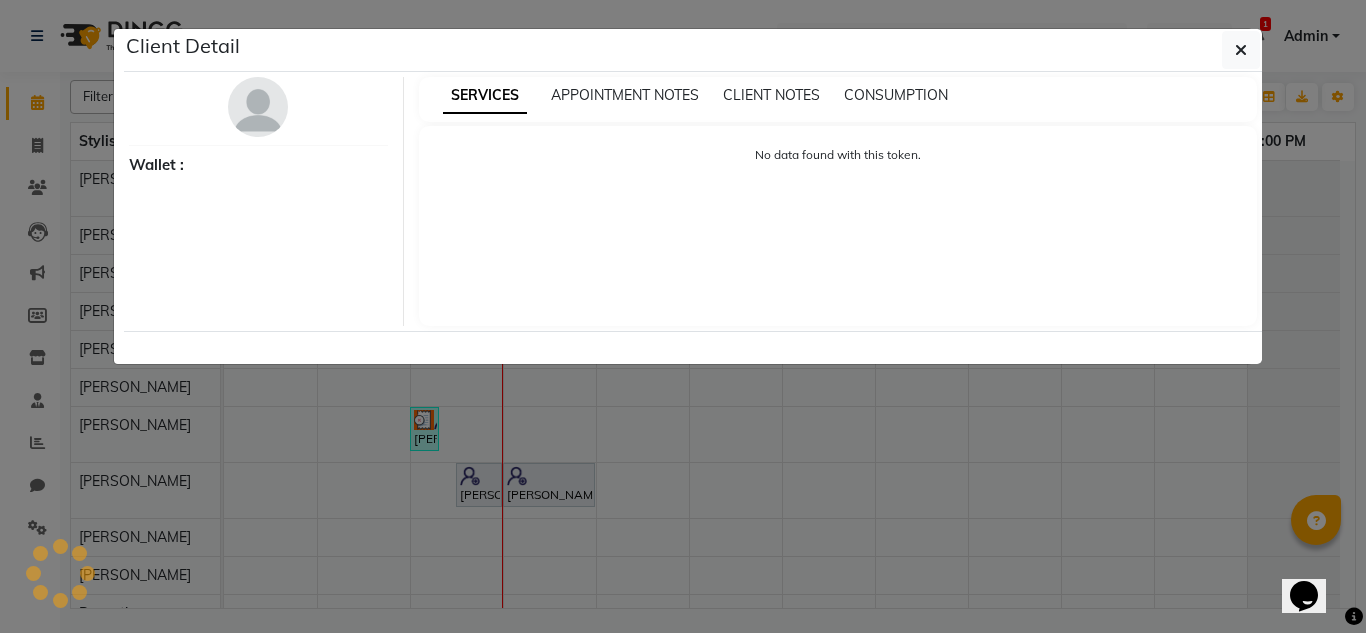 select on "3" 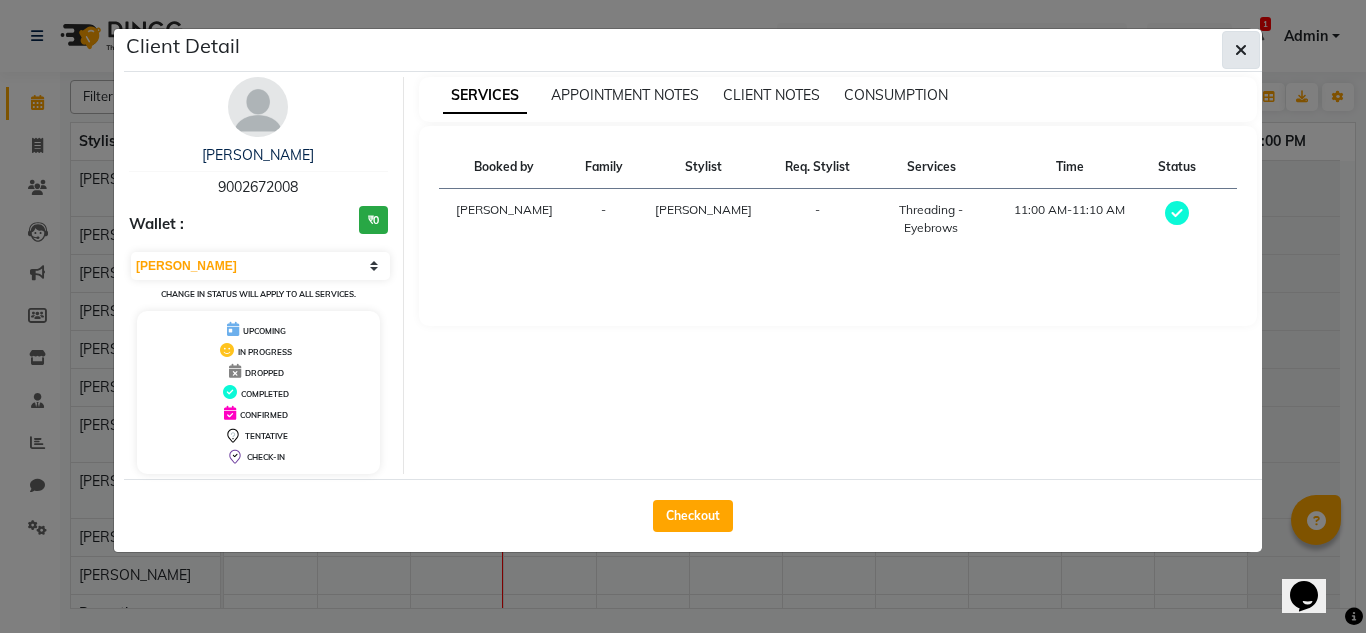 click 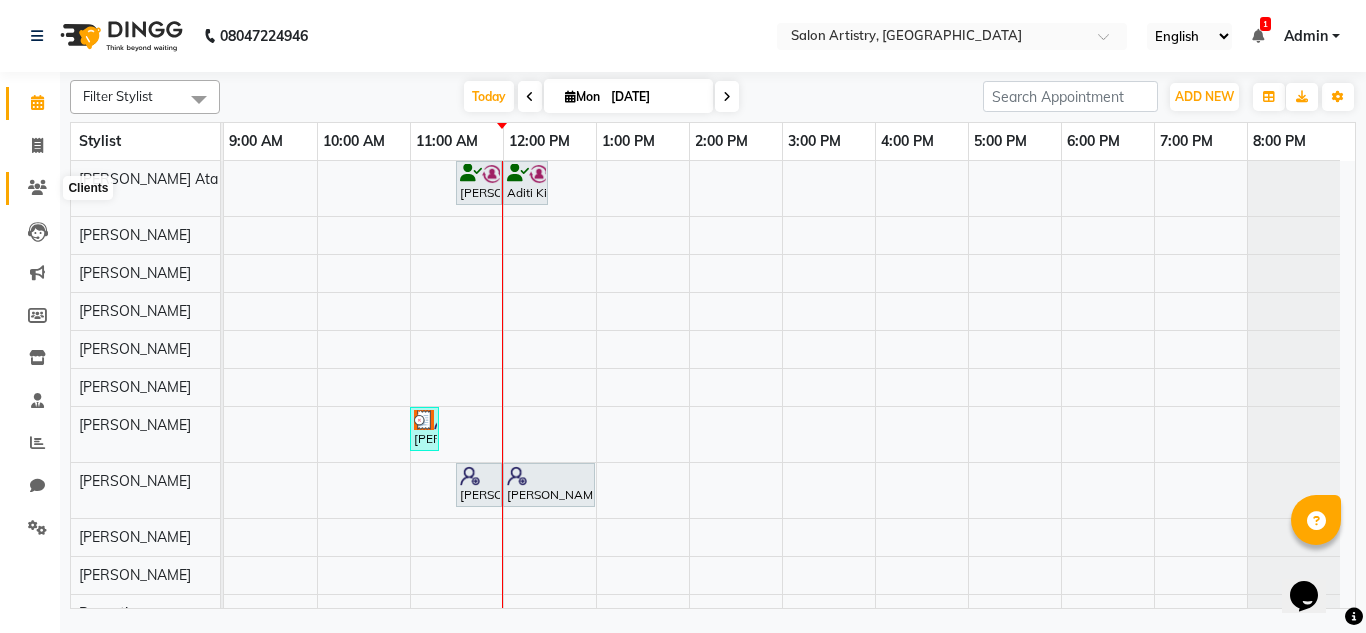 click 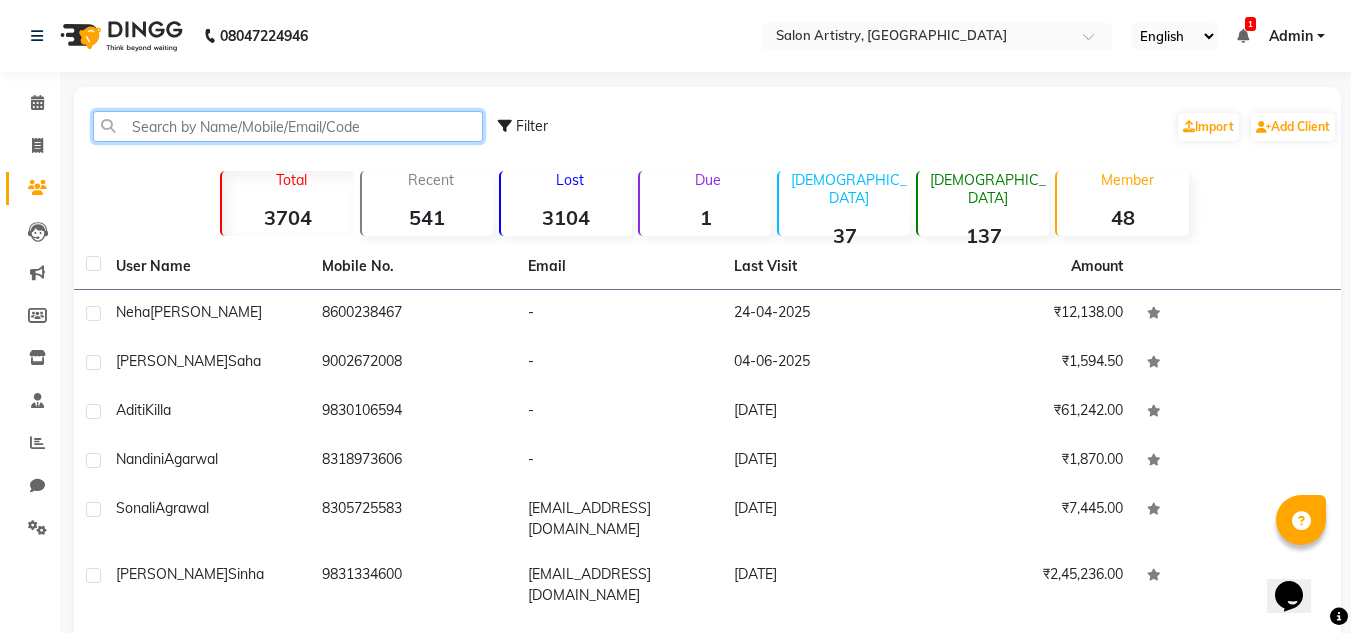click 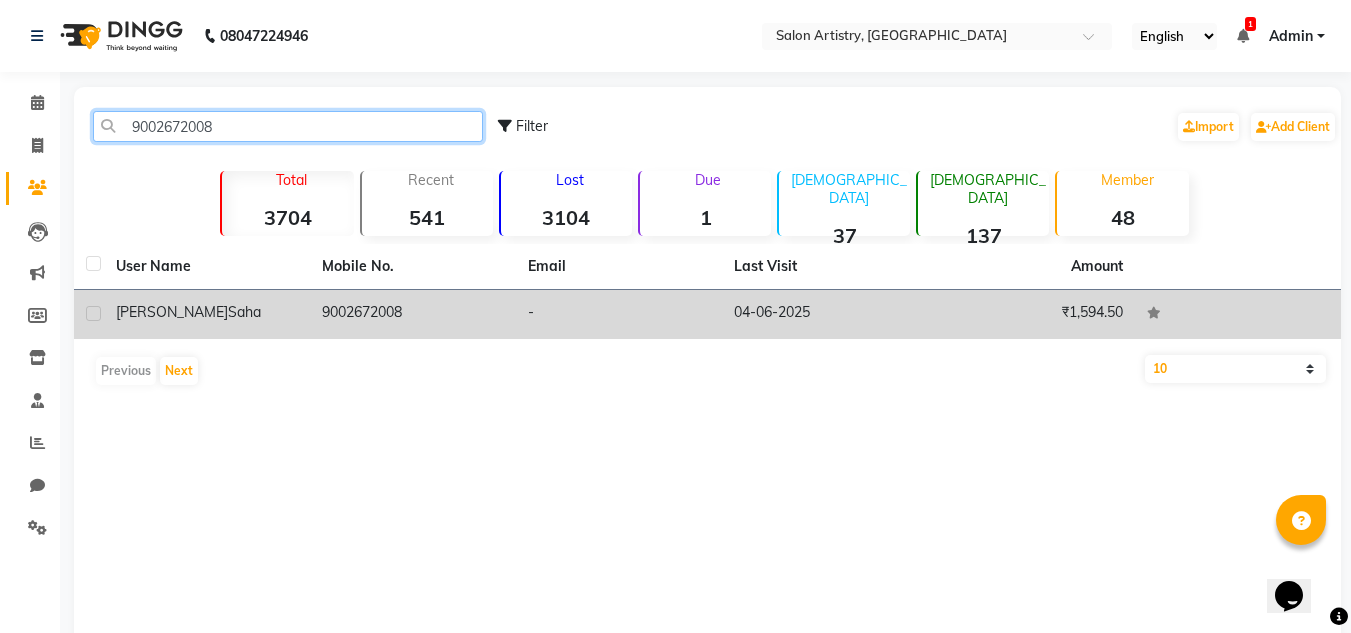 type on "9002672008" 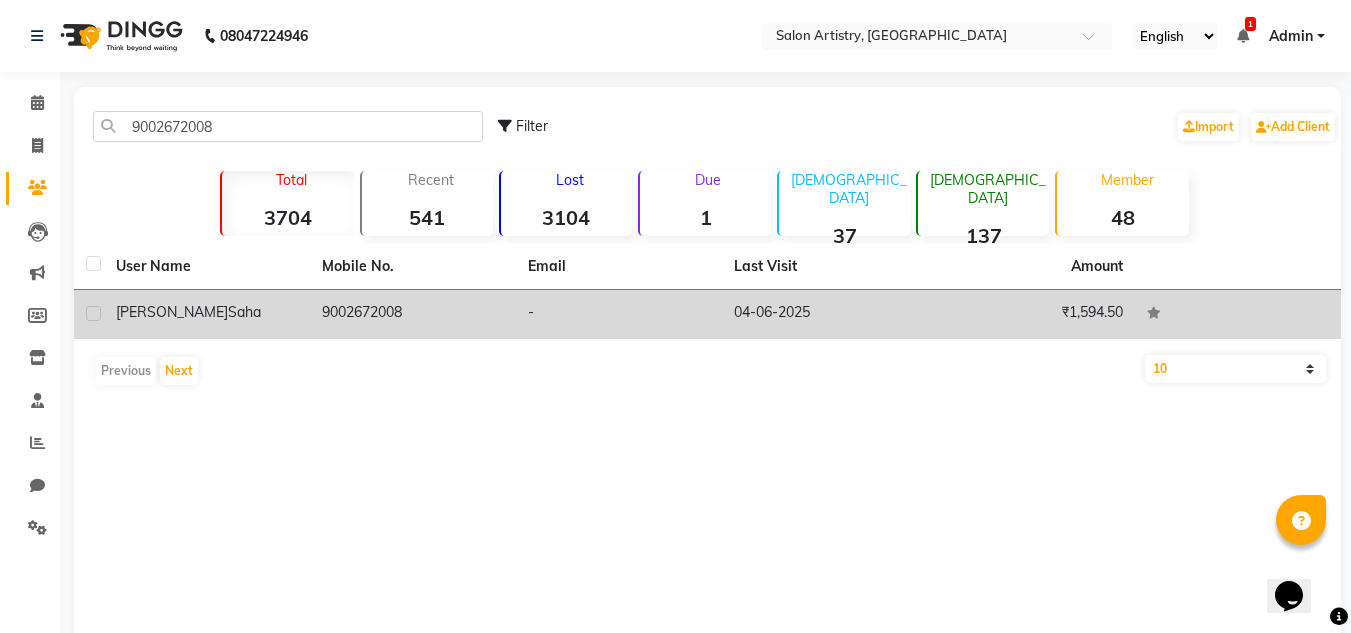 click on "Saha" 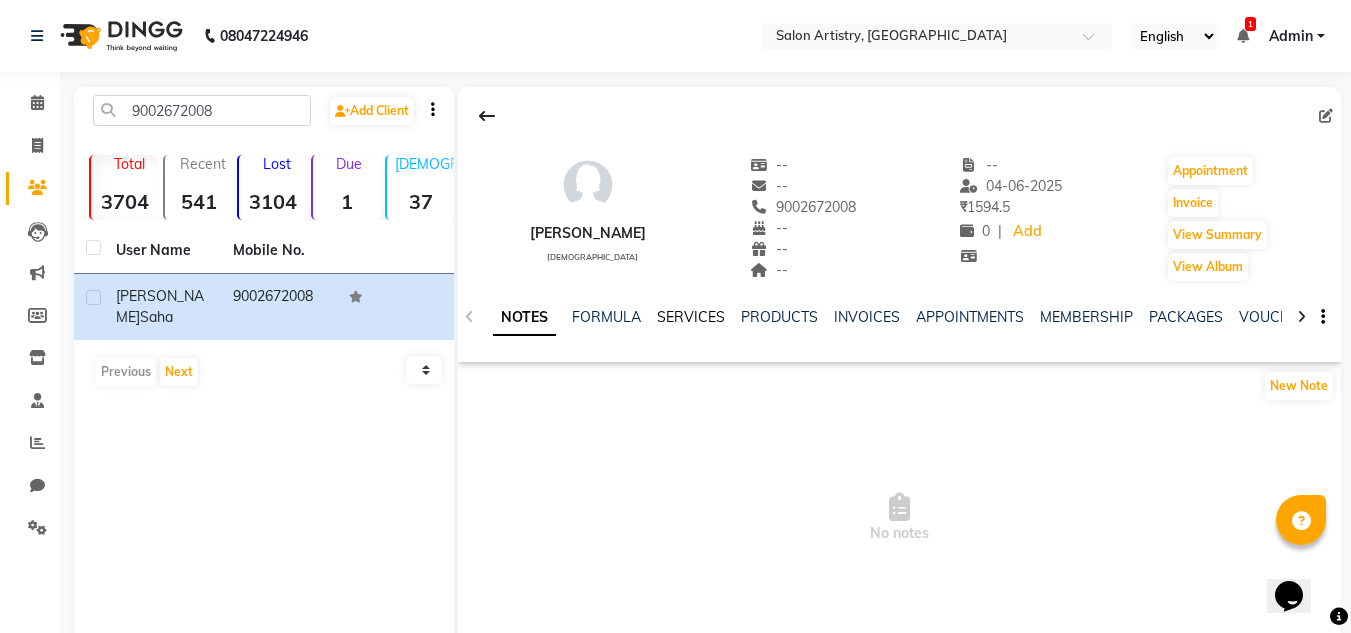 click on "SERVICES" 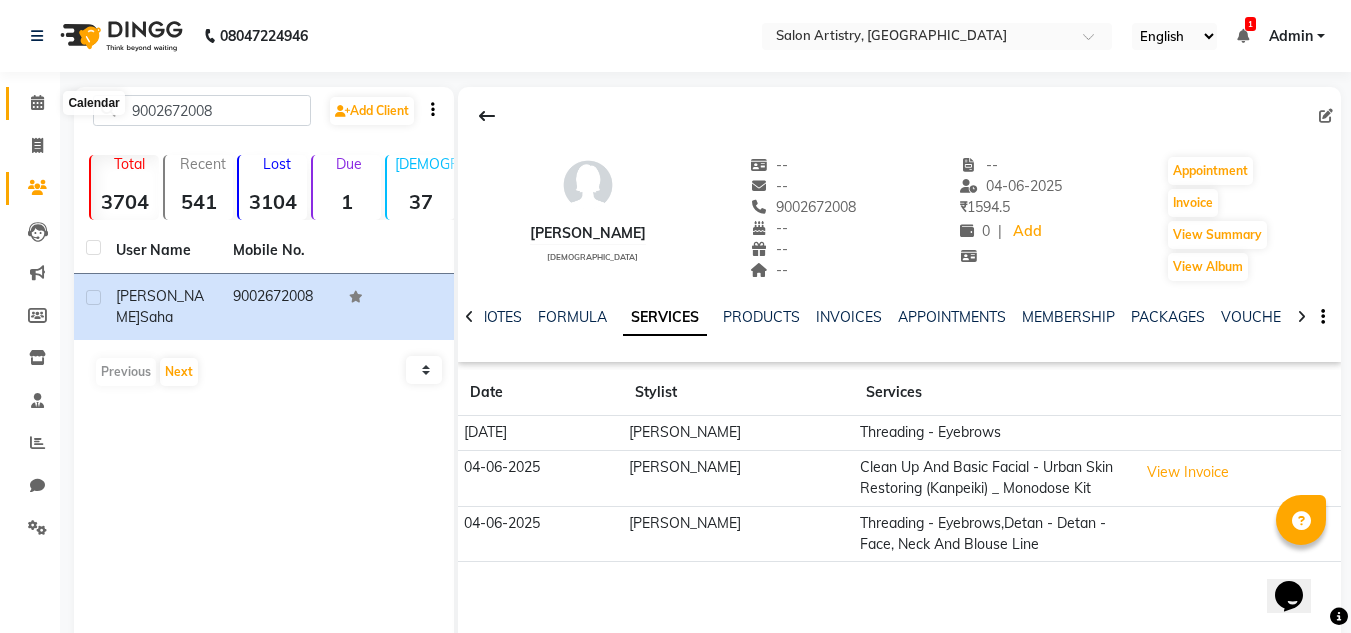click 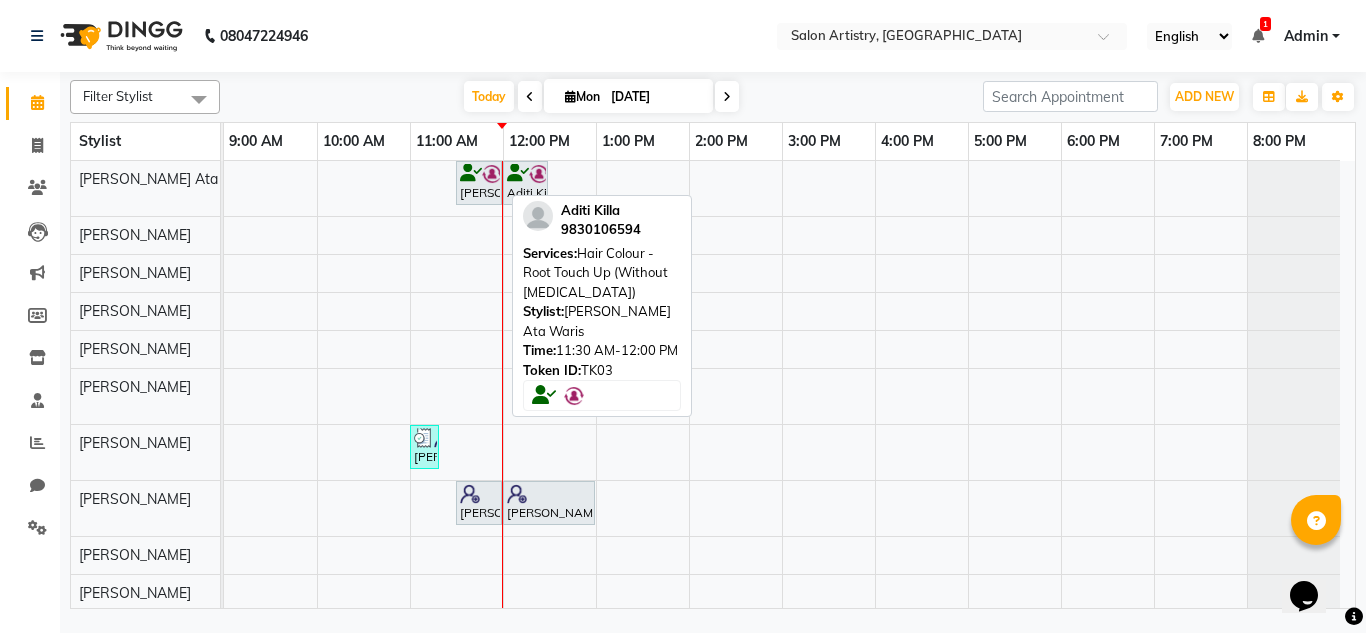 click at bounding box center (471, 173) 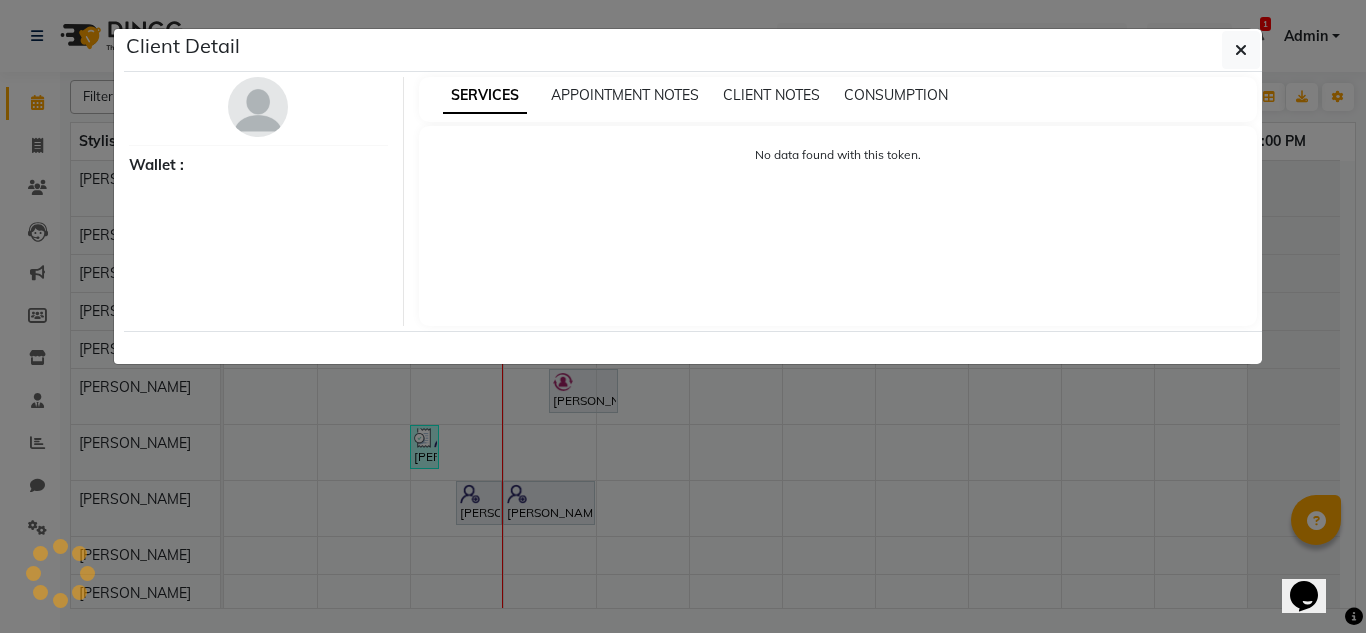 select on "7" 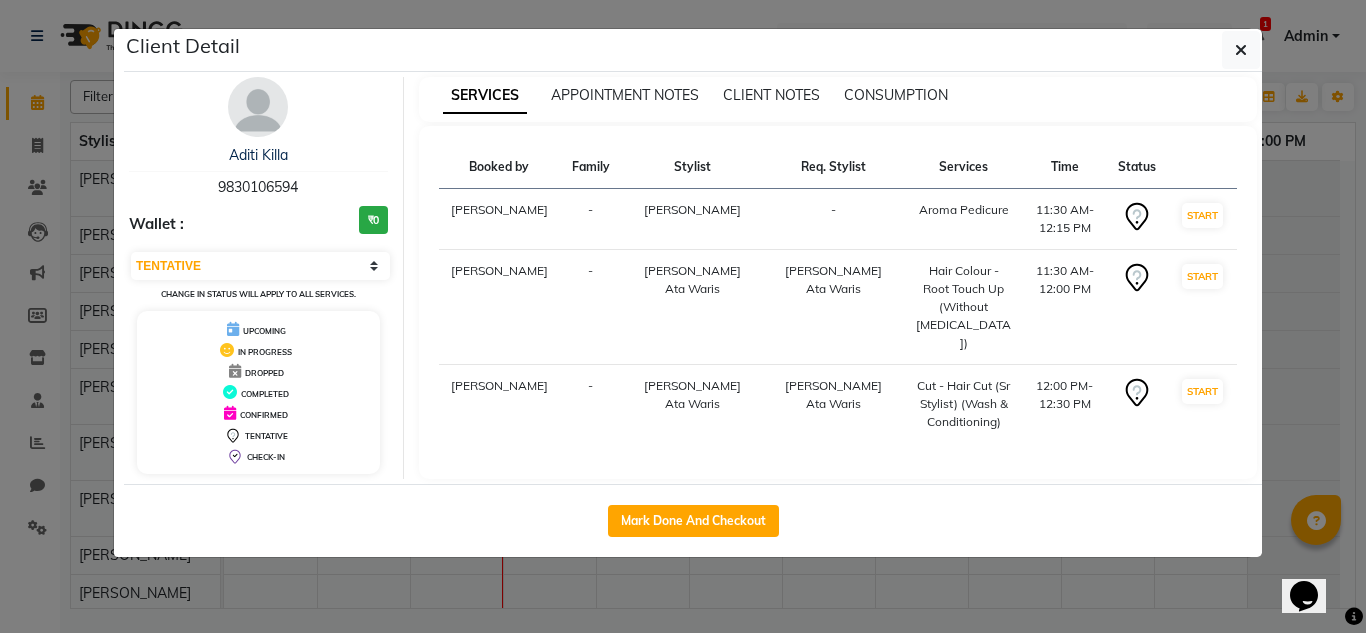 drag, startPoint x: 218, startPoint y: 189, endPoint x: 300, endPoint y: 194, distance: 82.1523 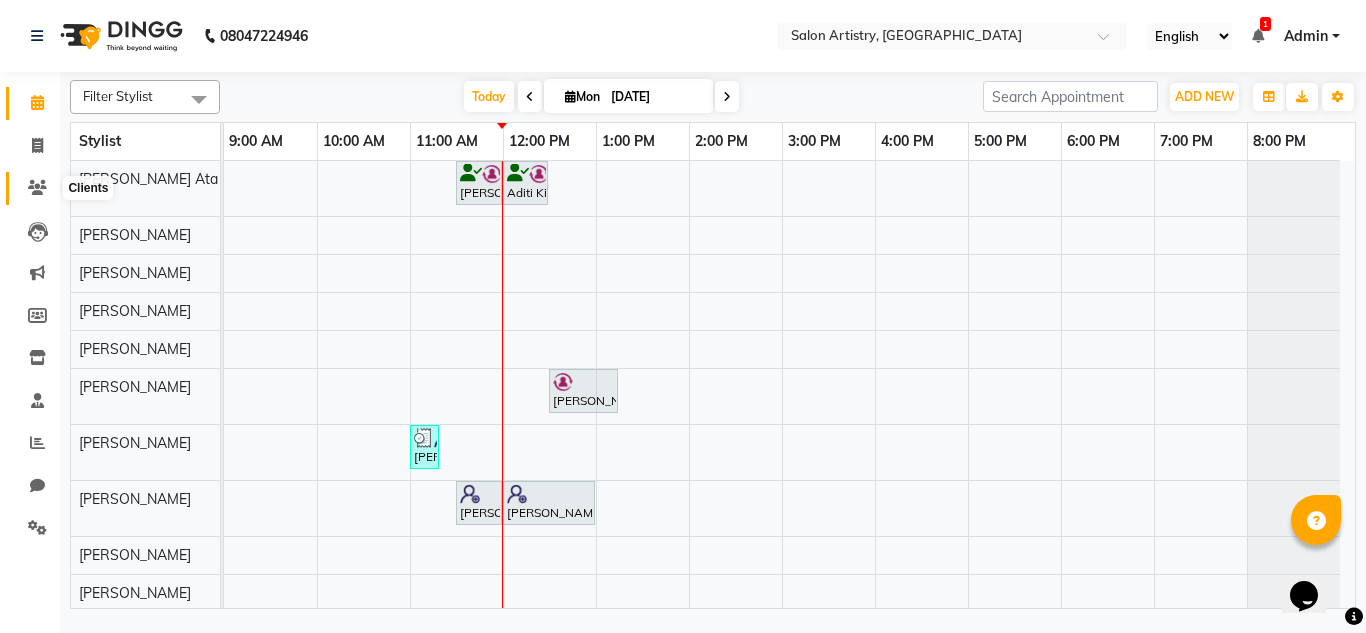 click 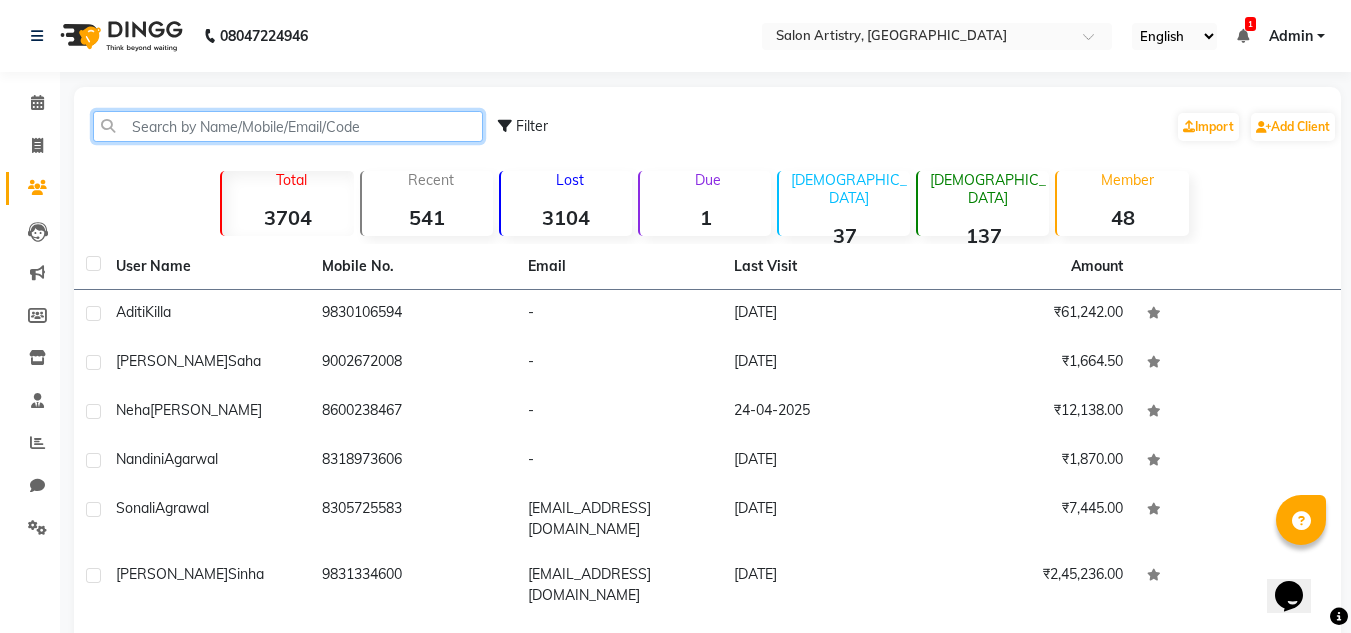 click 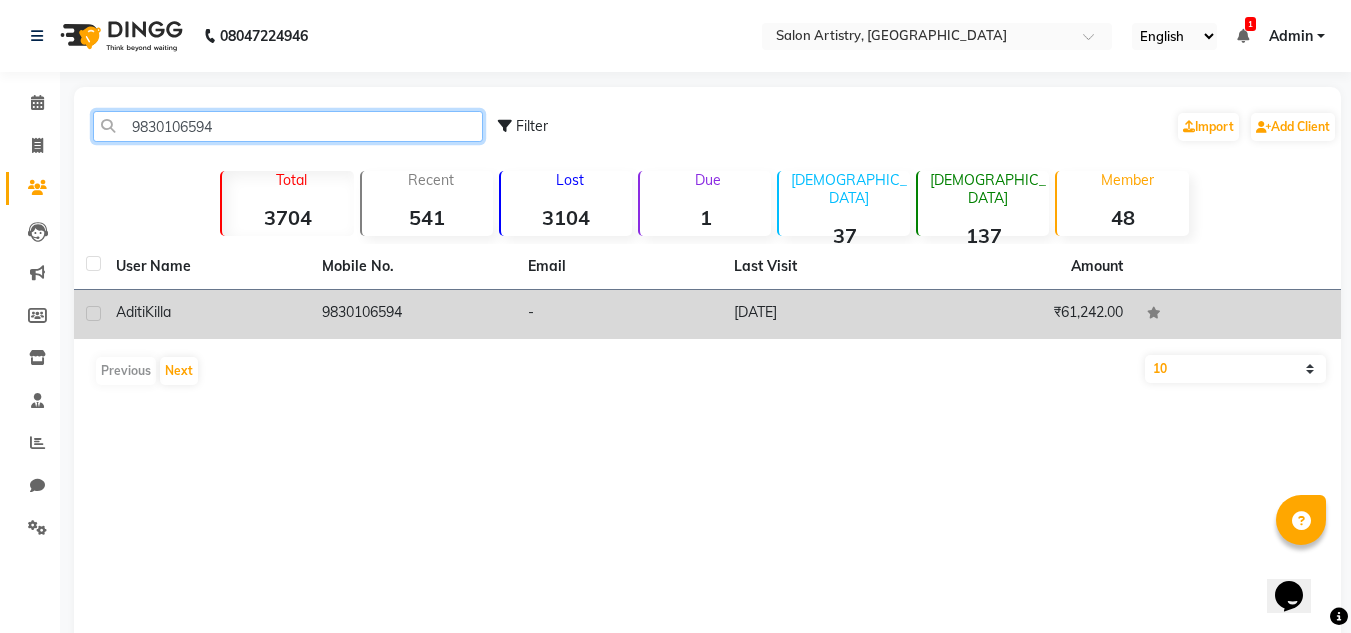 type on "9830106594" 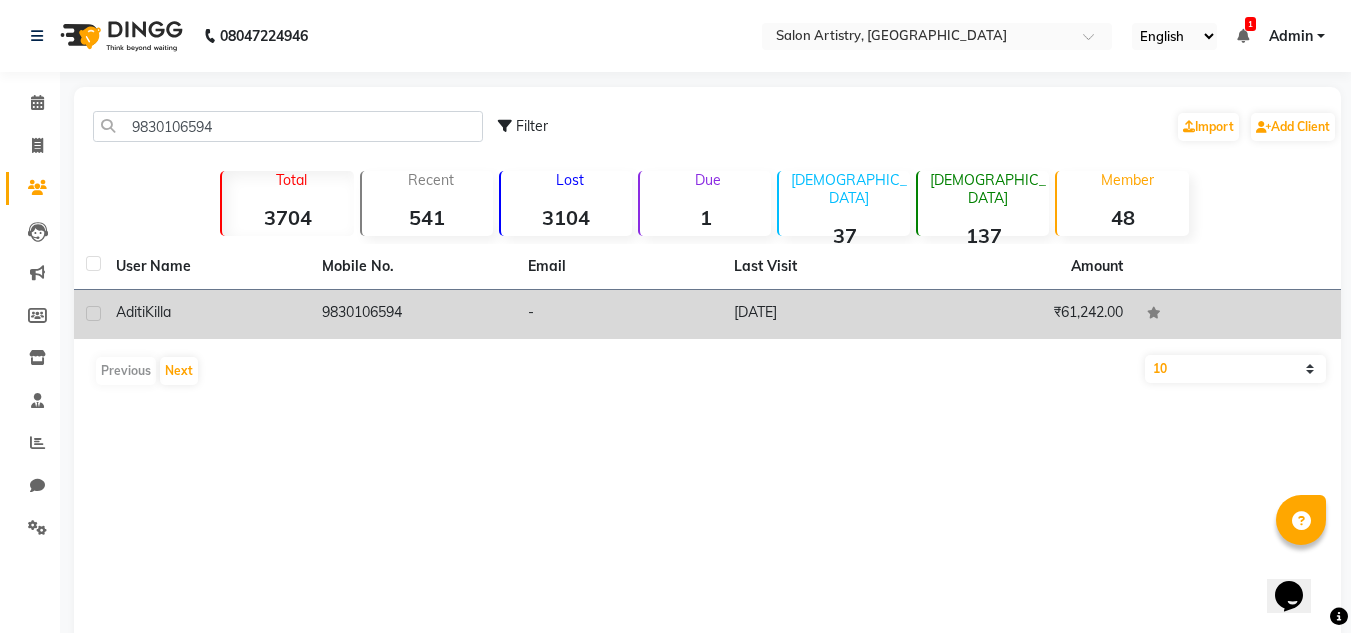 click on "Killa" 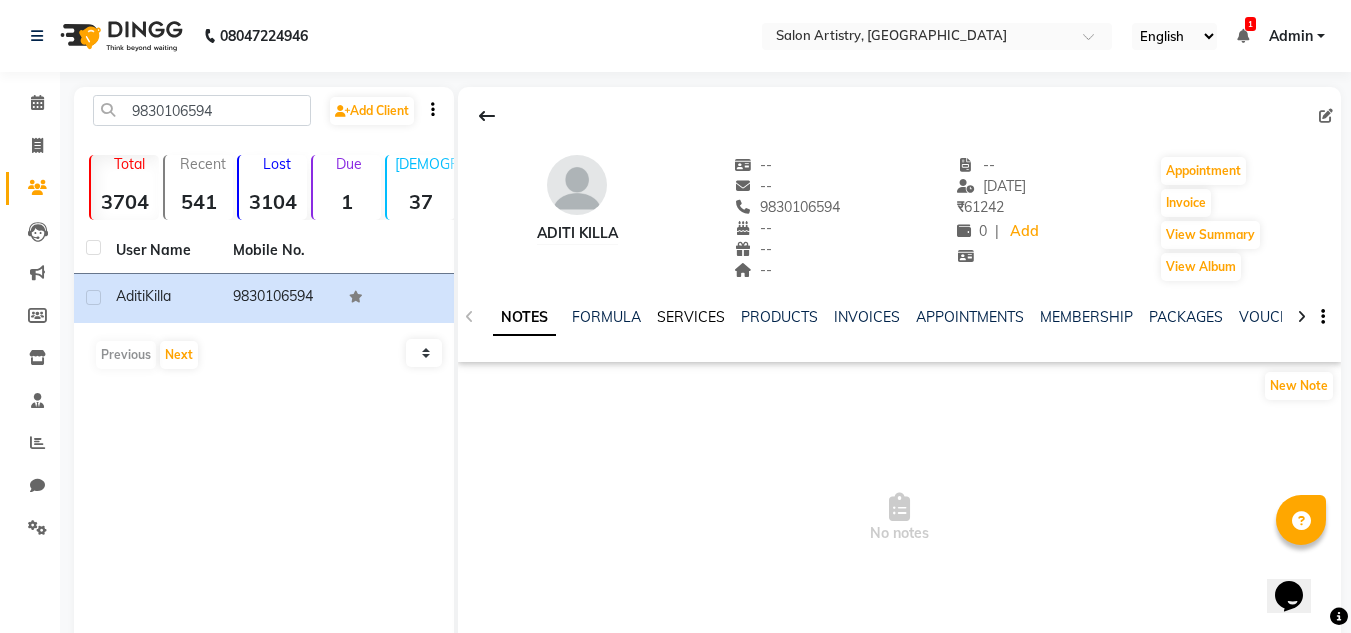 click on "SERVICES" 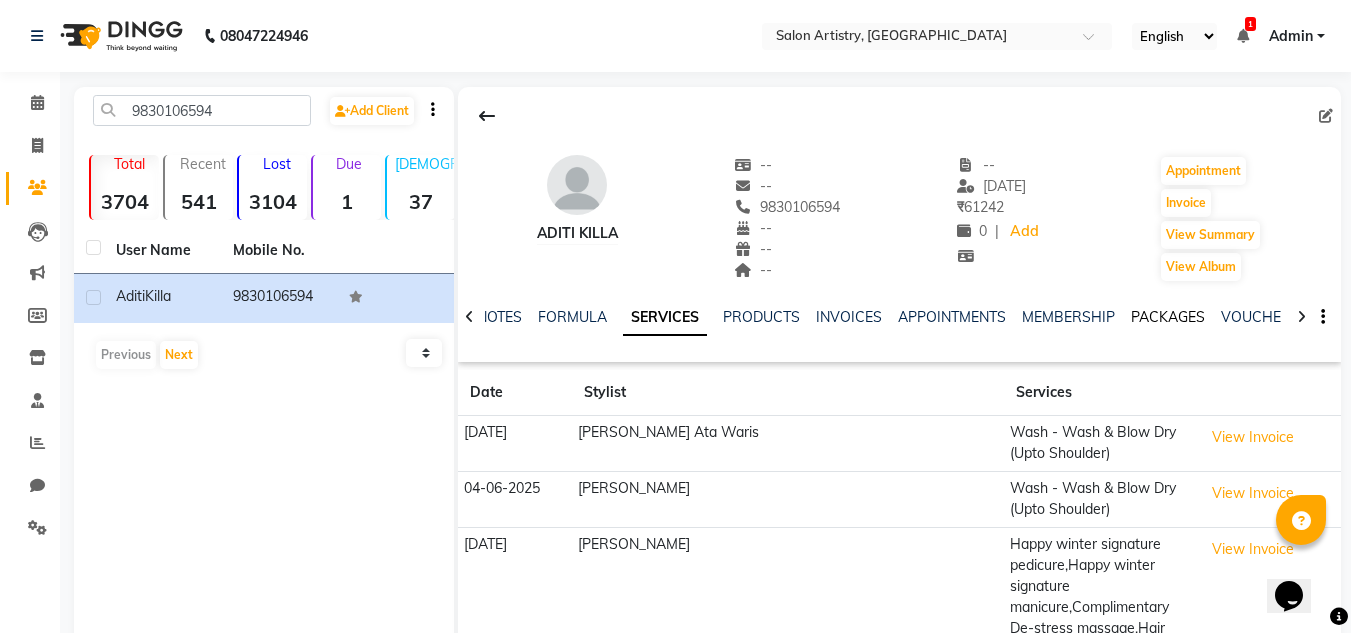 click on "PACKAGES" 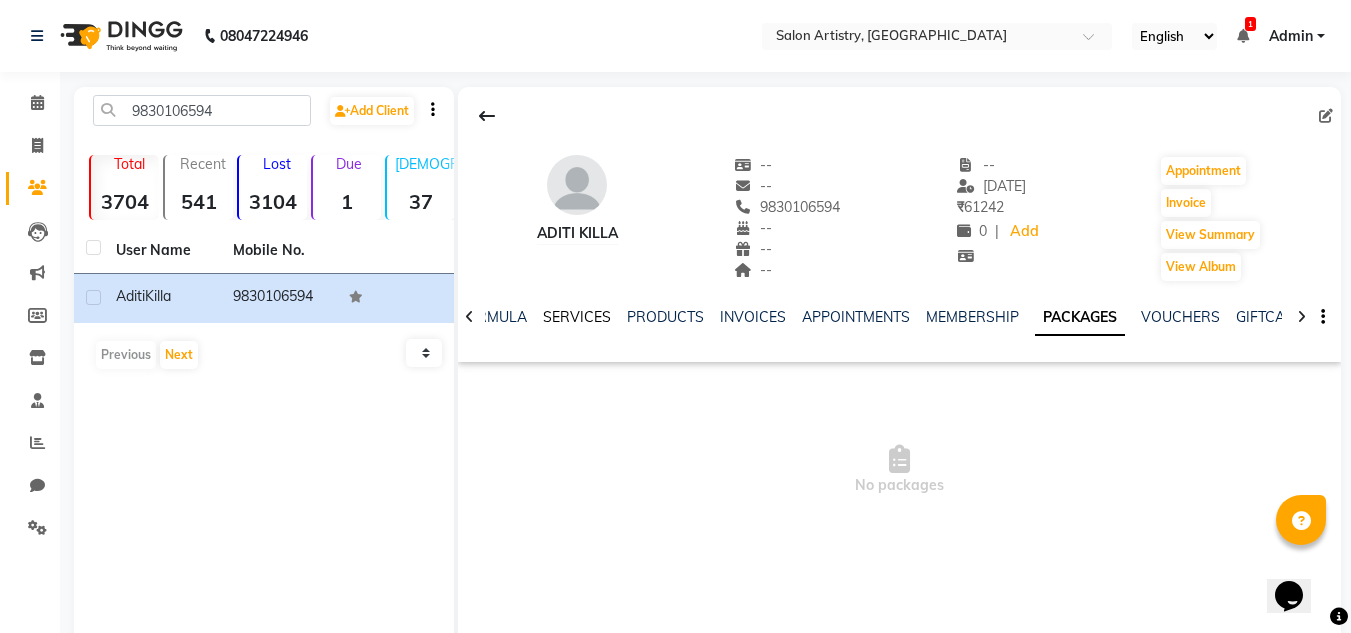 click on "SERVICES" 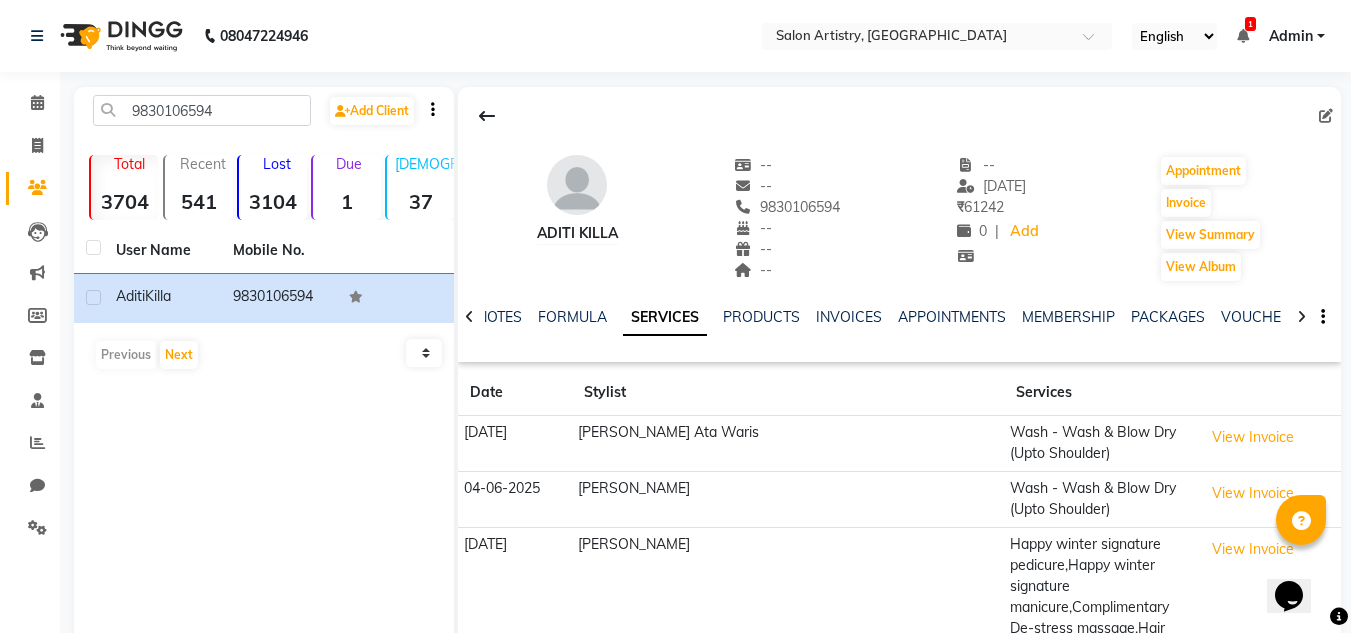 click on "[PERSON_NAME]" 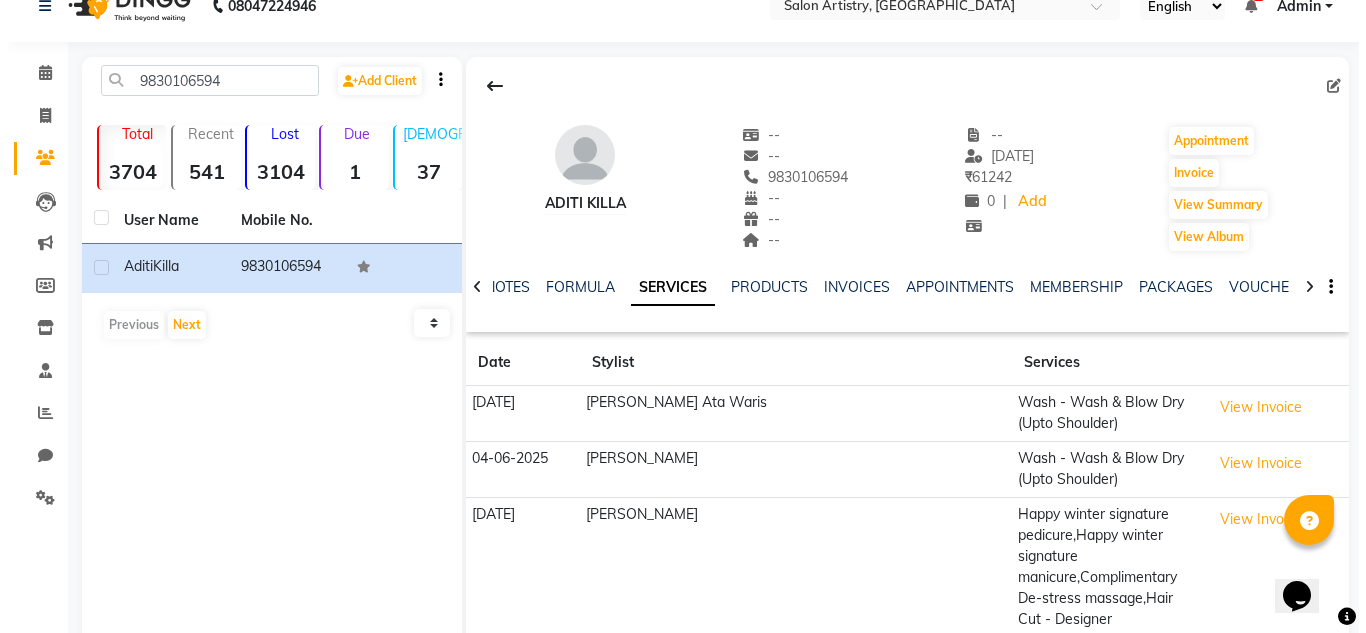 scroll, scrollTop: 0, scrollLeft: 0, axis: both 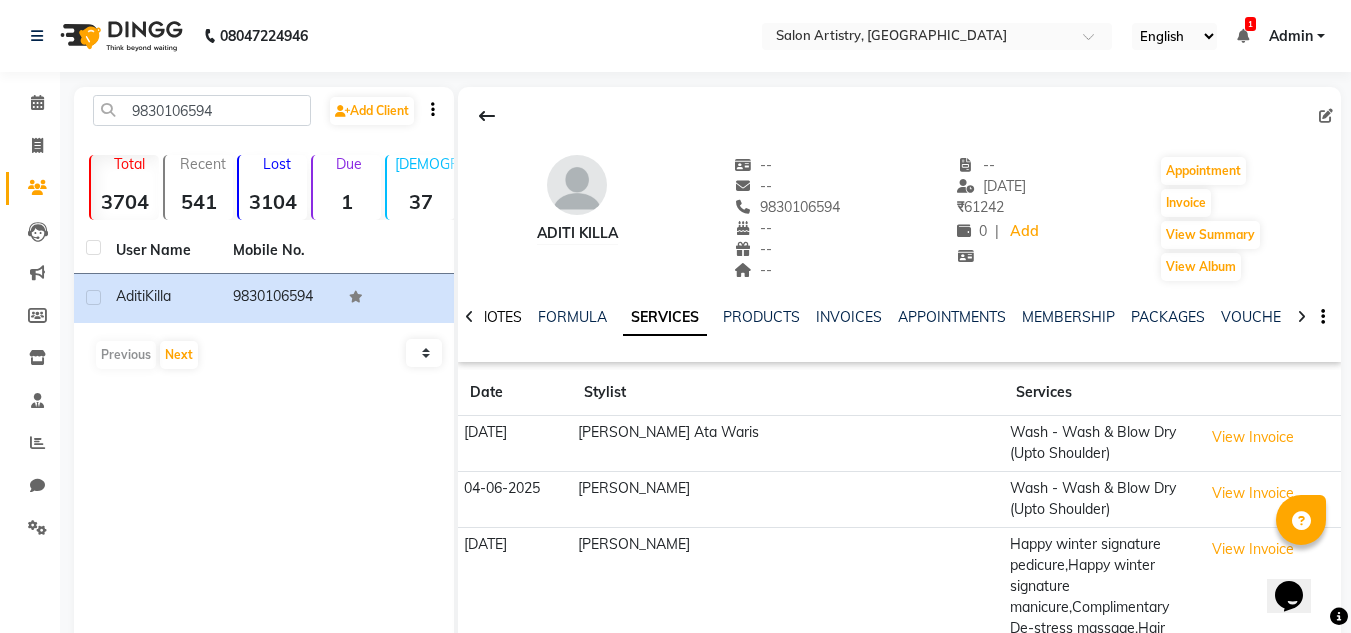 click on "NOTES" 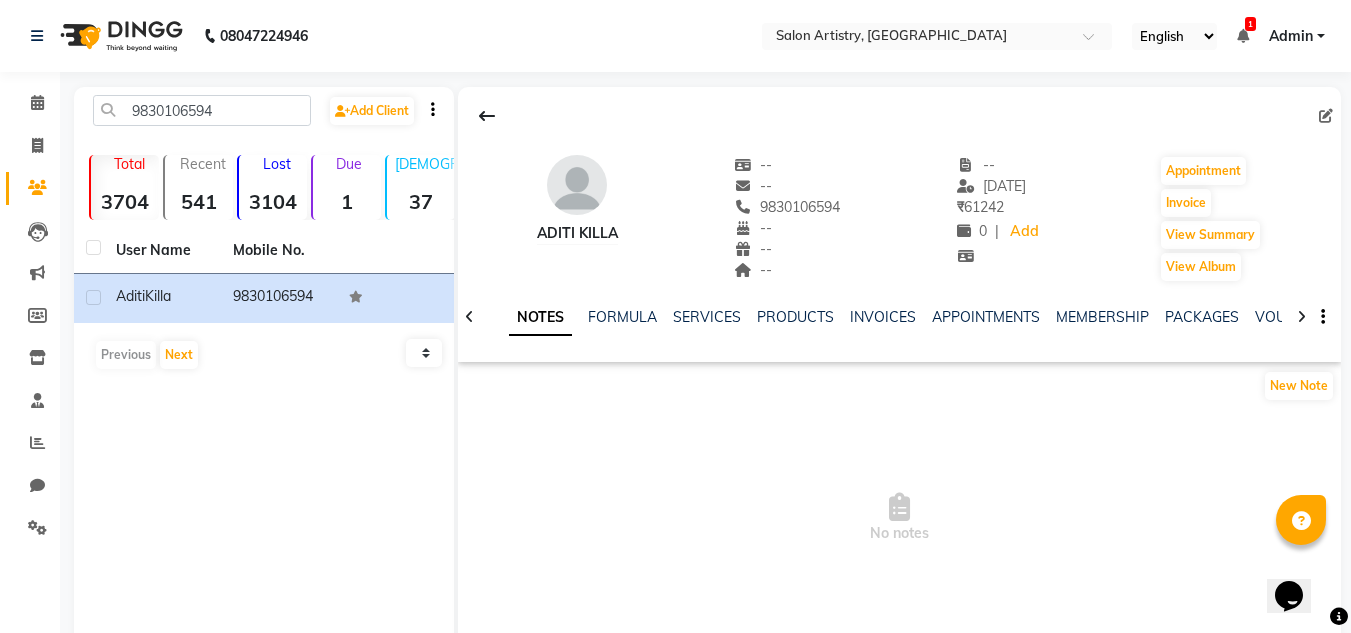 click on "NOTES" 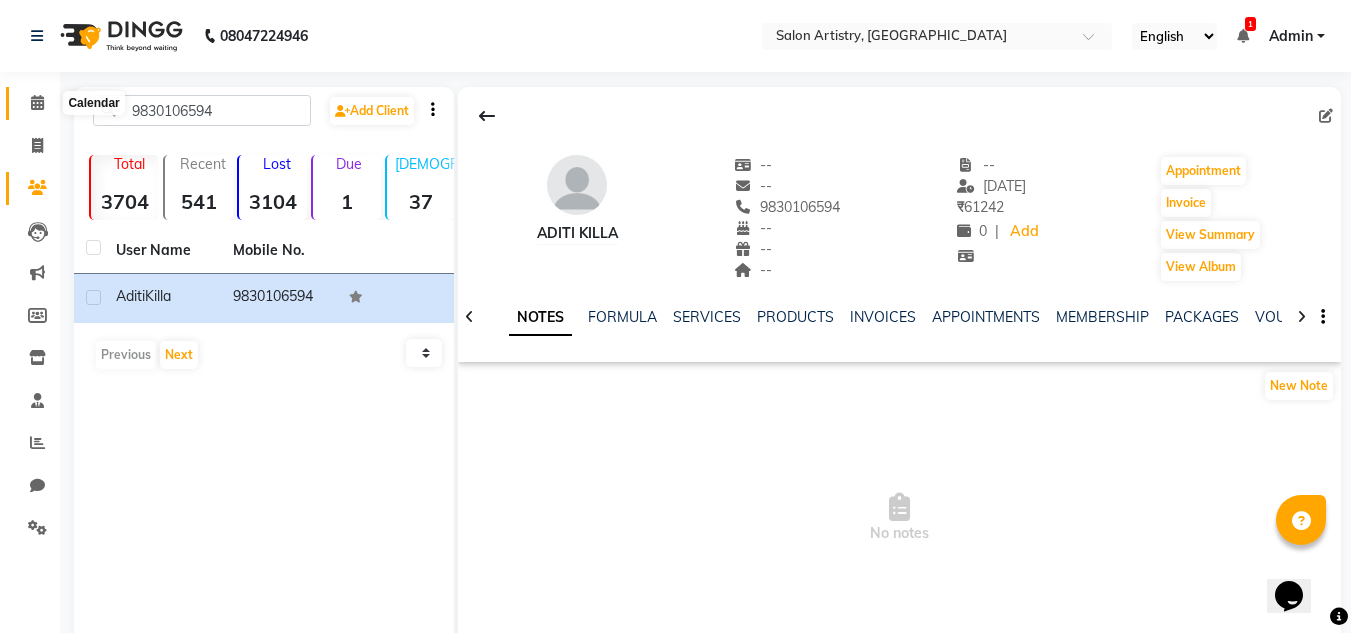 click 